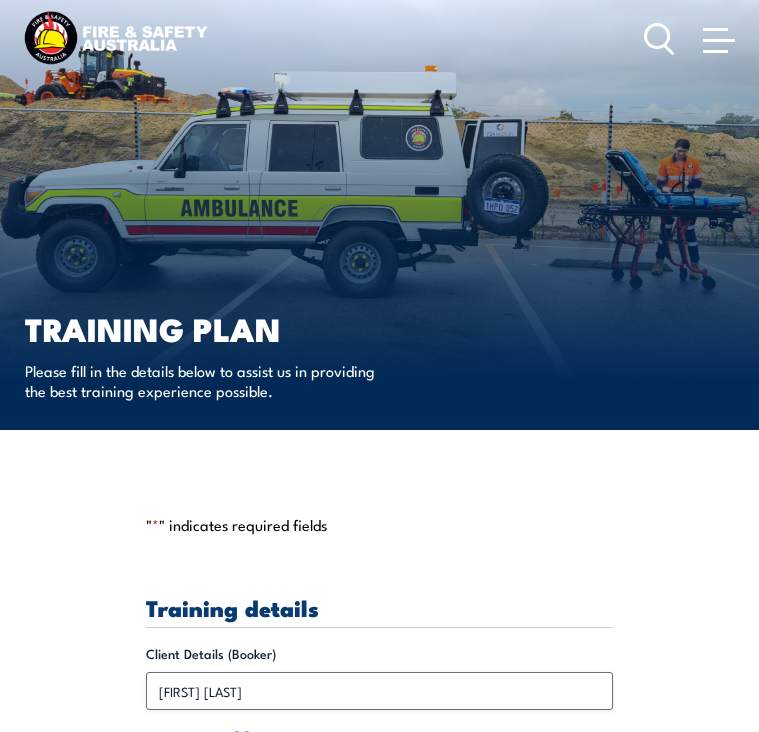 scroll, scrollTop: 0, scrollLeft: 0, axis: both 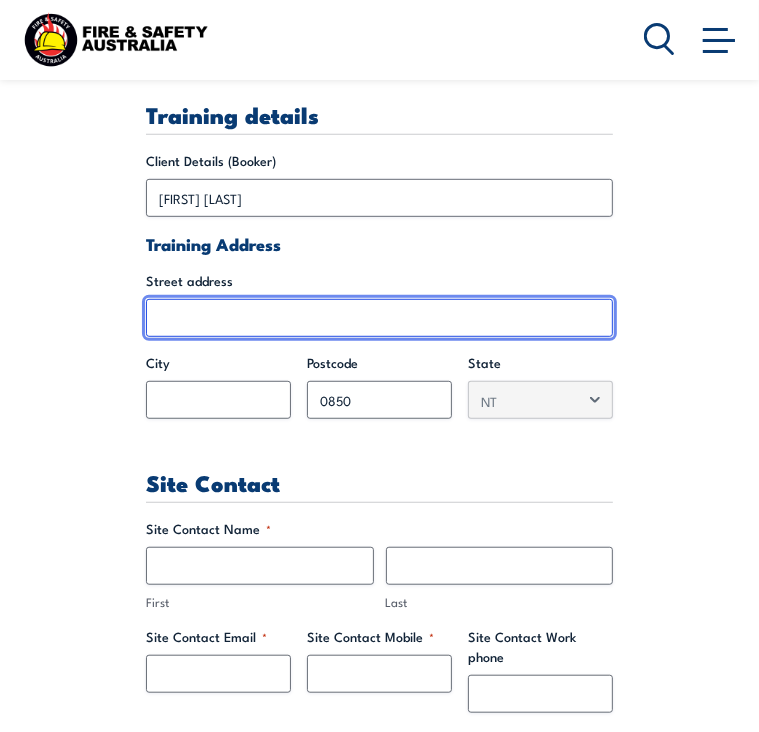 click on "Street address" at bounding box center [379, 318] 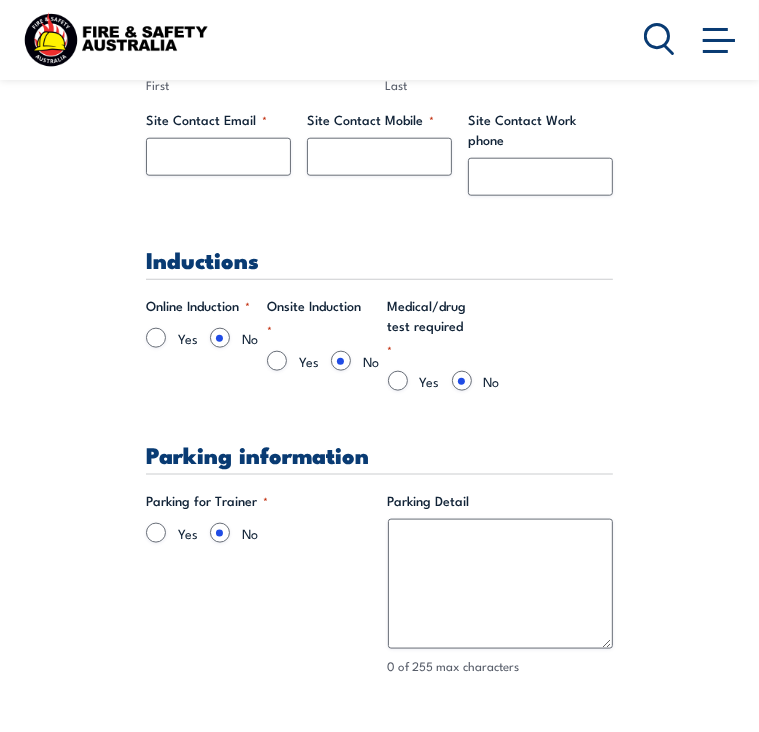 scroll, scrollTop: 1133, scrollLeft: 0, axis: vertical 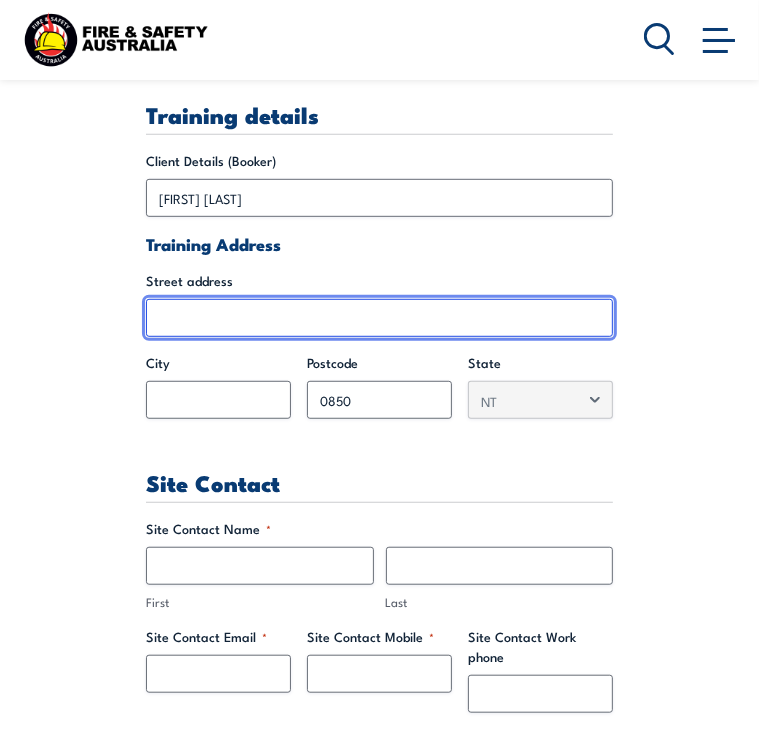 click on "Street address" at bounding box center (379, 318) 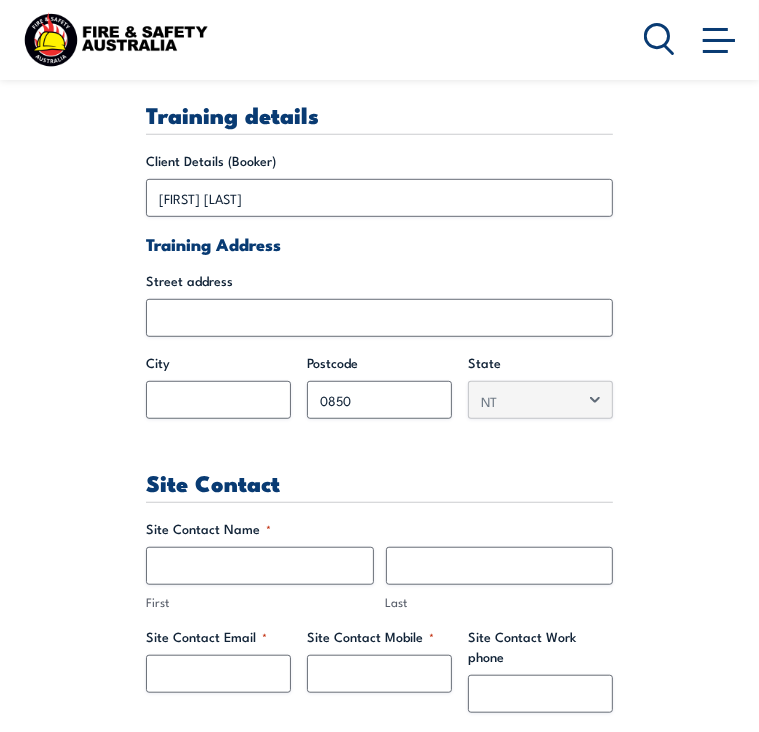 drag, startPoint x: 187, startPoint y: 405, endPoint x: 93, endPoint y: 421, distance: 95.35198 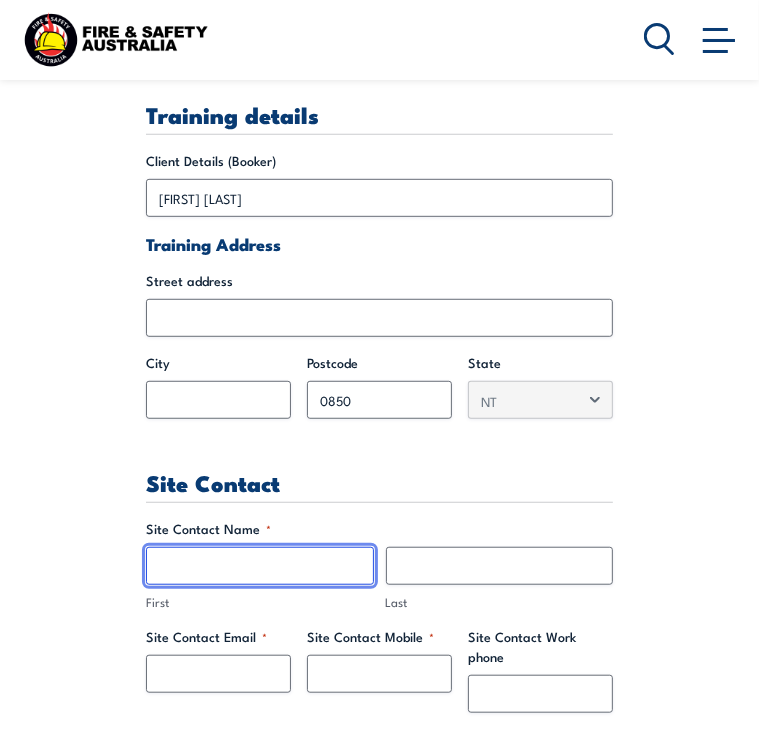click on "First" at bounding box center (260, 566) 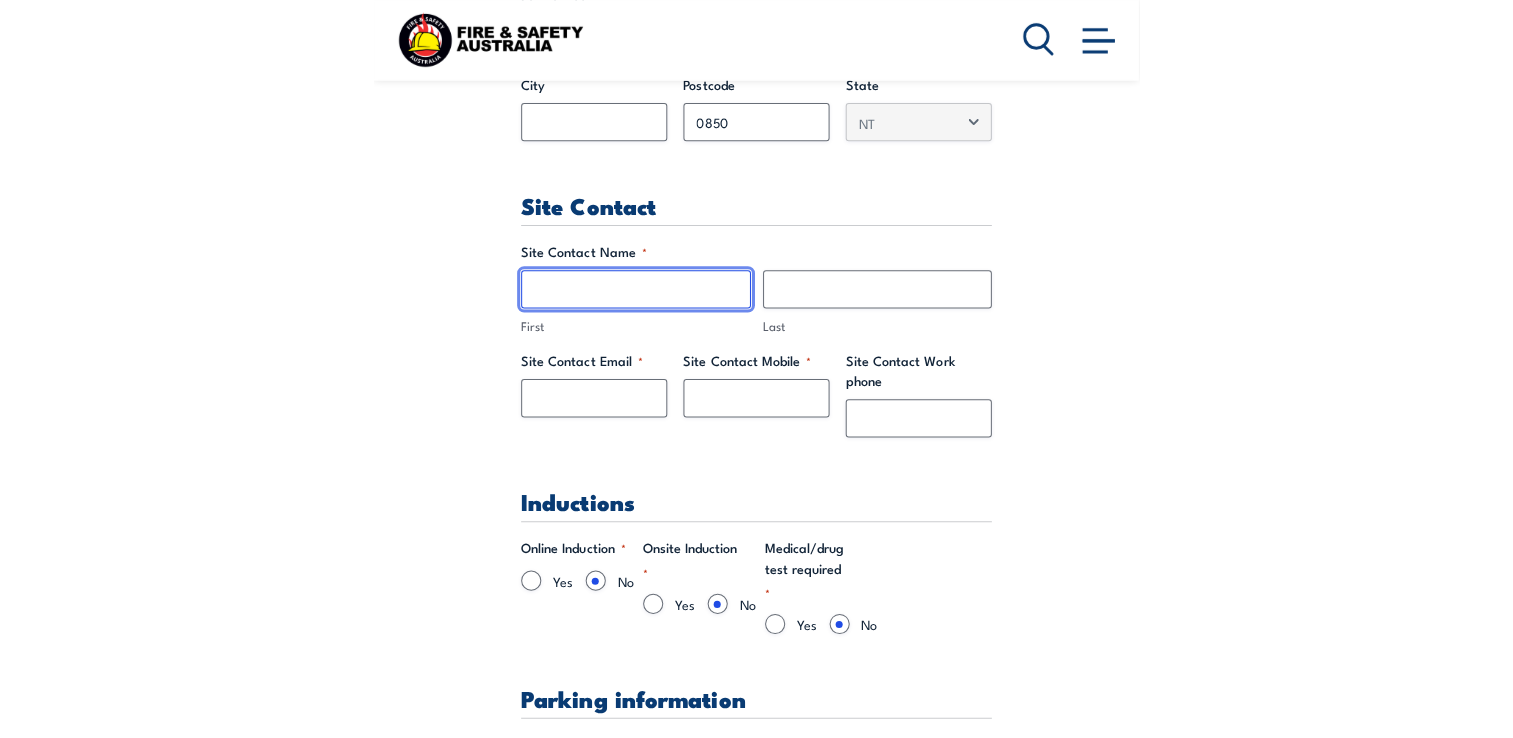 scroll, scrollTop: 813, scrollLeft: 0, axis: vertical 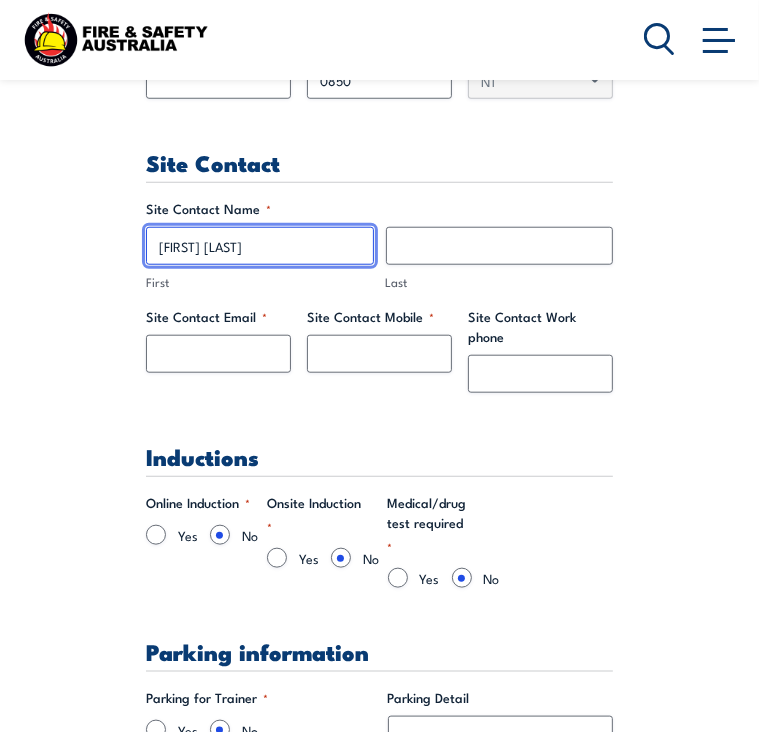 type on "[FIRST] [LAST]" 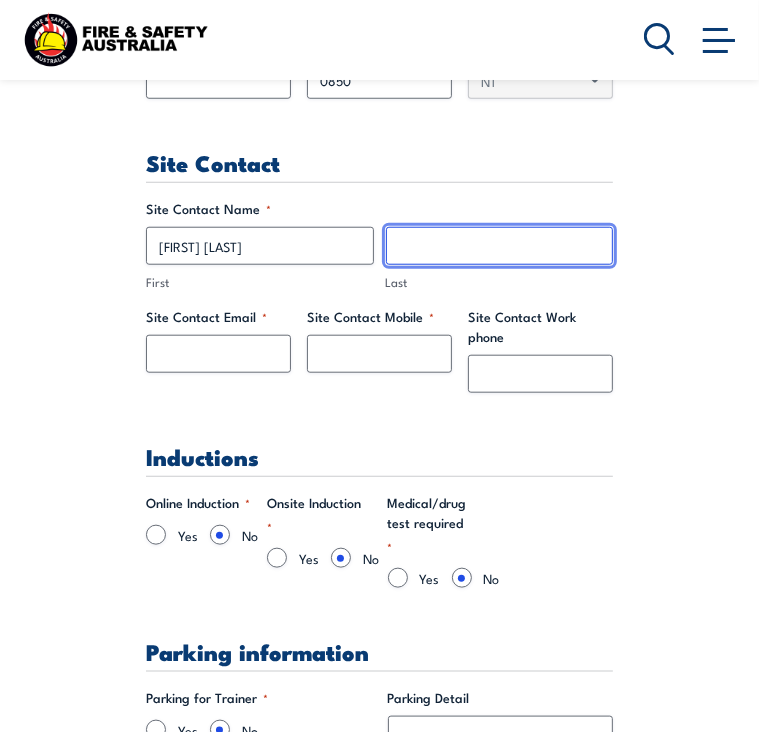 click on "Last" at bounding box center (500, 246) 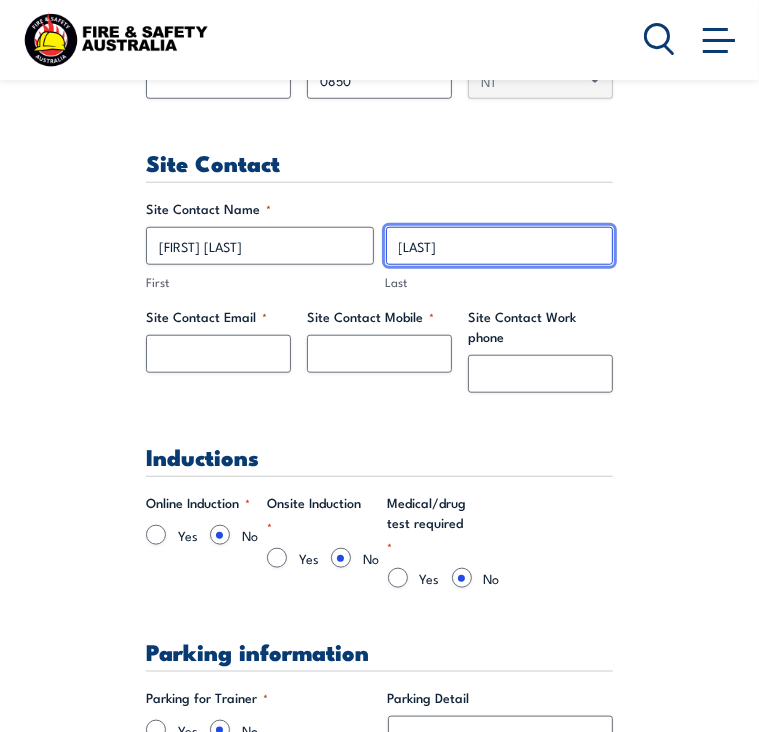 type on "[LAST]" 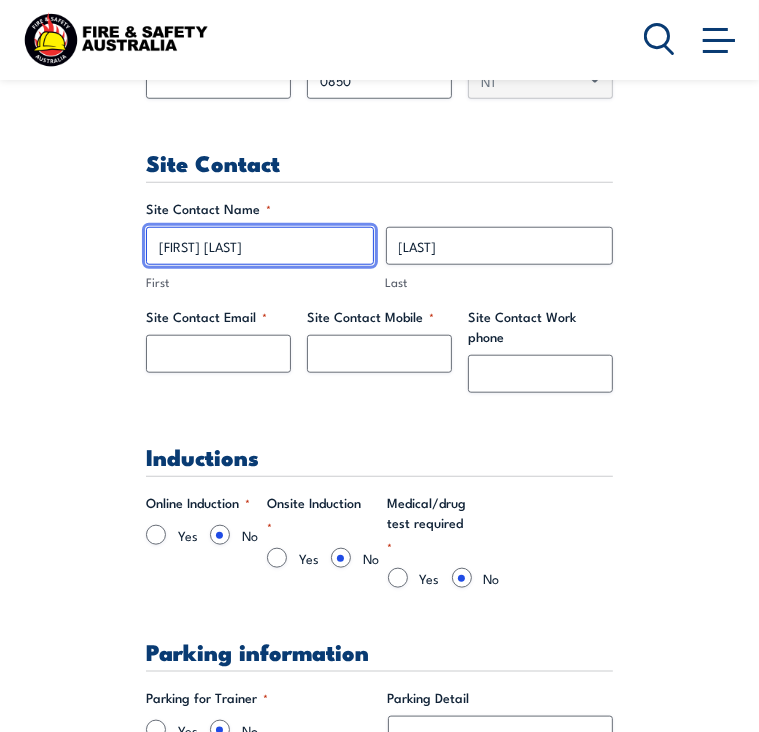 click on "[FIRST] [LAST]" at bounding box center [260, 246] 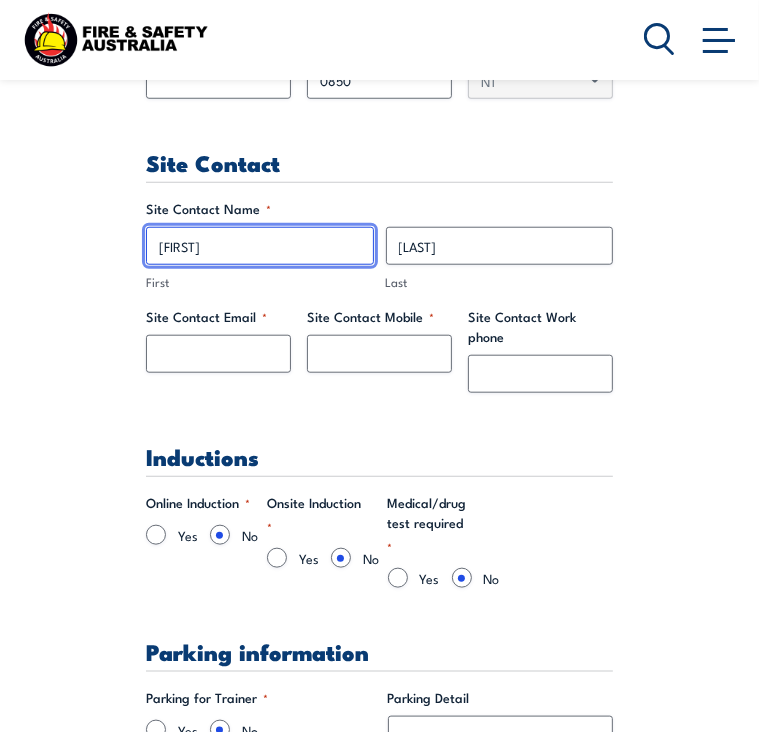type on "[FIRST]" 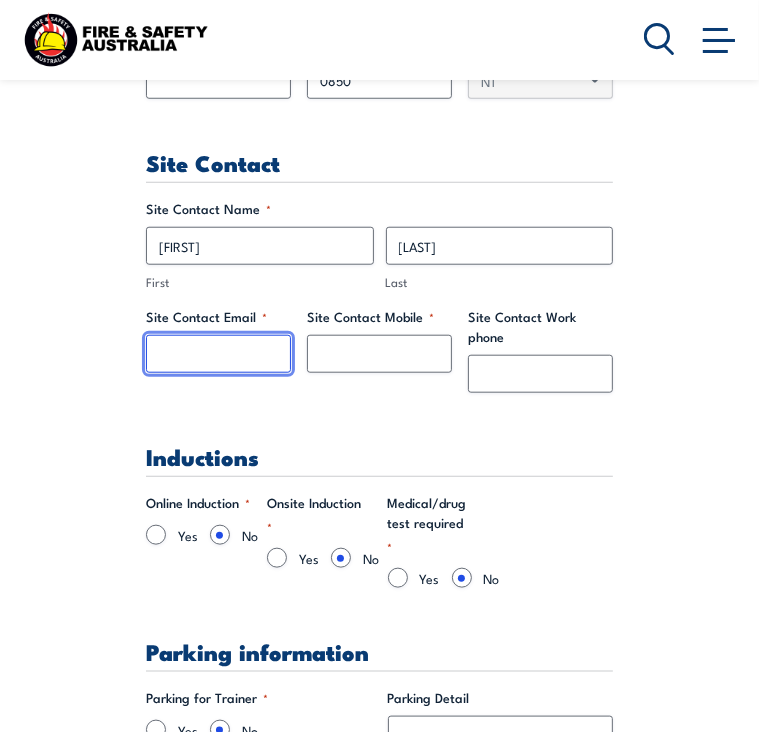 click on "Site Contact Email *" at bounding box center (218, 354) 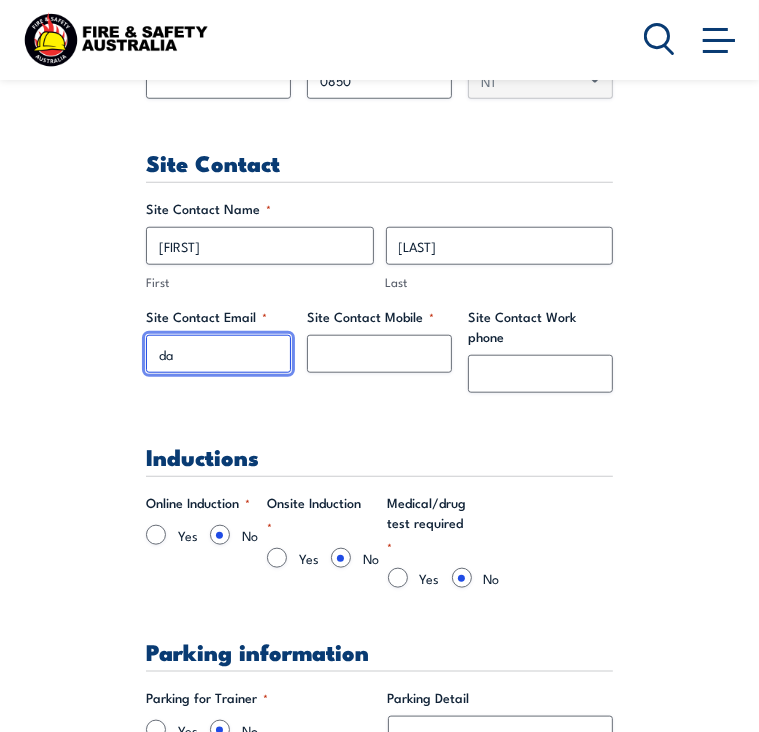 type on "d" 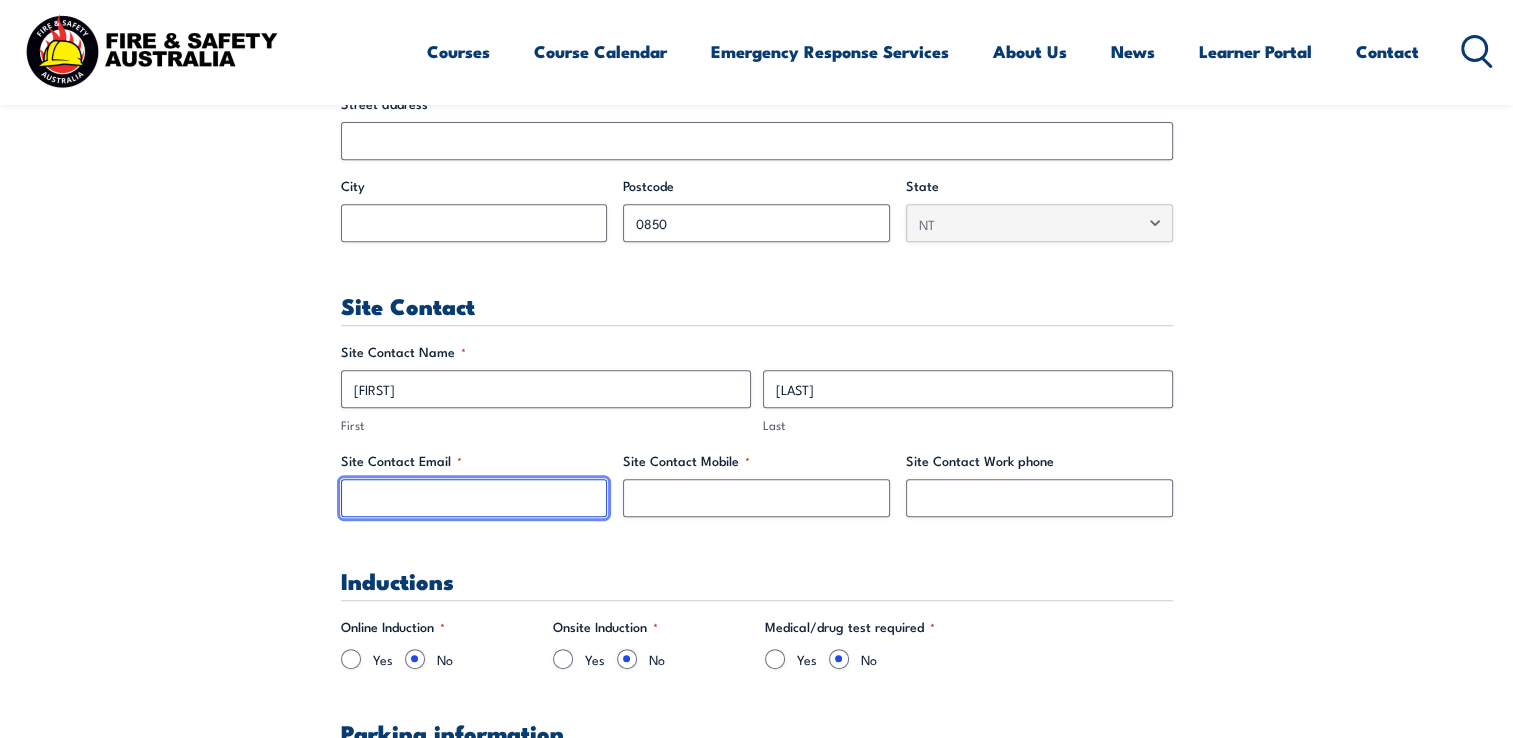 click on "Site Contact Email *" at bounding box center (474, 498) 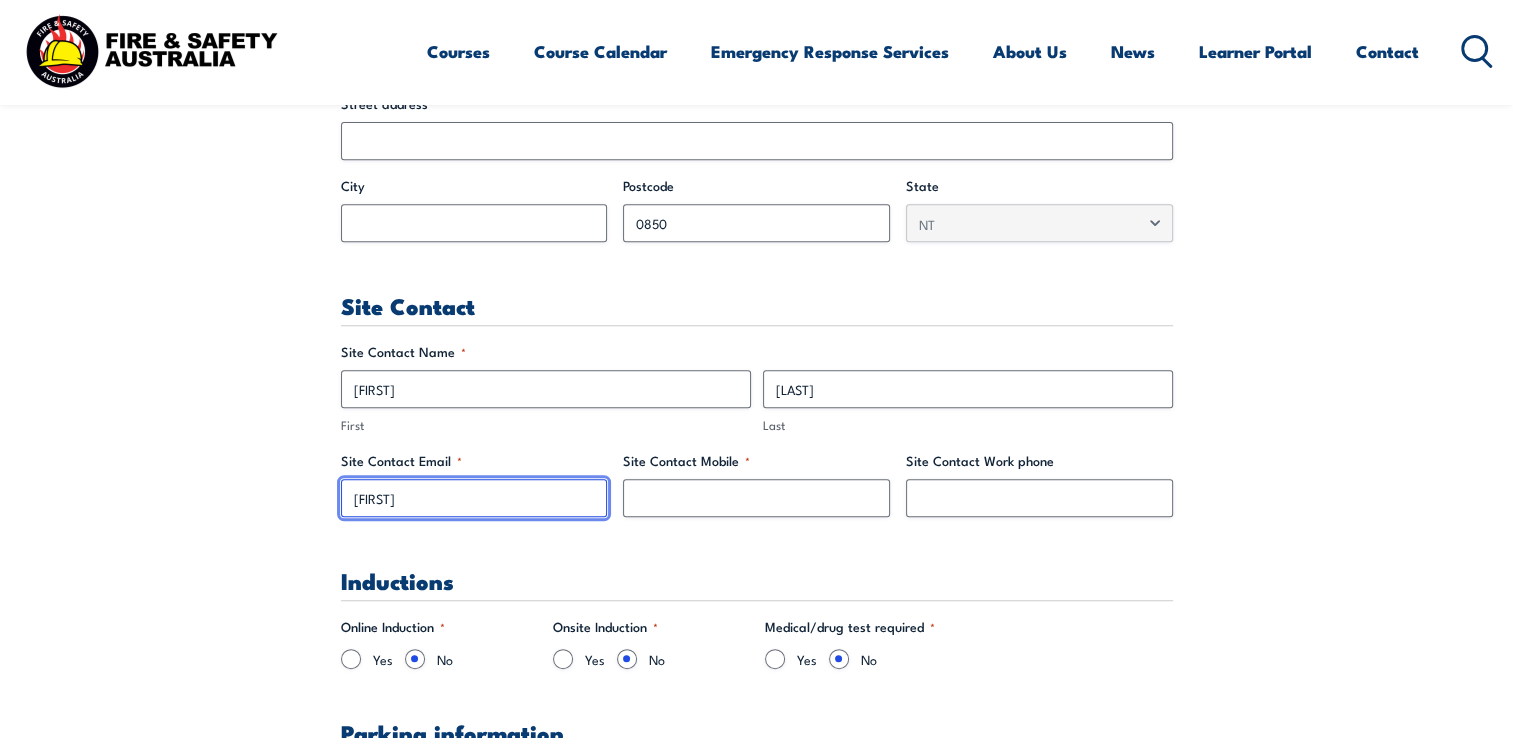 type on "[EMAIL]" 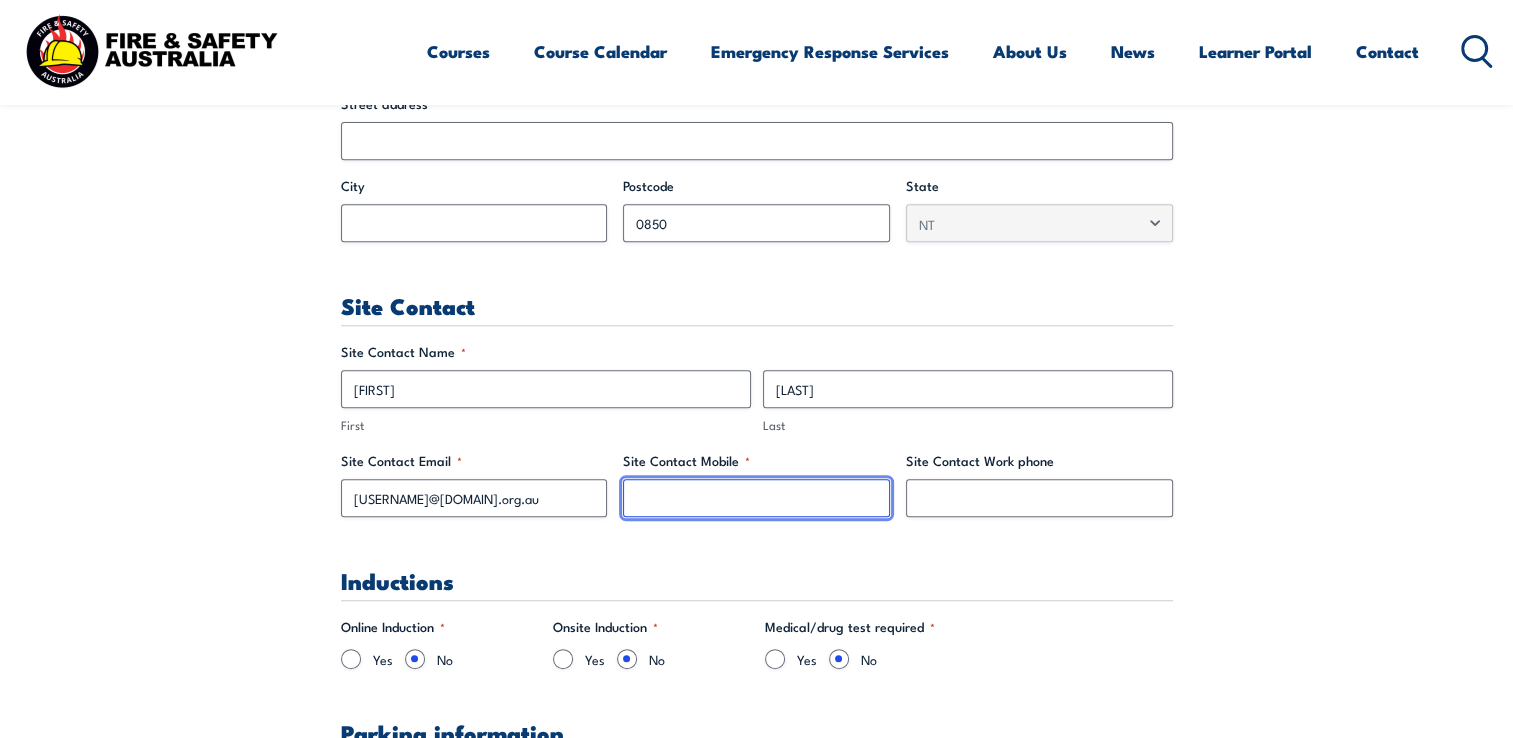 type on "[PHONE]" 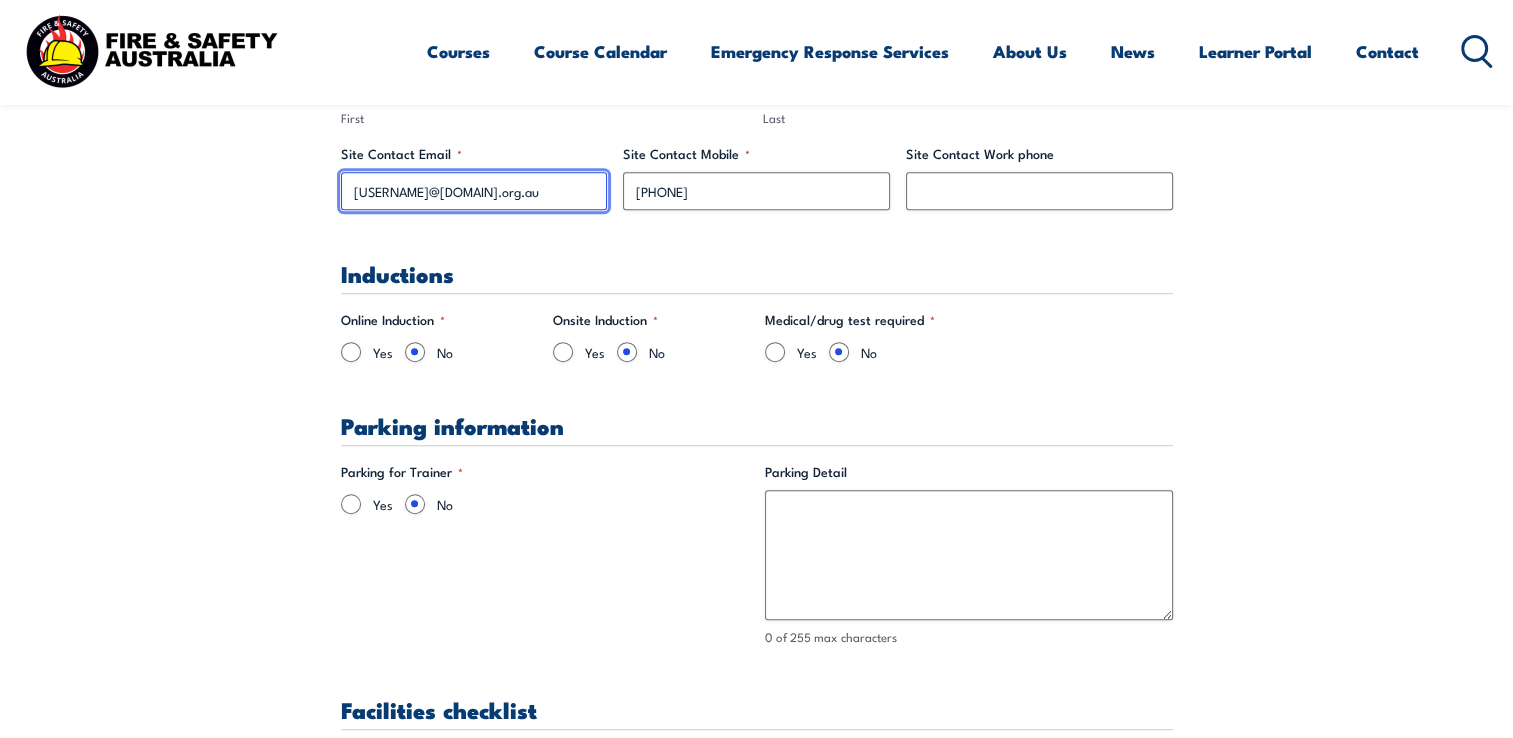 scroll, scrollTop: 1133, scrollLeft: 0, axis: vertical 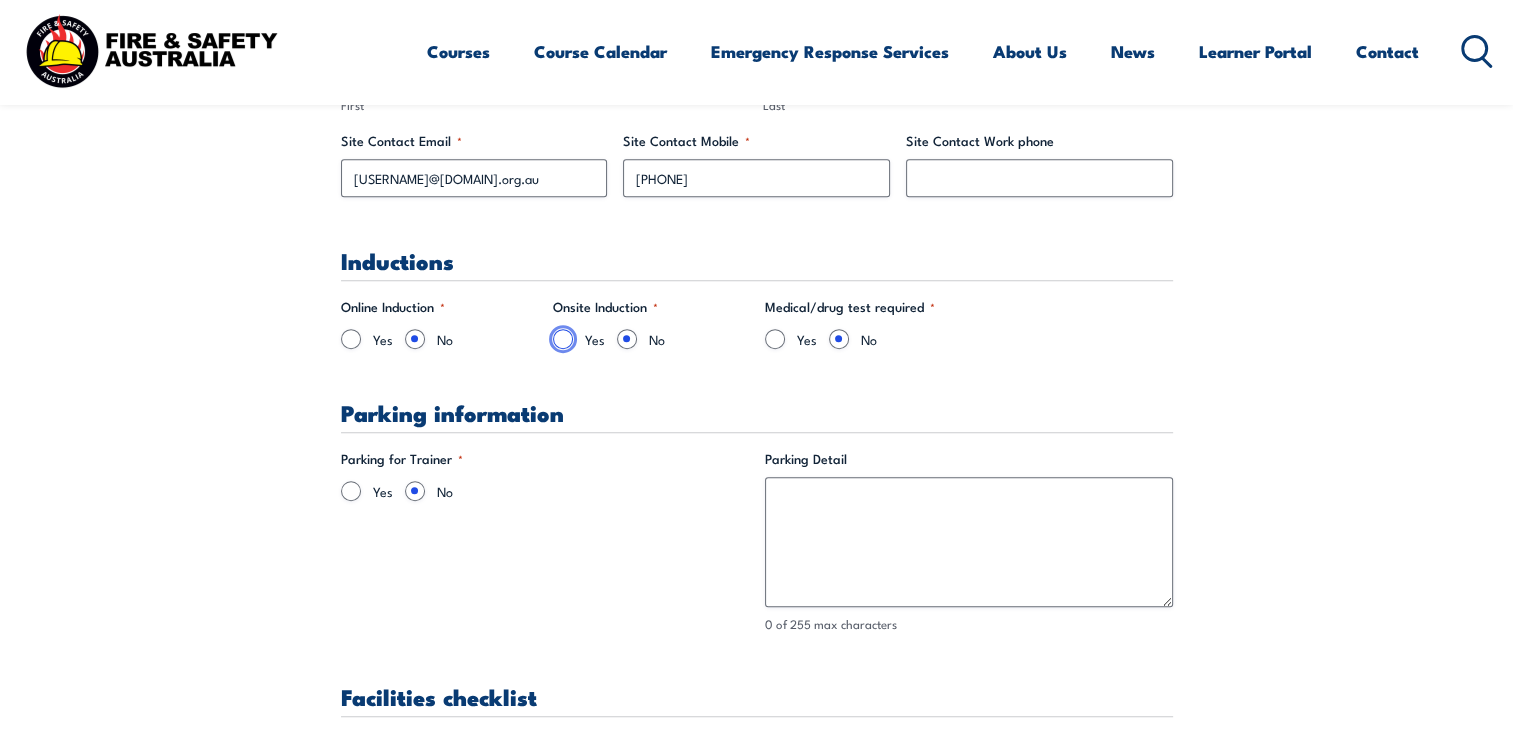 click on "Yes" at bounding box center [563, 339] 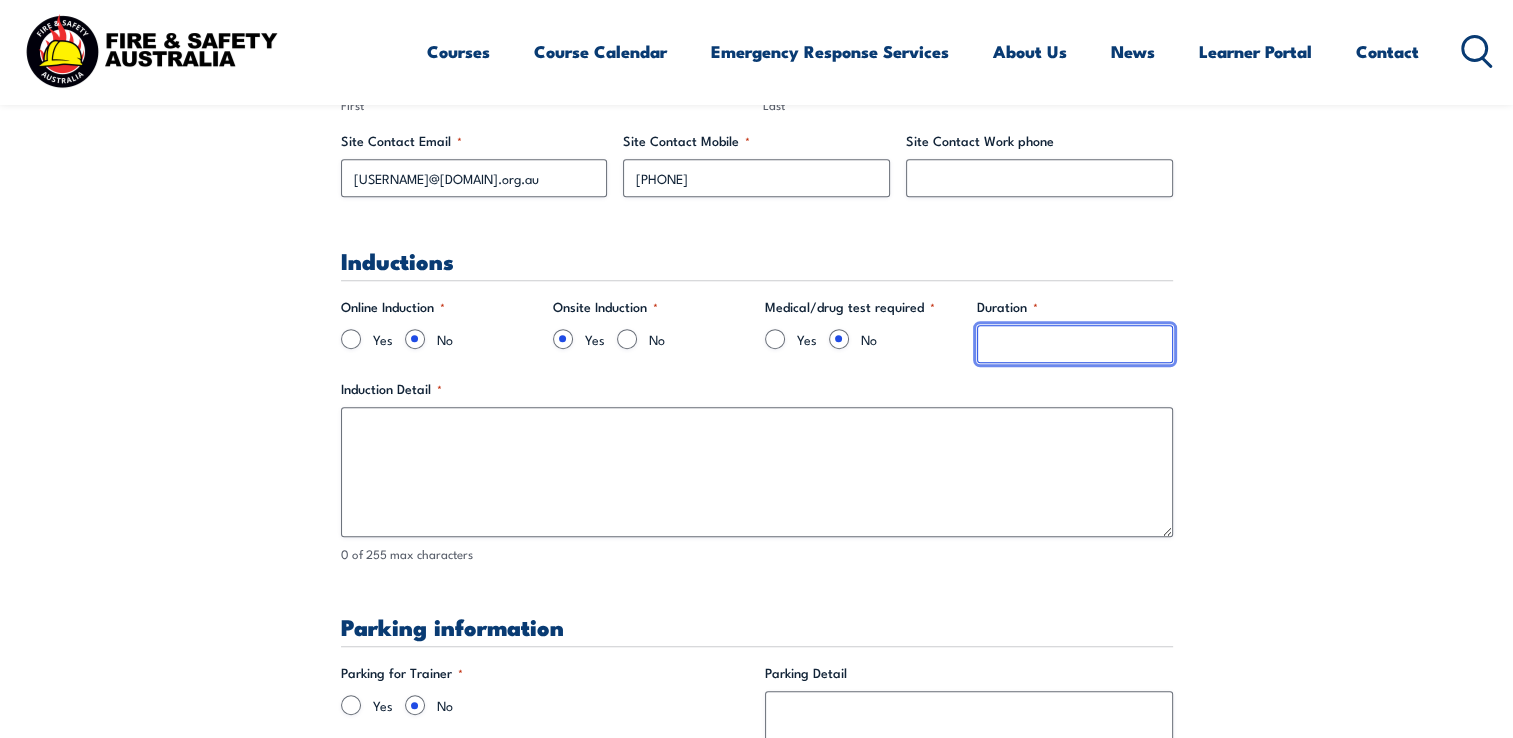 click on "Duration *" at bounding box center (1075, 344) 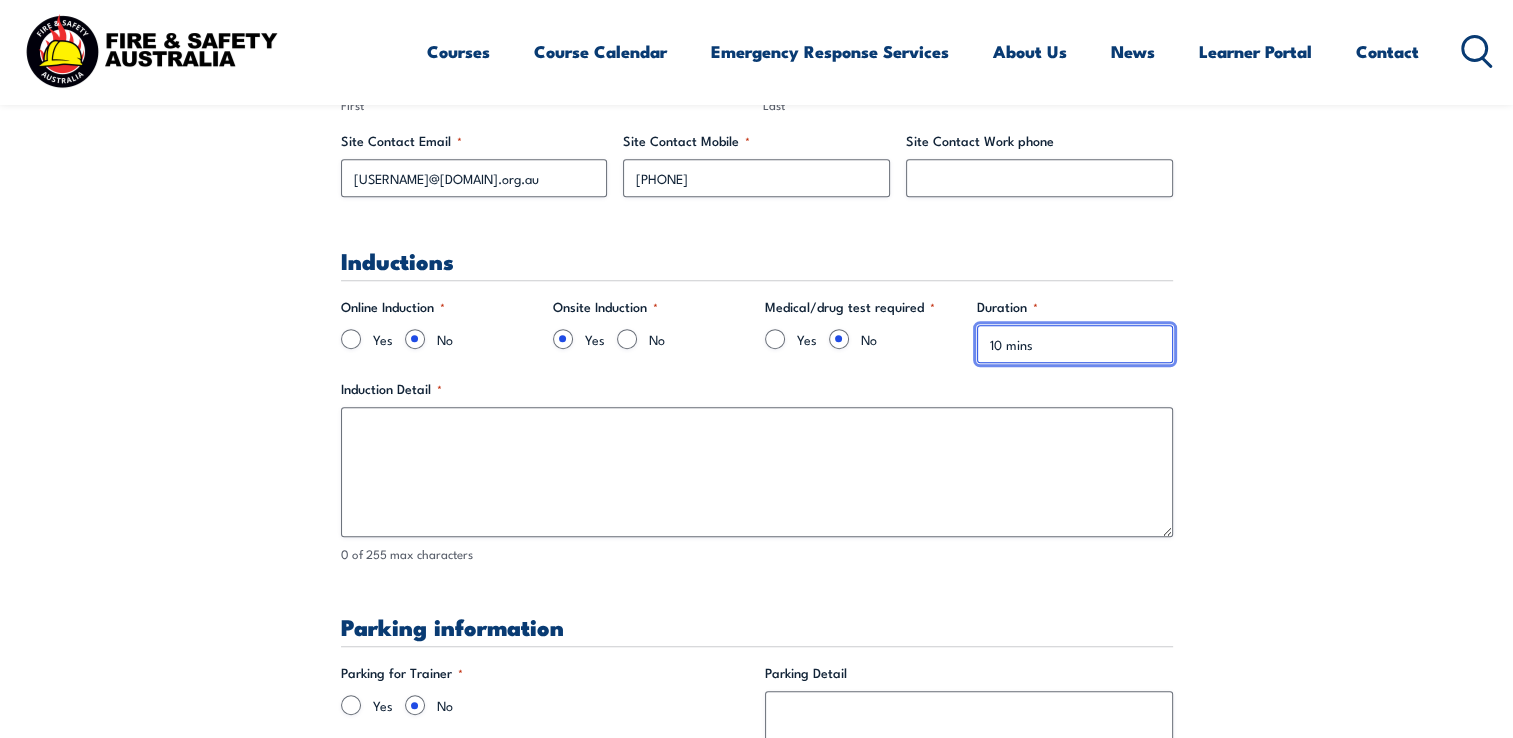 type on "10 mins" 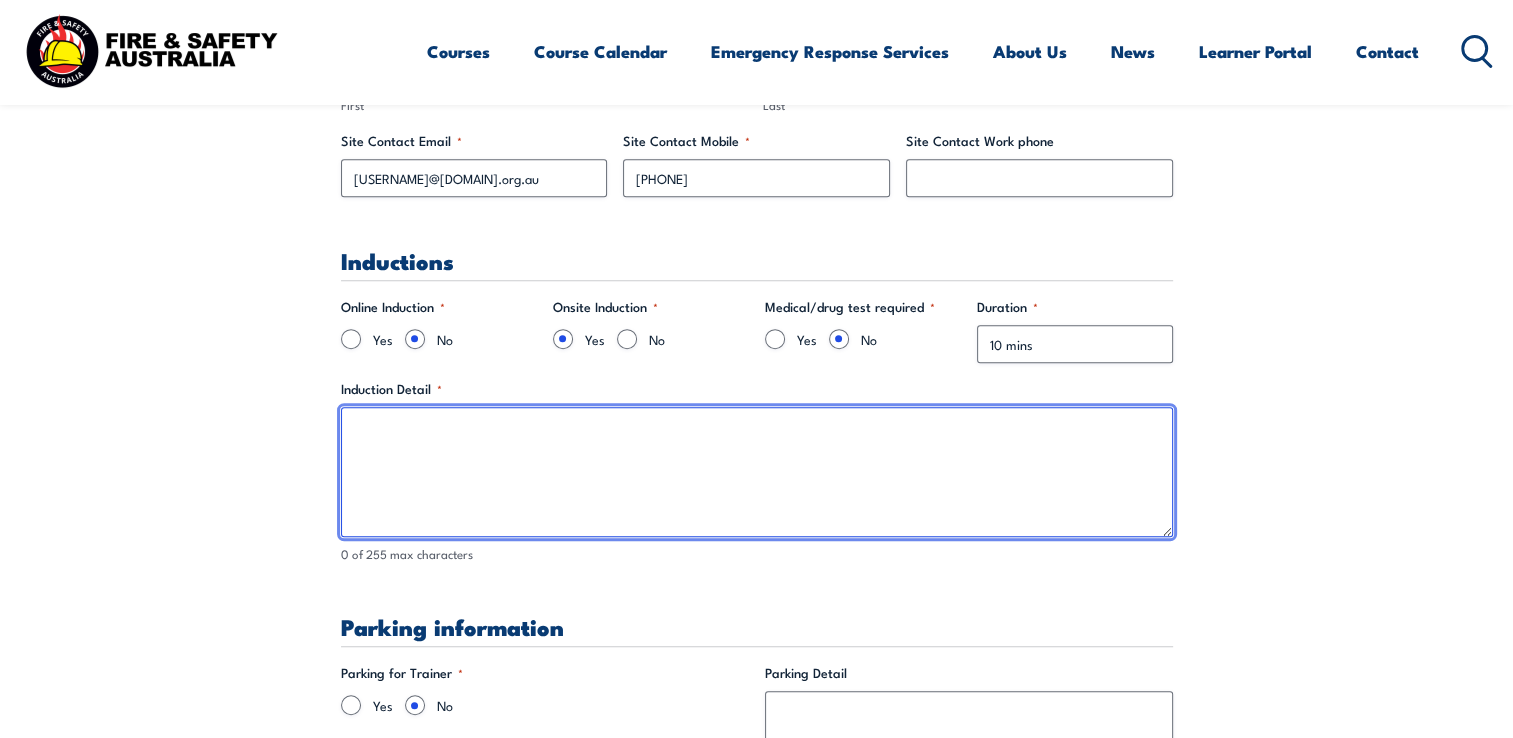 click on "Induction Detail *" at bounding box center [757, 472] 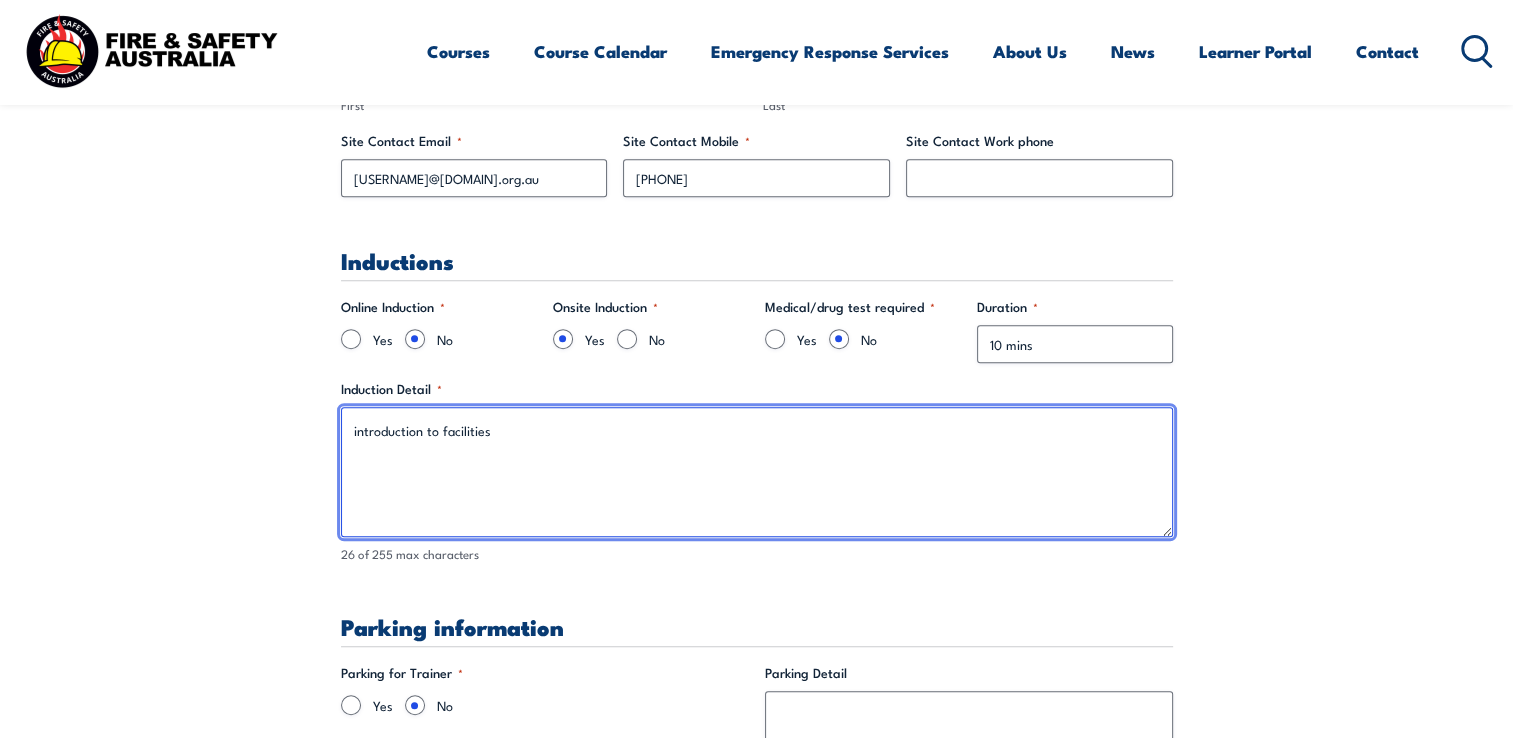 click on "introduction to facilities" at bounding box center [757, 472] 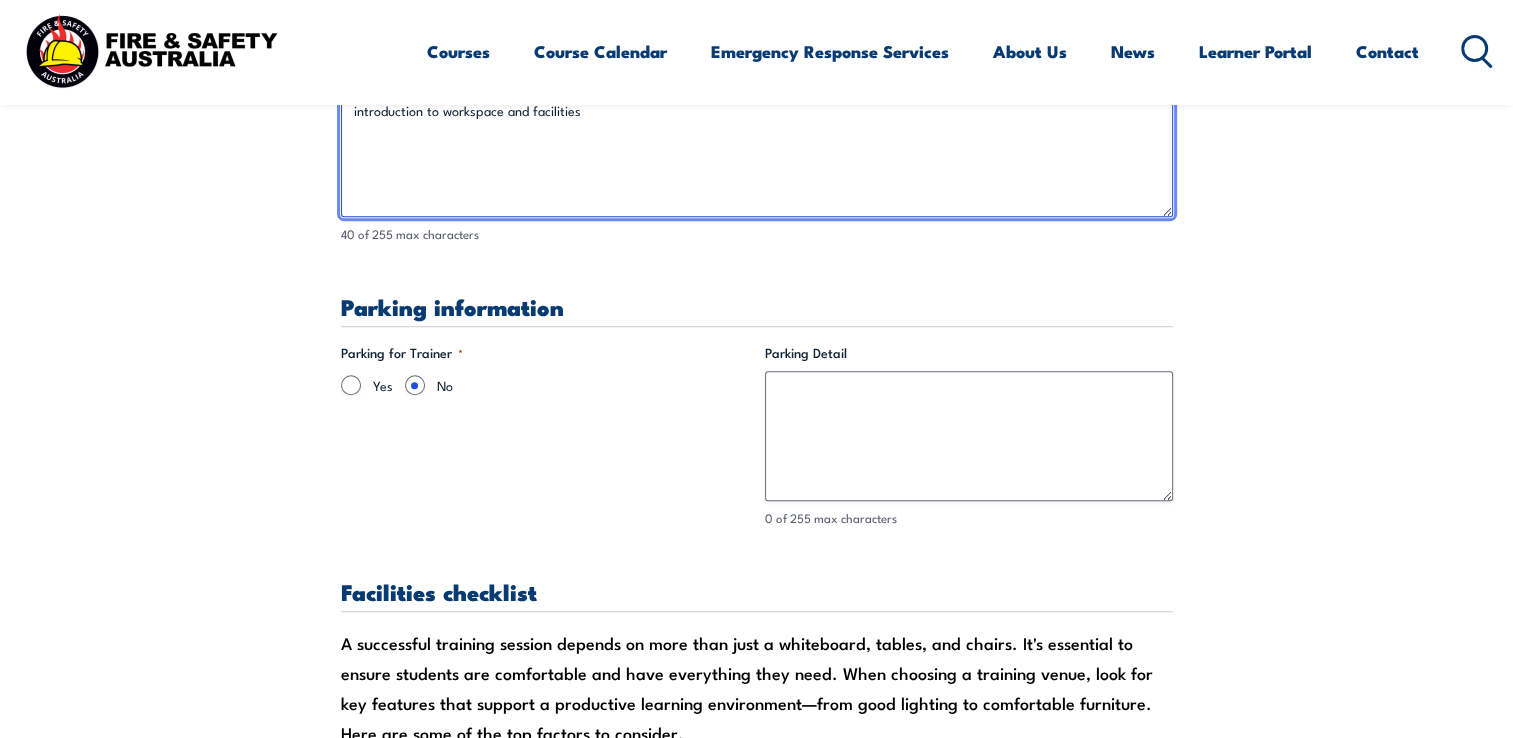 scroll, scrollTop: 1612, scrollLeft: 0, axis: vertical 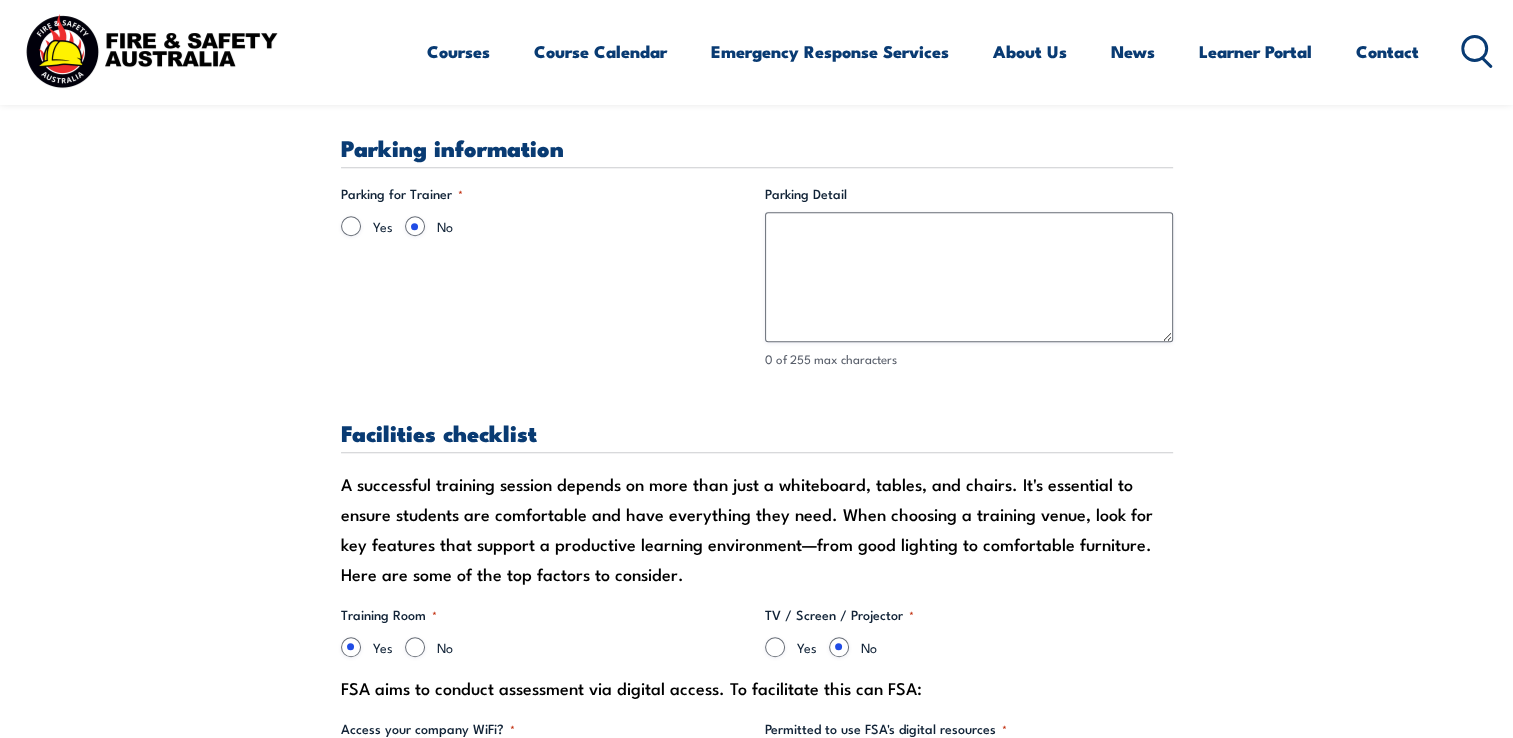 type on "introduction to workspace and facilities" 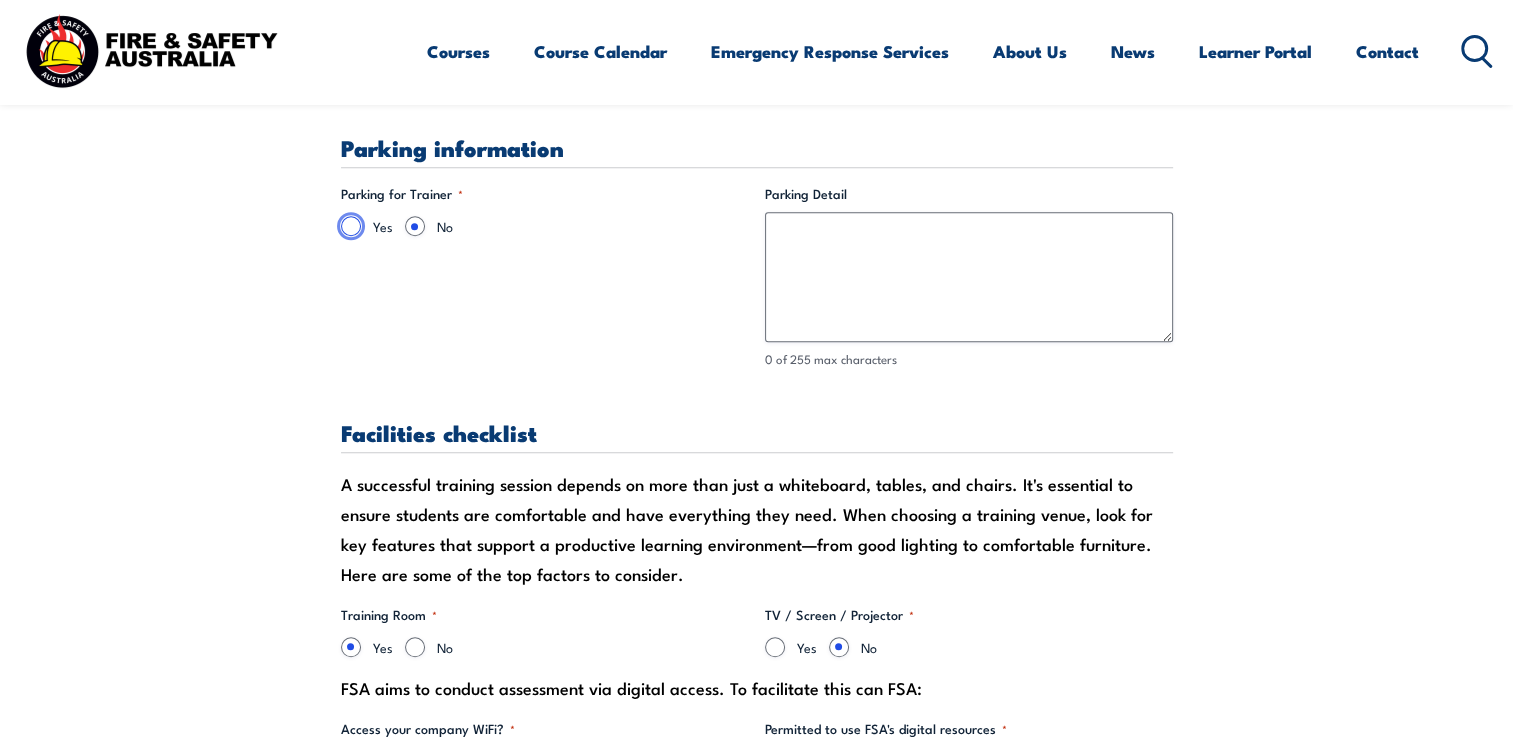 click on "Yes" at bounding box center [351, 226] 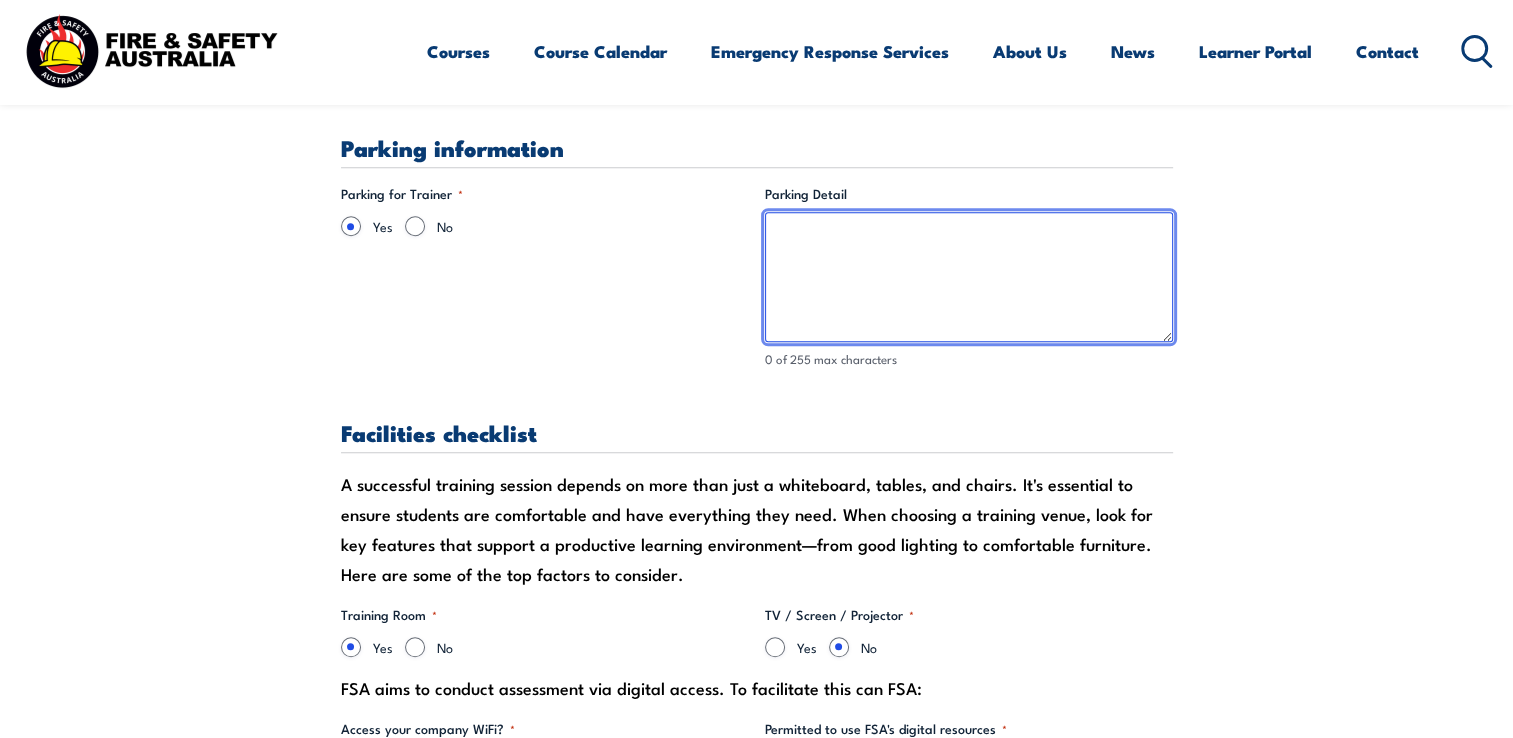 click on "Parking Detail" at bounding box center (969, 277) 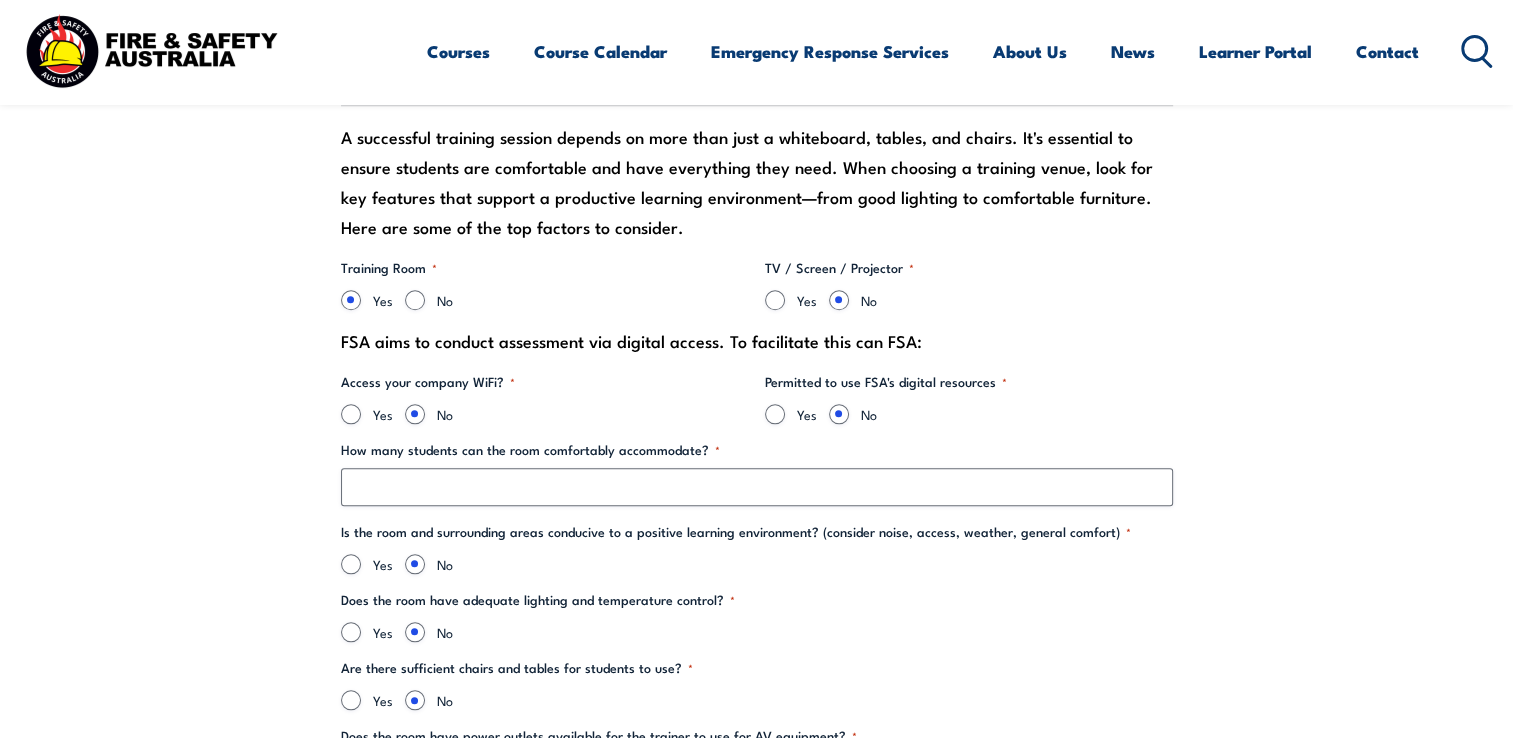 scroll, scrollTop: 2000, scrollLeft: 0, axis: vertical 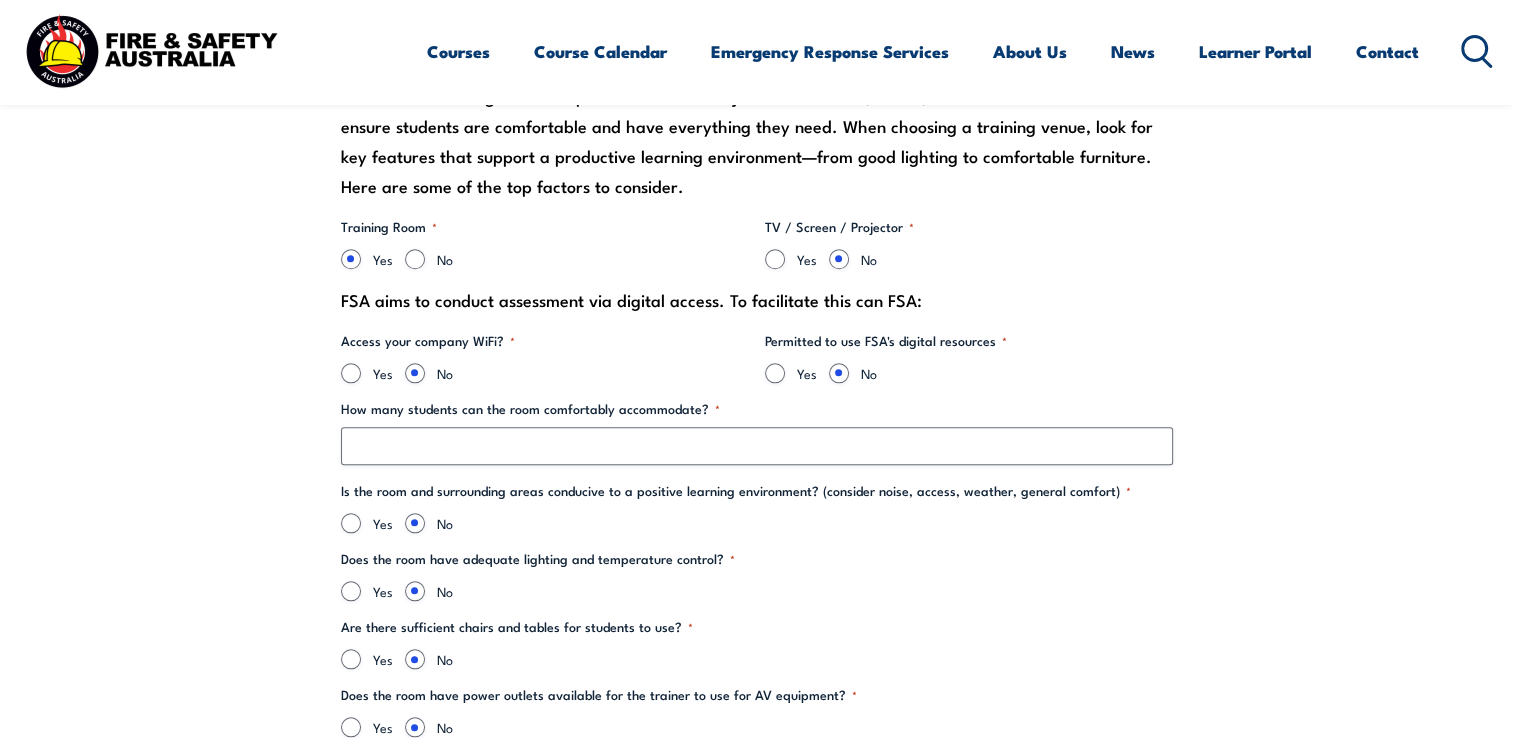 type on "parking available onsite" 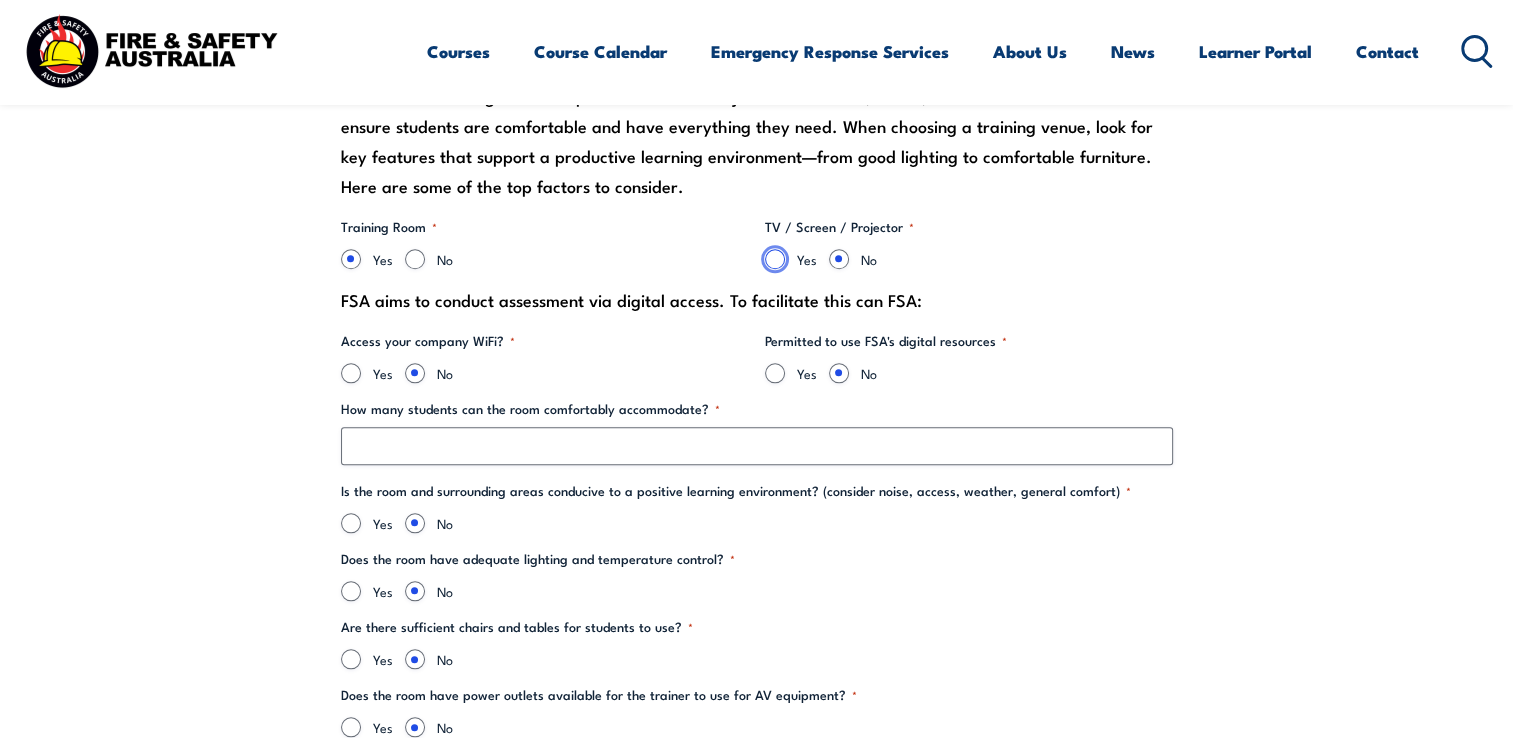 click on "Yes" at bounding box center (775, 259) 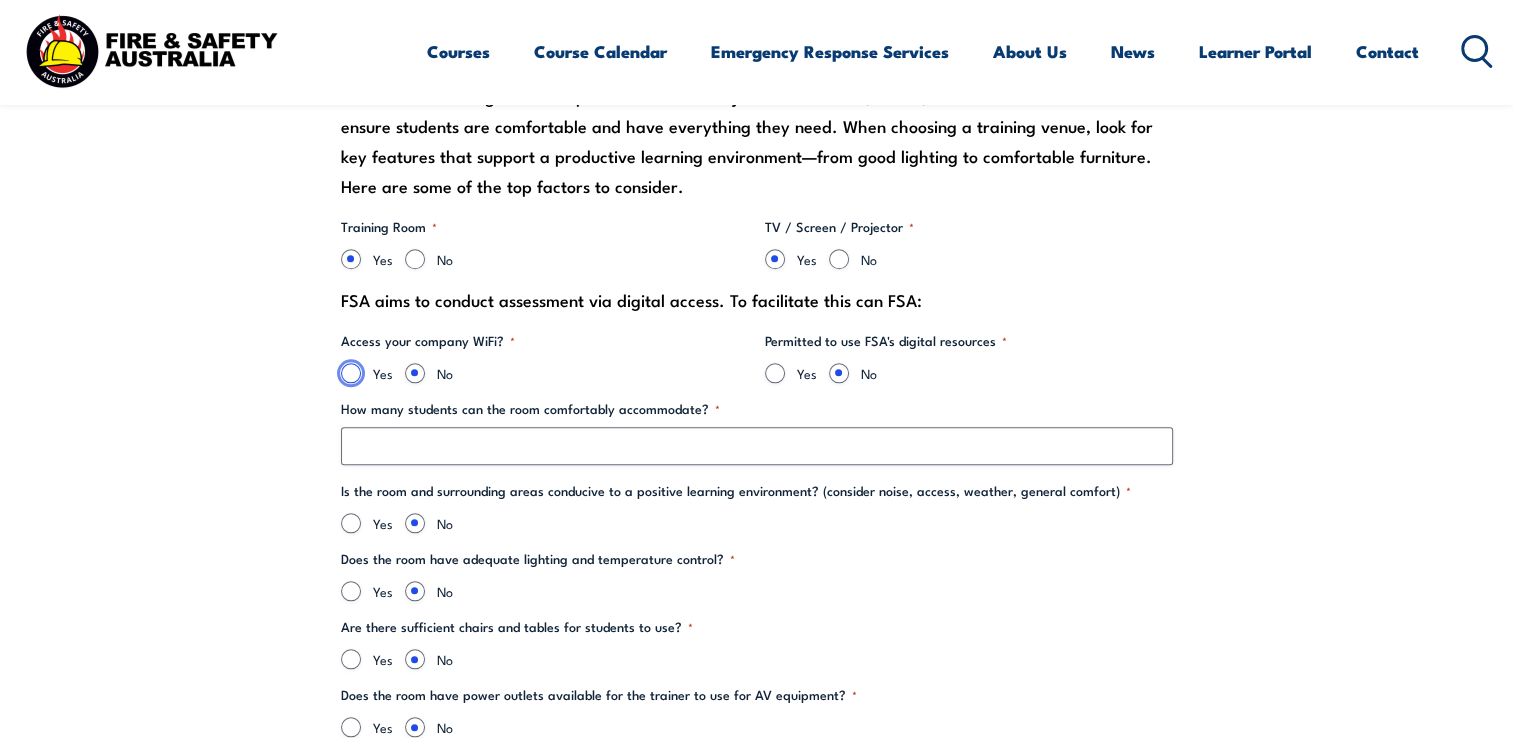 click on "Yes" at bounding box center [351, 373] 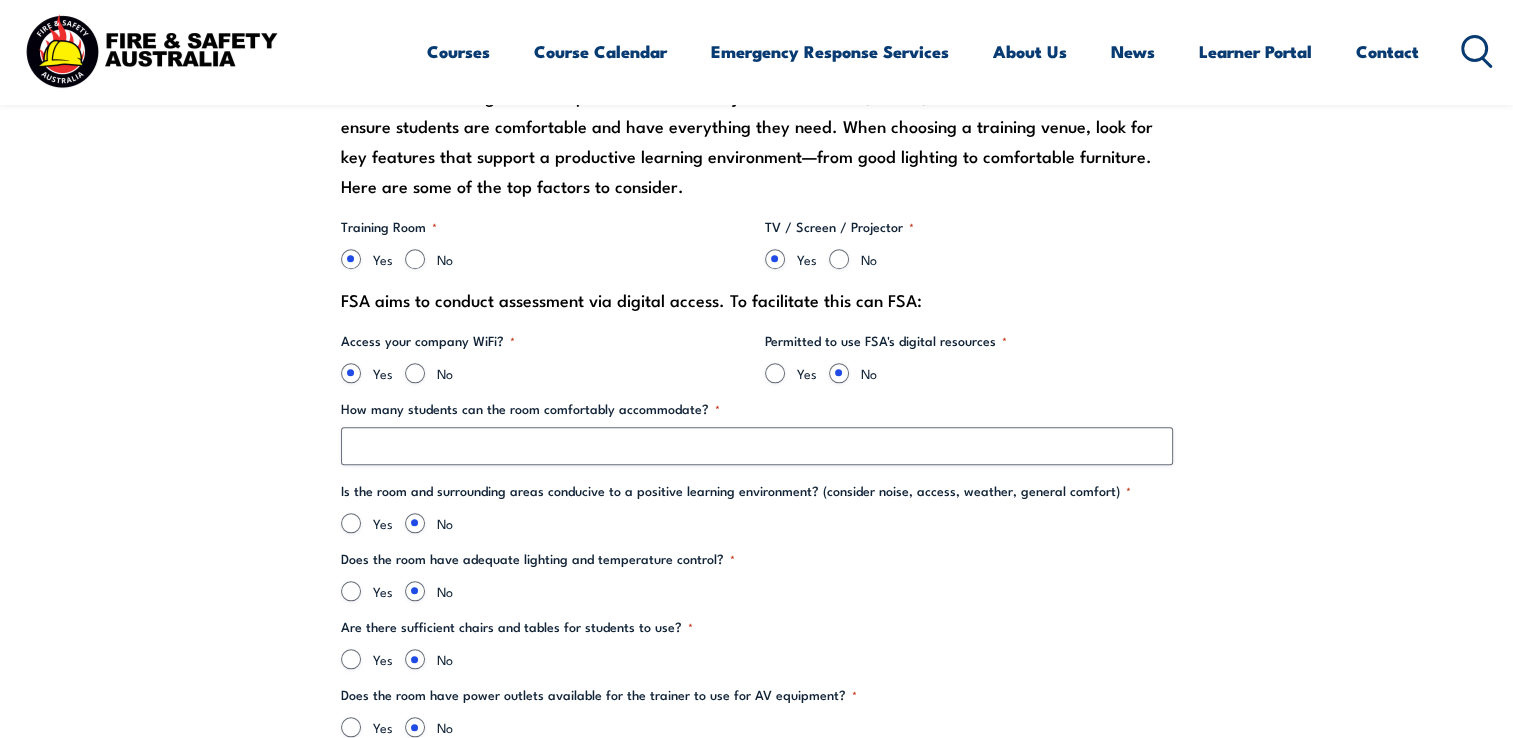 click on "Yes" at bounding box center (791, 373) 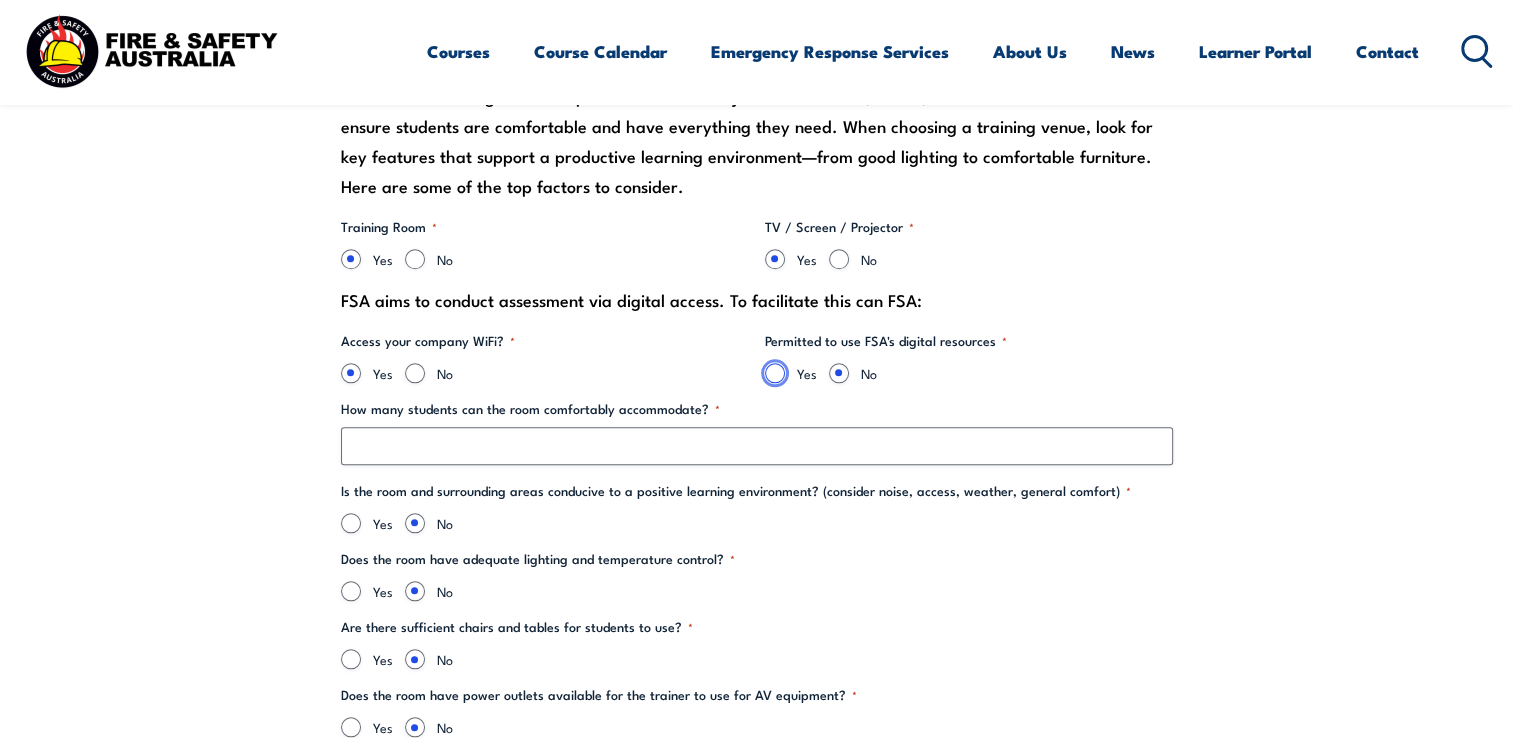 click on "Yes" at bounding box center (775, 373) 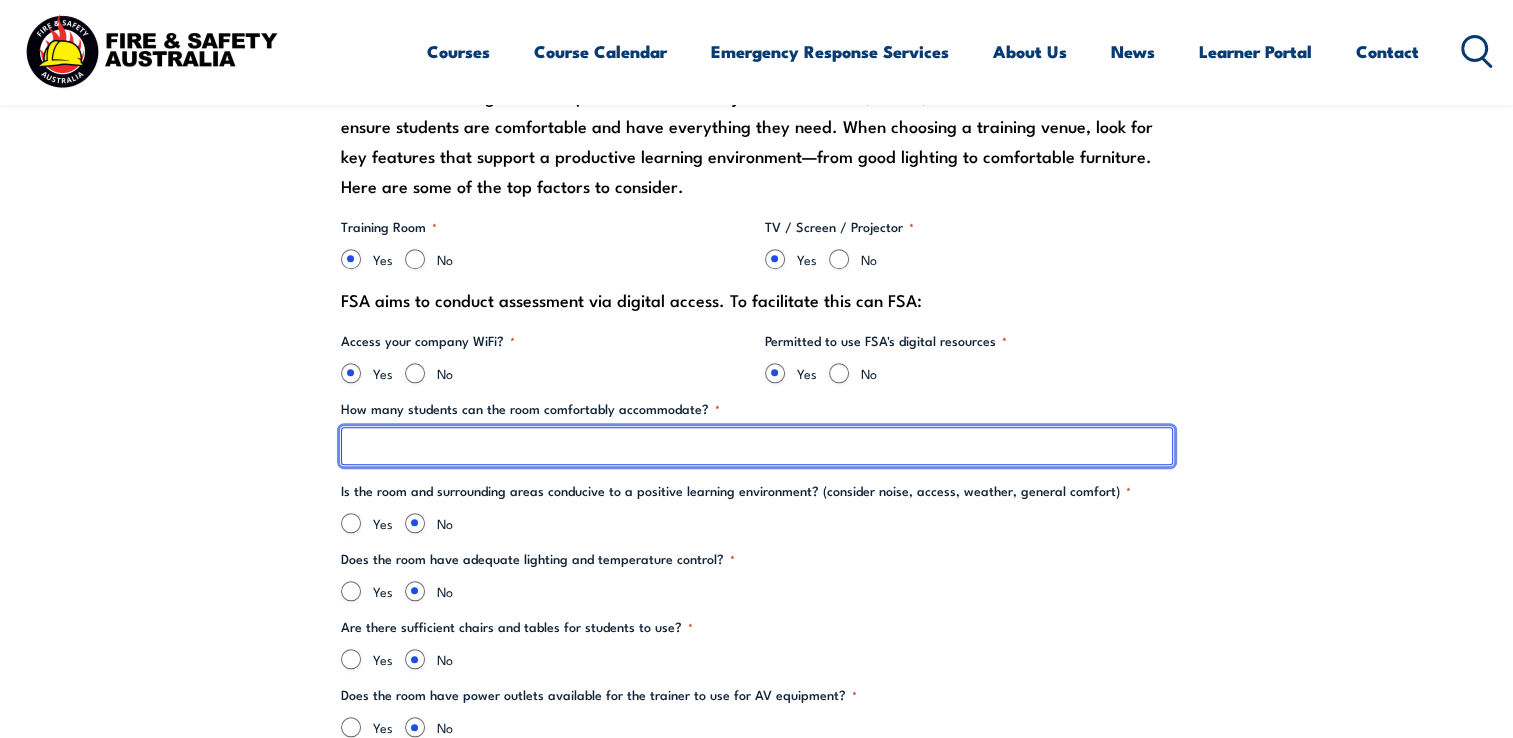 click on "How many students can the room comfortably accommodate? *" at bounding box center (757, 446) 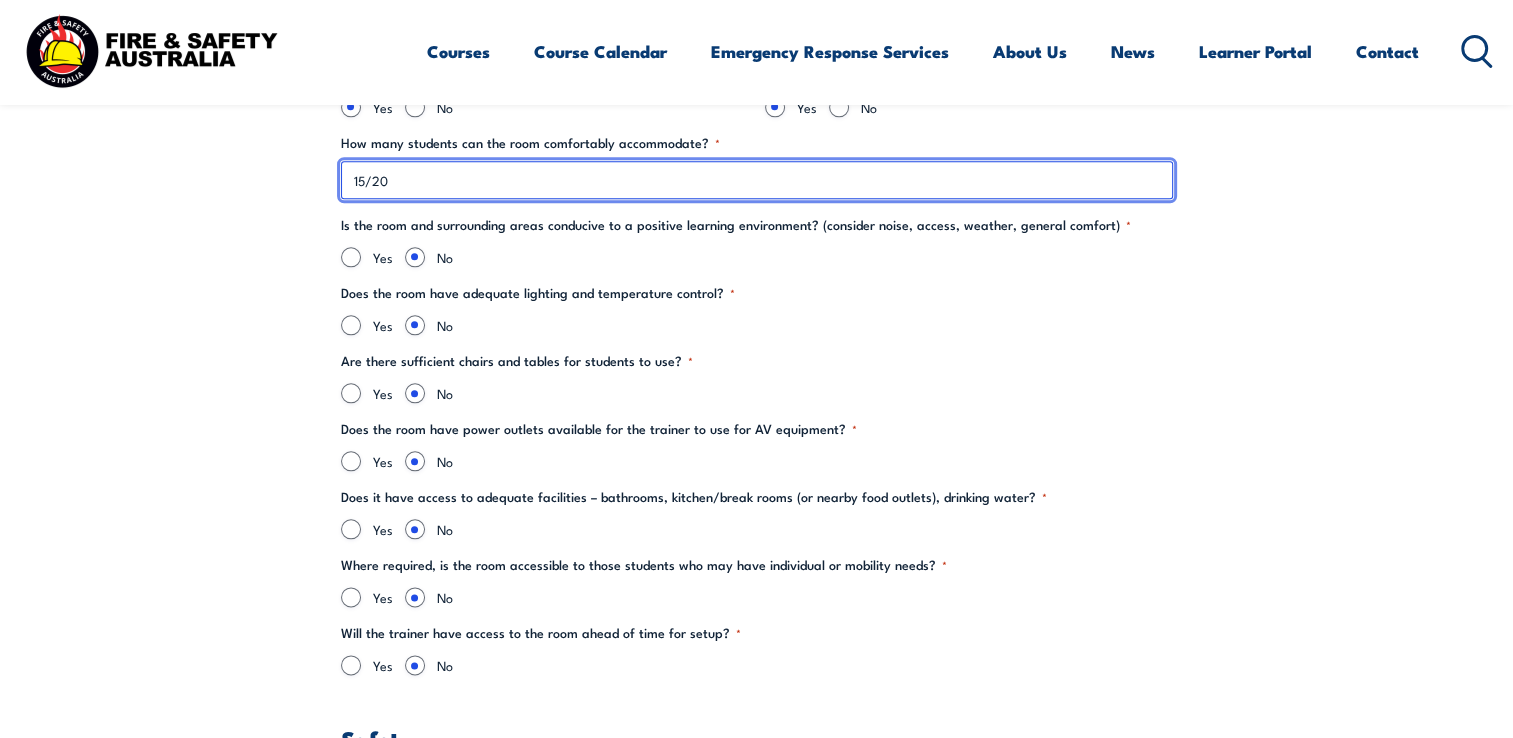 scroll, scrollTop: 2319, scrollLeft: 0, axis: vertical 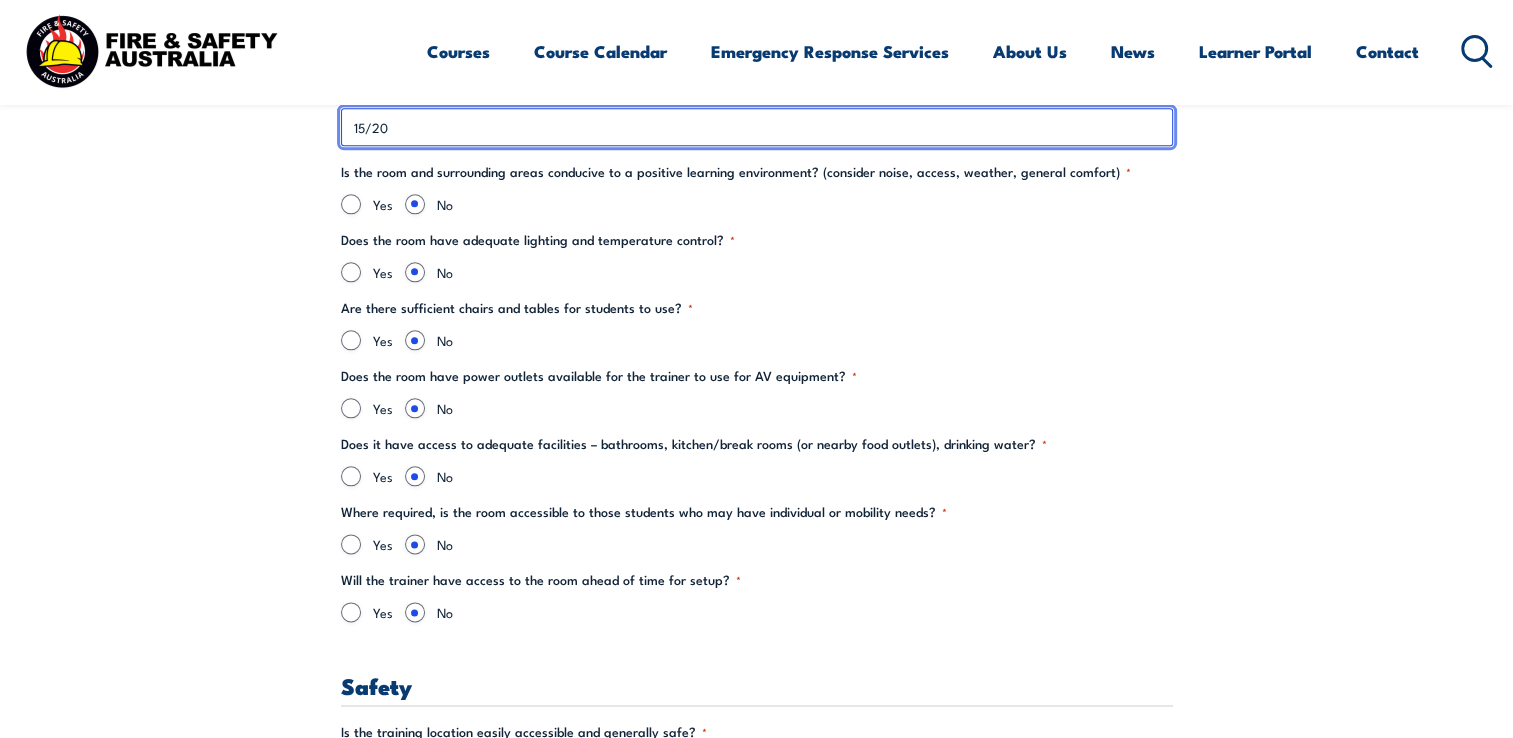 type on "15/20" 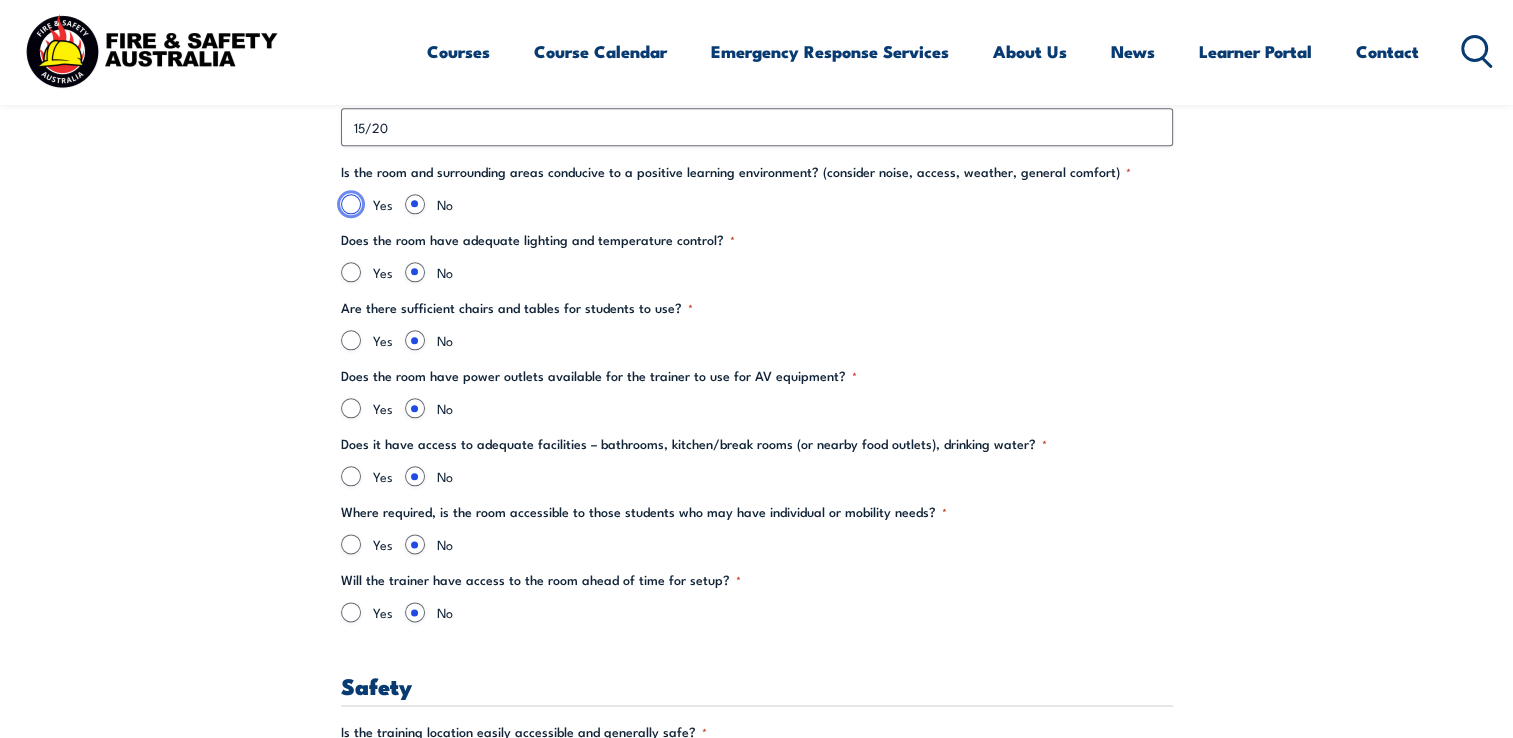 click on "Yes" at bounding box center (351, 204) 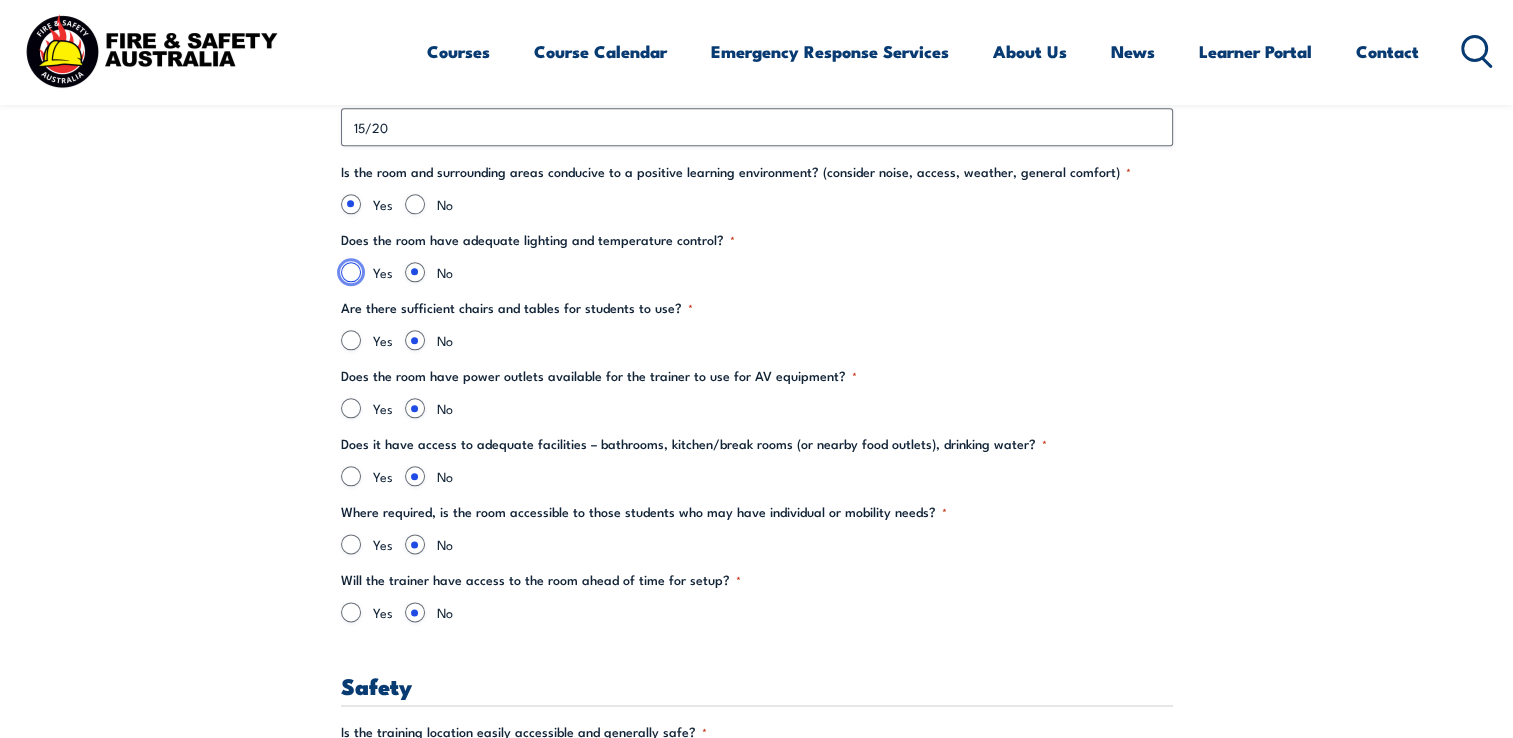 click on "Yes" at bounding box center [351, 272] 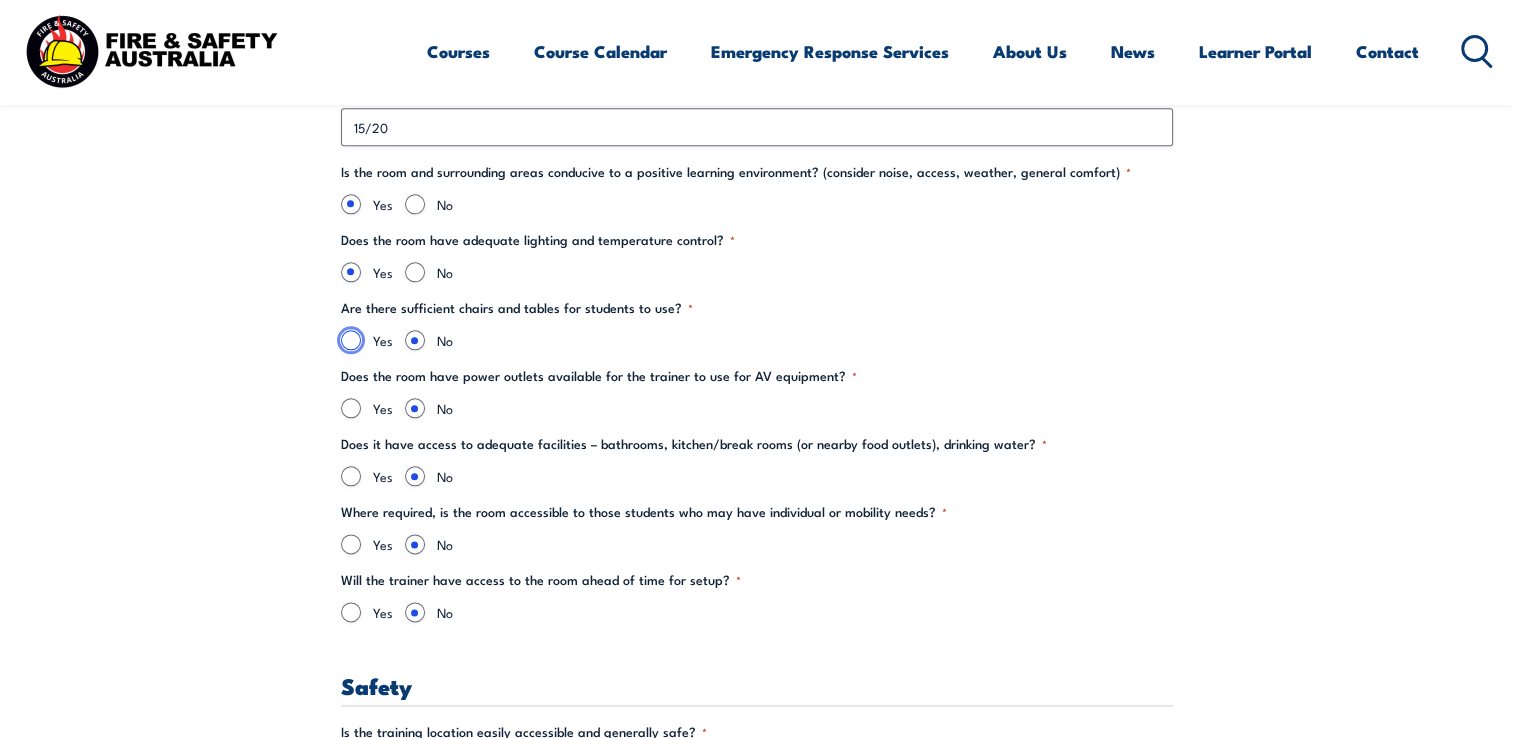 click on "Yes" at bounding box center (351, 340) 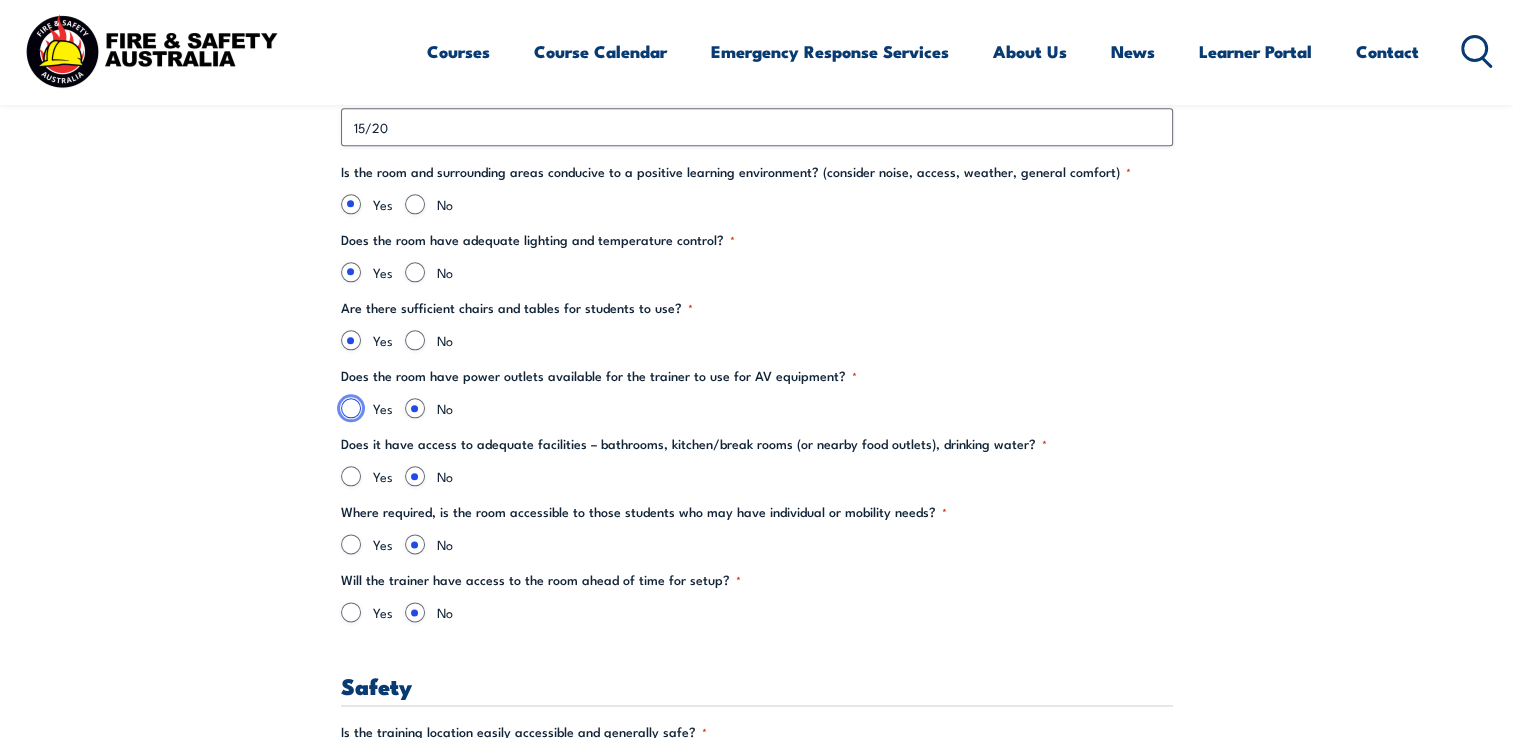 click on "Yes" at bounding box center [351, 408] 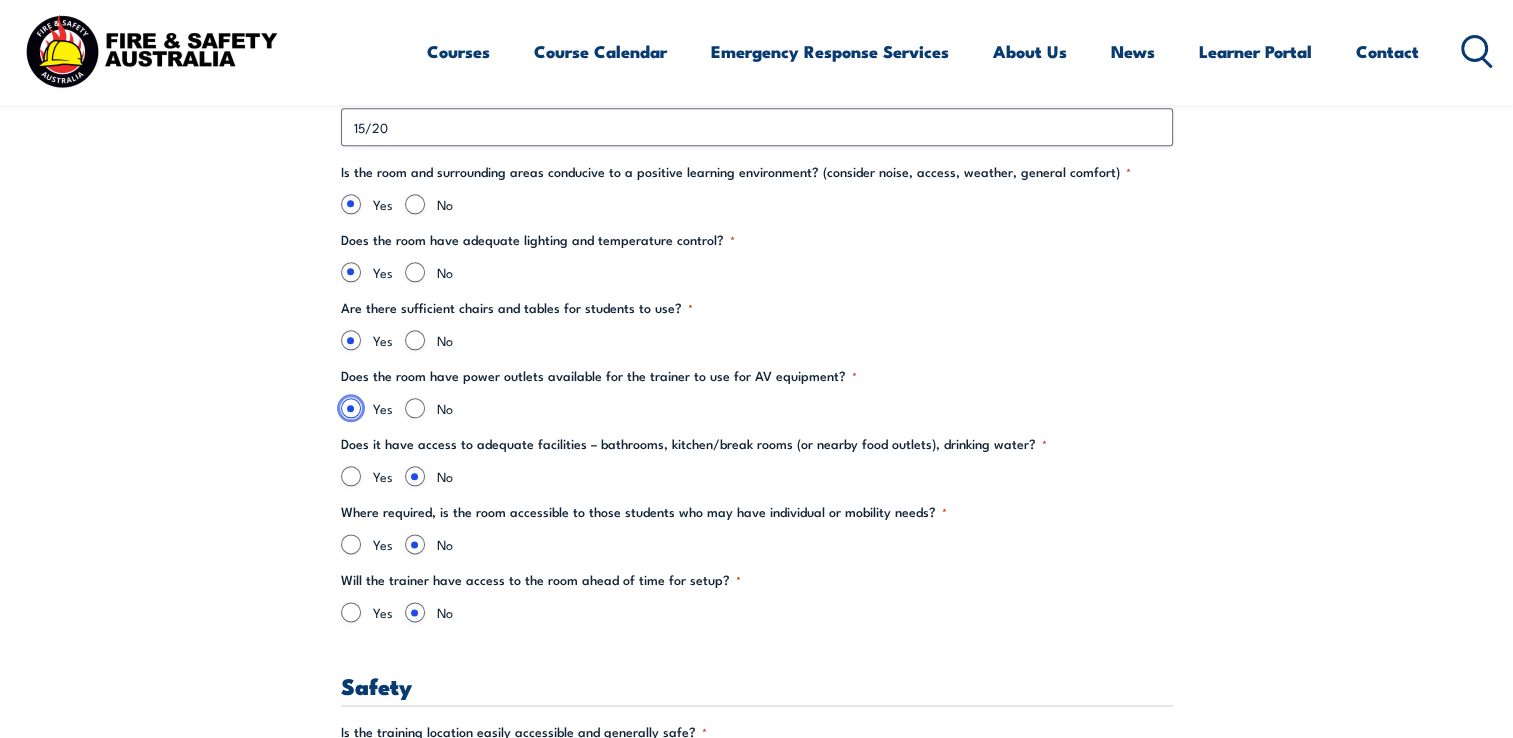 click on "Yes" at bounding box center (351, 408) 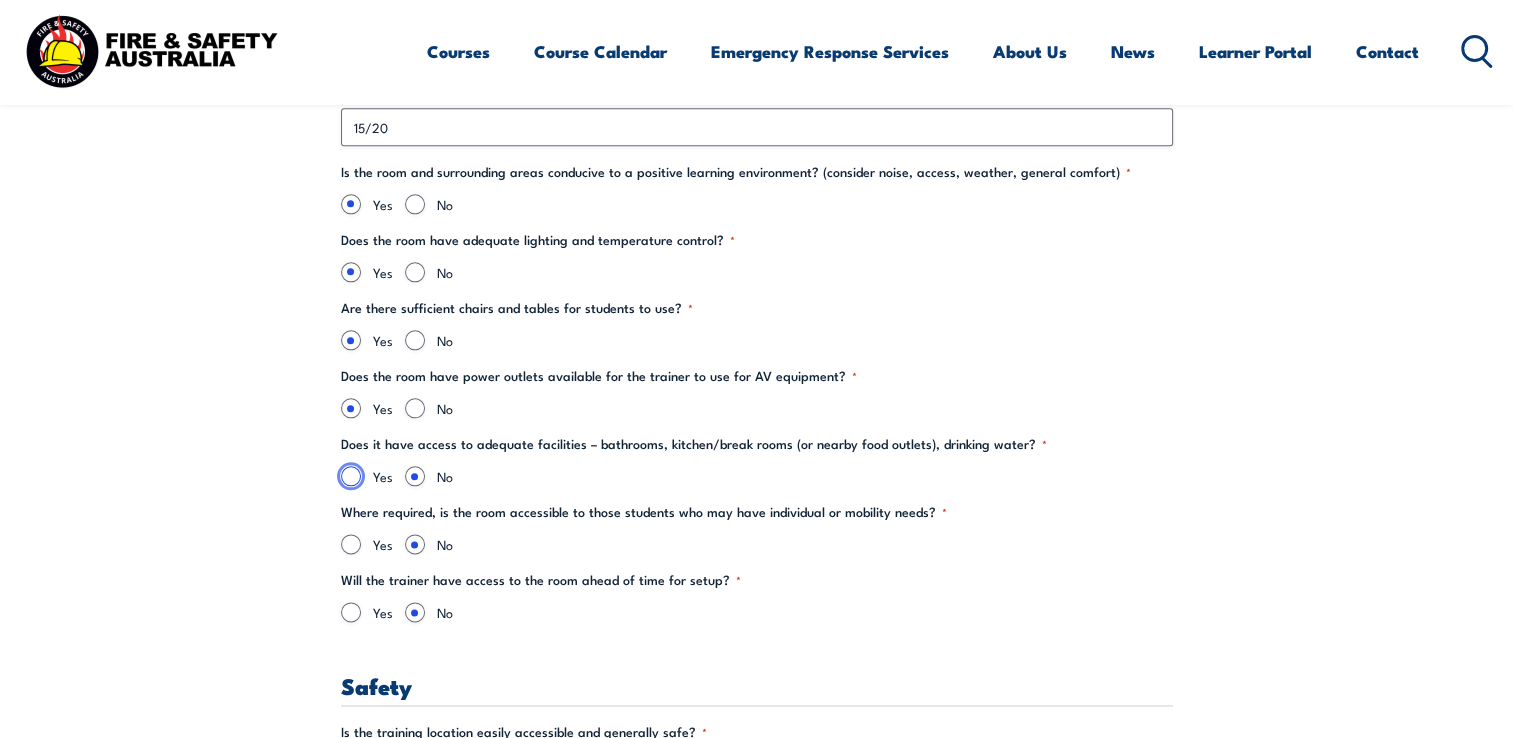 click on "Yes" at bounding box center [351, 476] 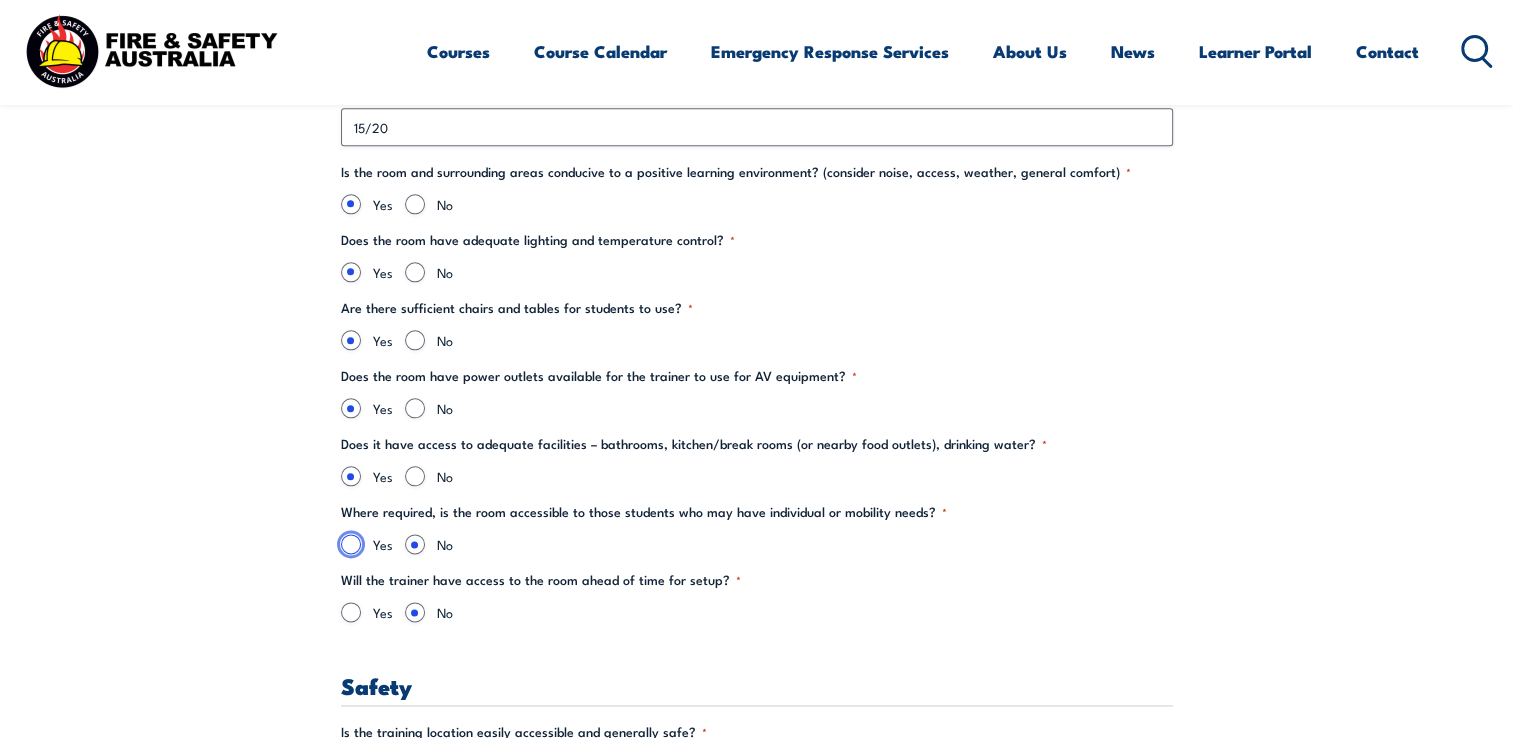 click on "Yes" at bounding box center [351, 544] 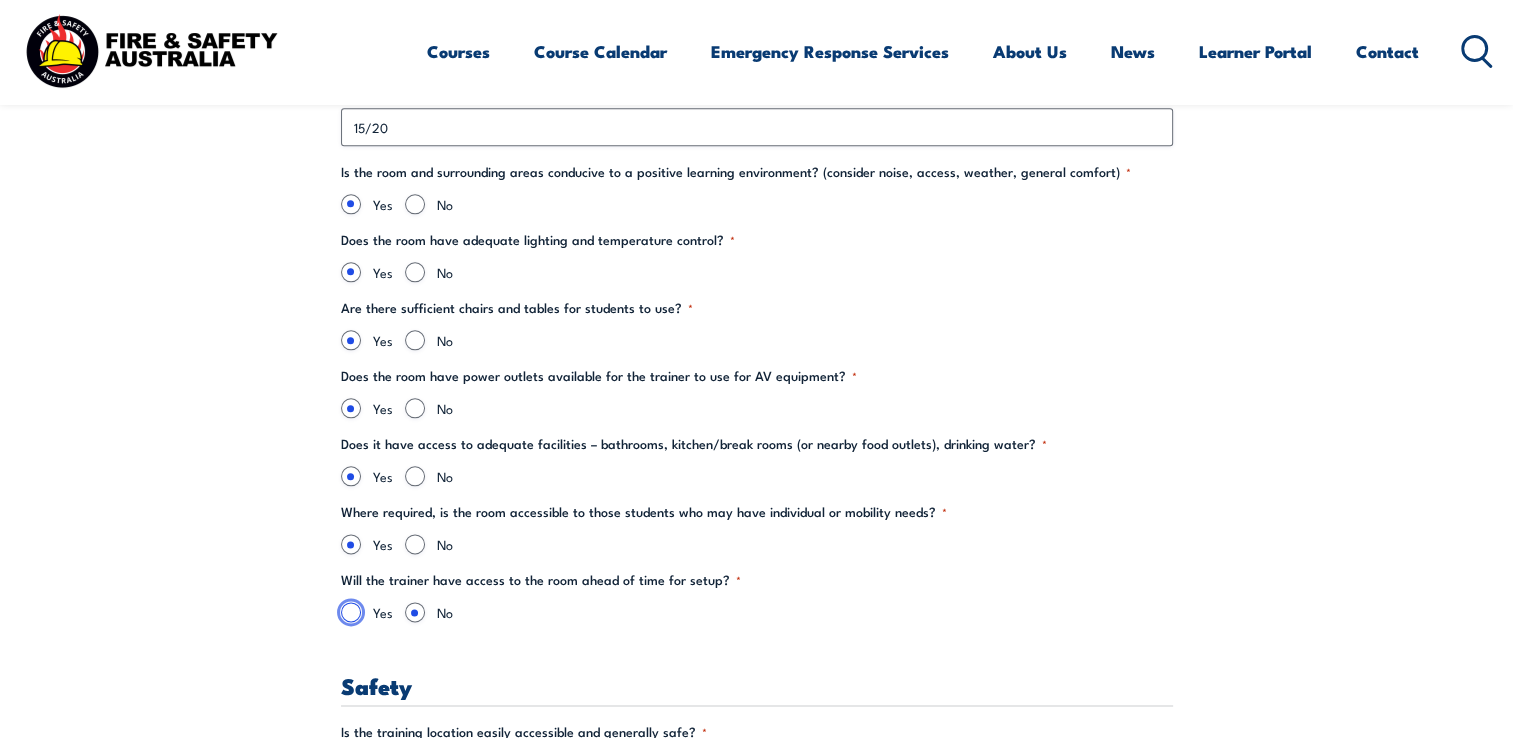 click on "Yes" at bounding box center (351, 612) 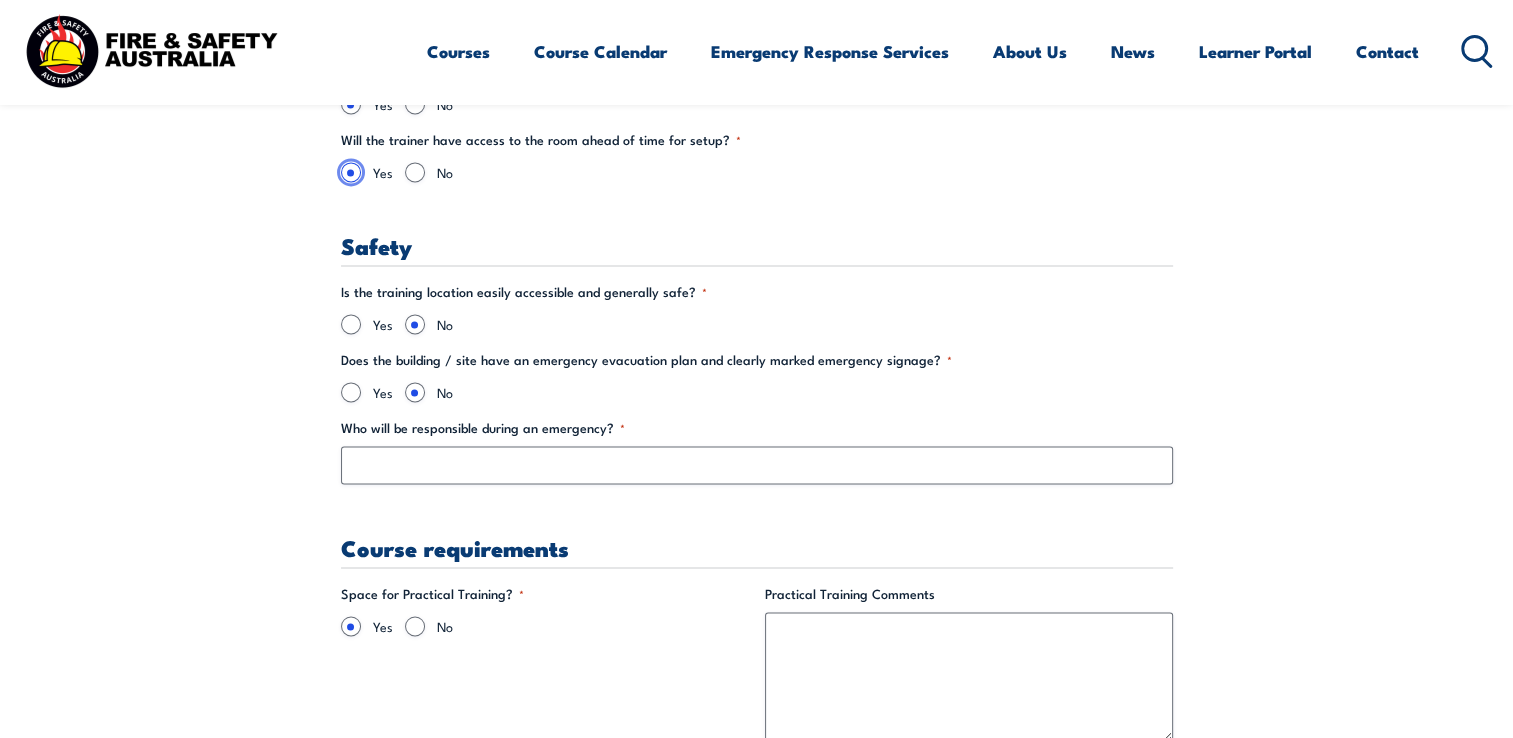 scroll, scrollTop: 2799, scrollLeft: 0, axis: vertical 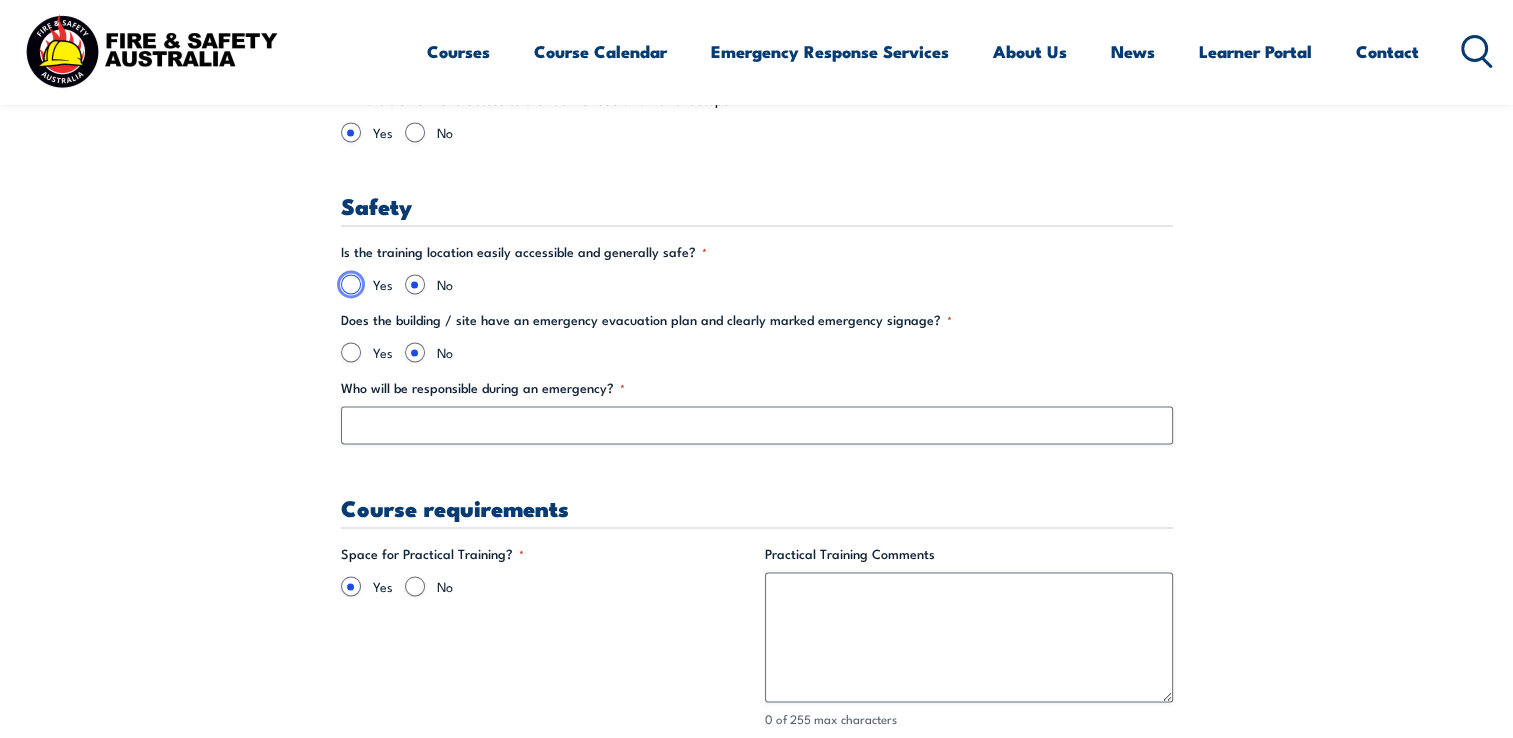 click on "Yes" at bounding box center (351, 284) 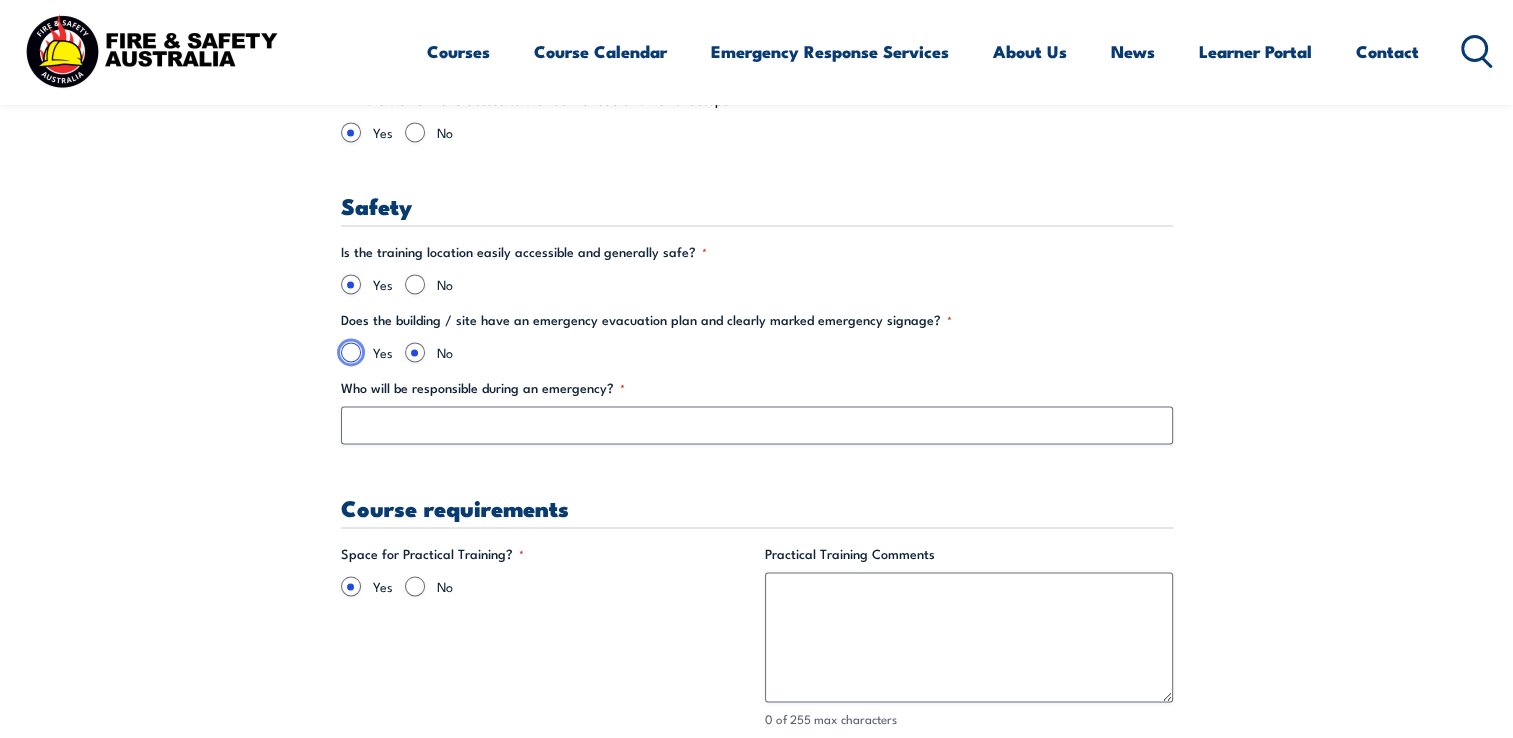 click on "Yes" at bounding box center [351, 352] 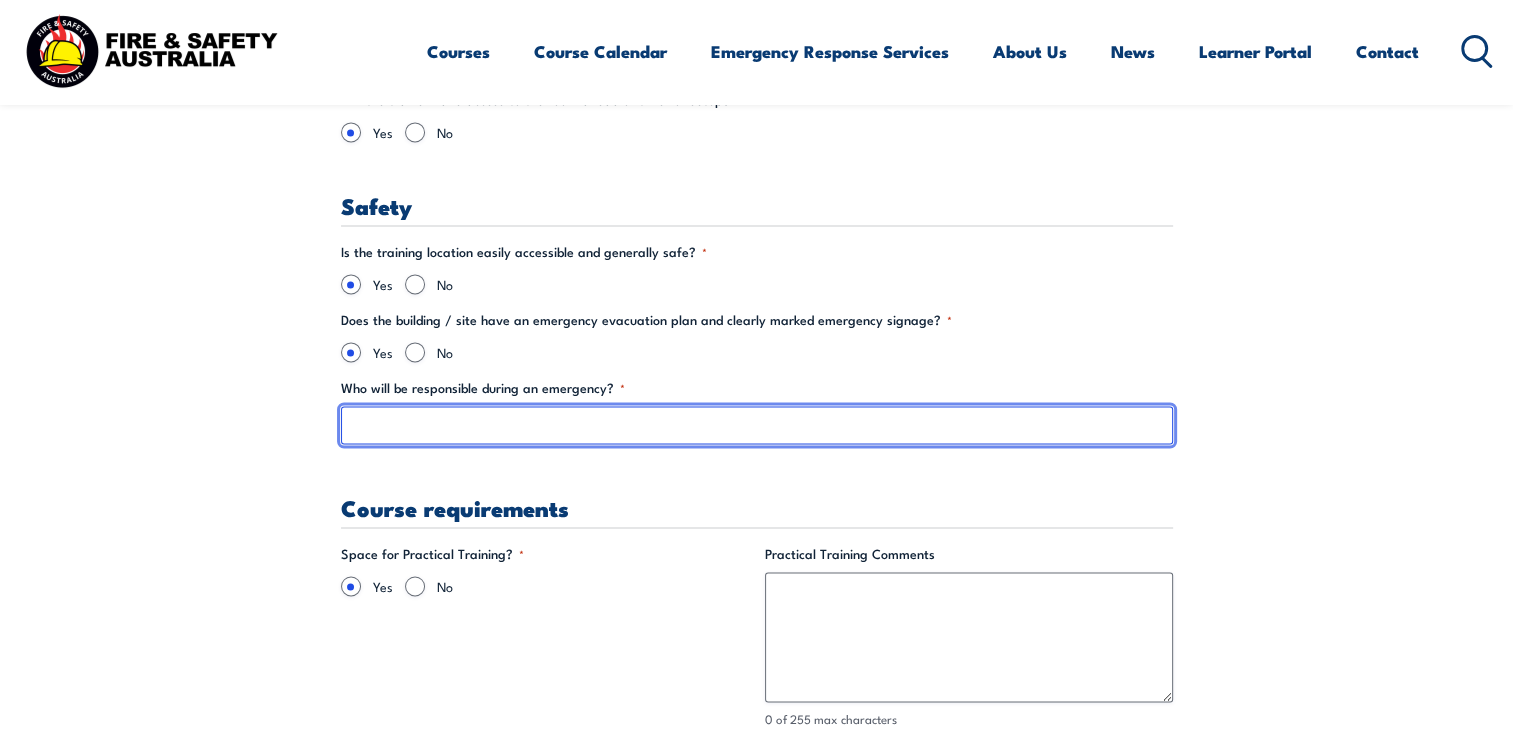 click on "Who will be responsible during an emergency? *" at bounding box center (757, 425) 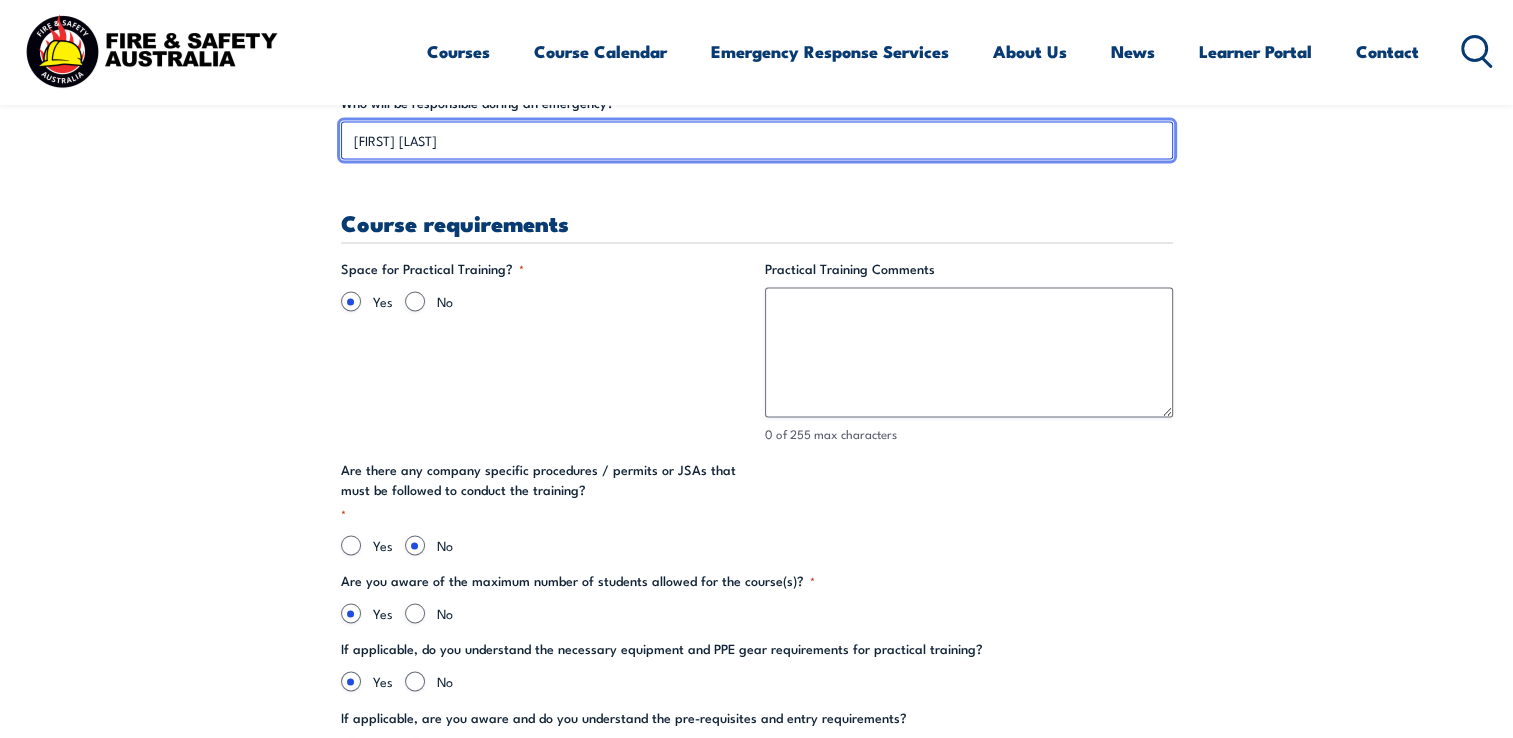 scroll, scrollTop: 3119, scrollLeft: 0, axis: vertical 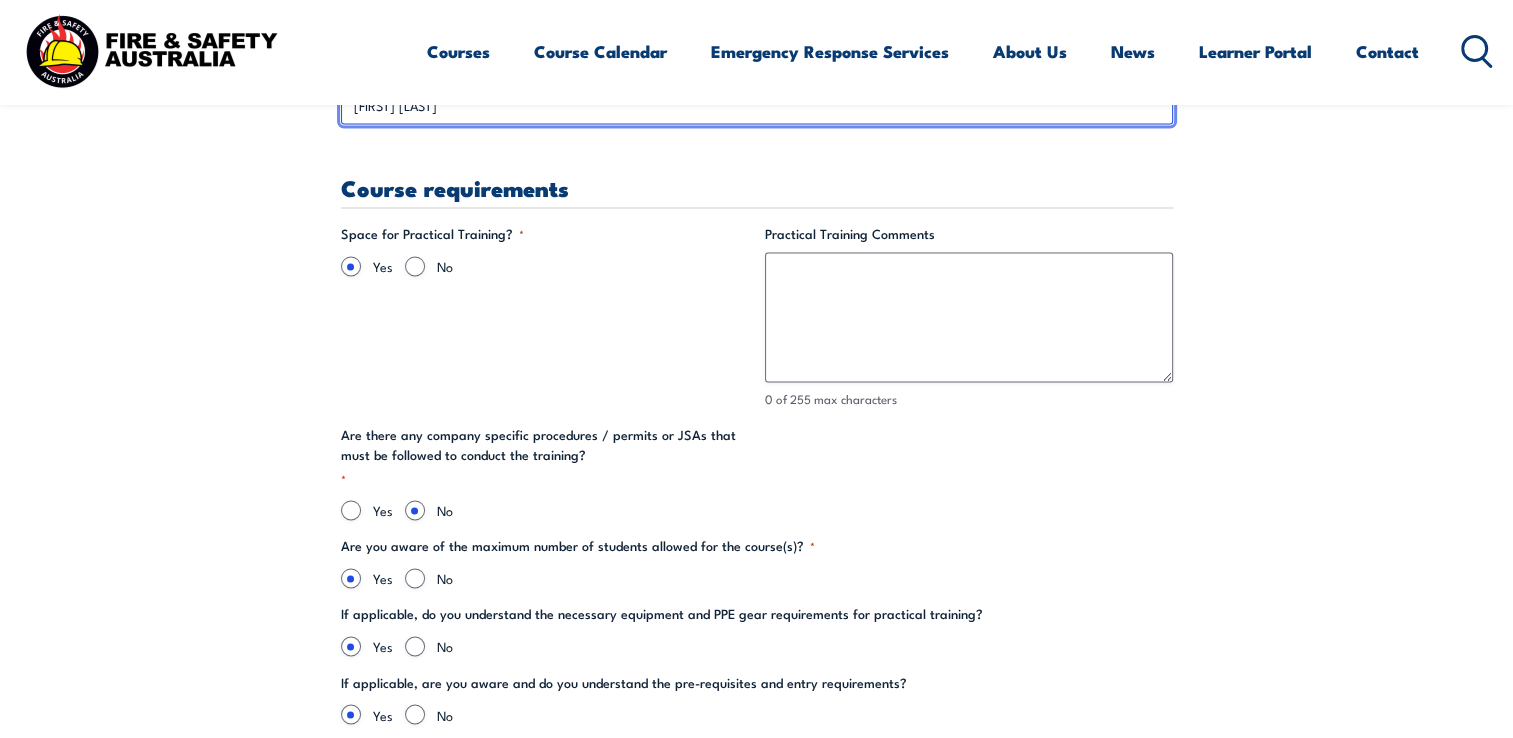 type on "[FIRST] [LAST]" 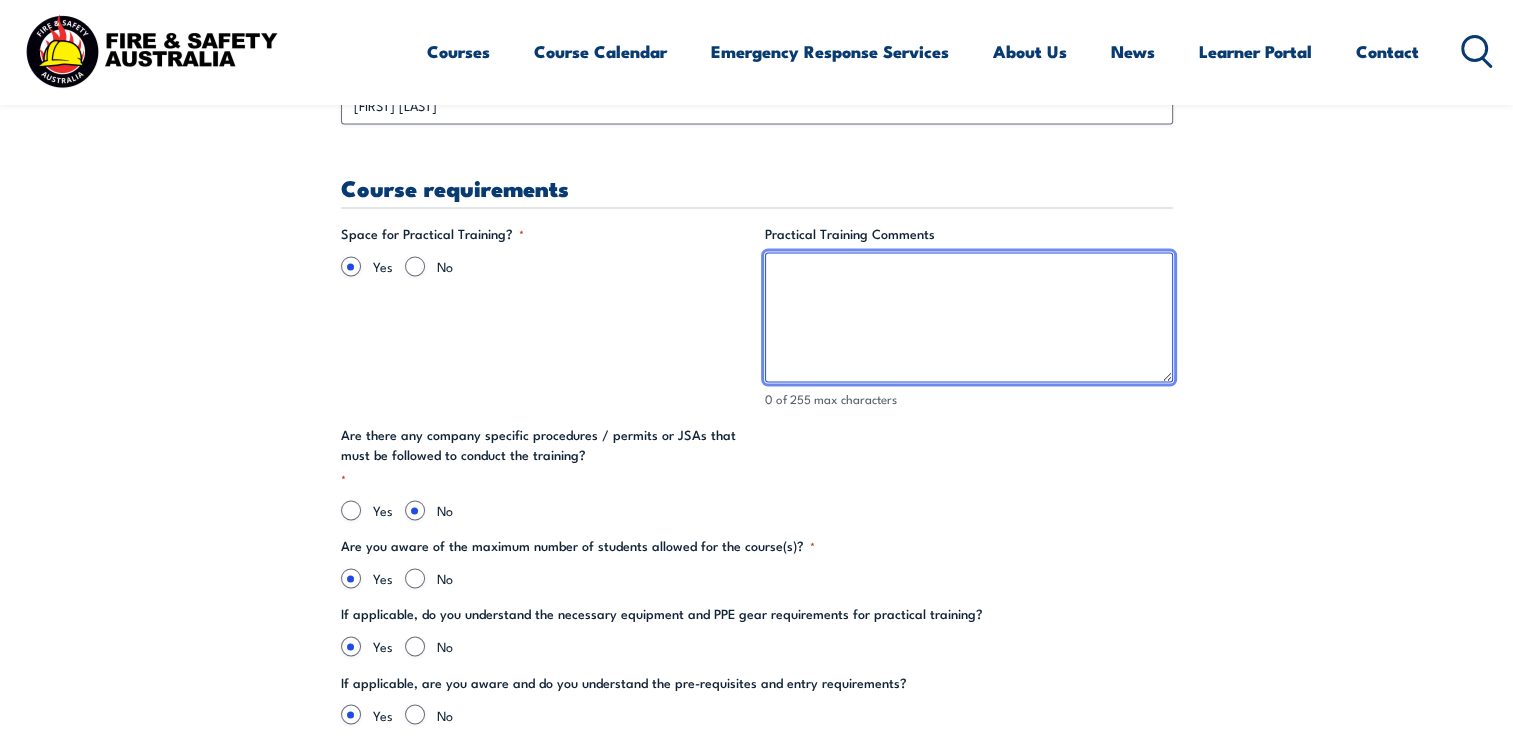 click on "Practical Training Comments" at bounding box center [969, 317] 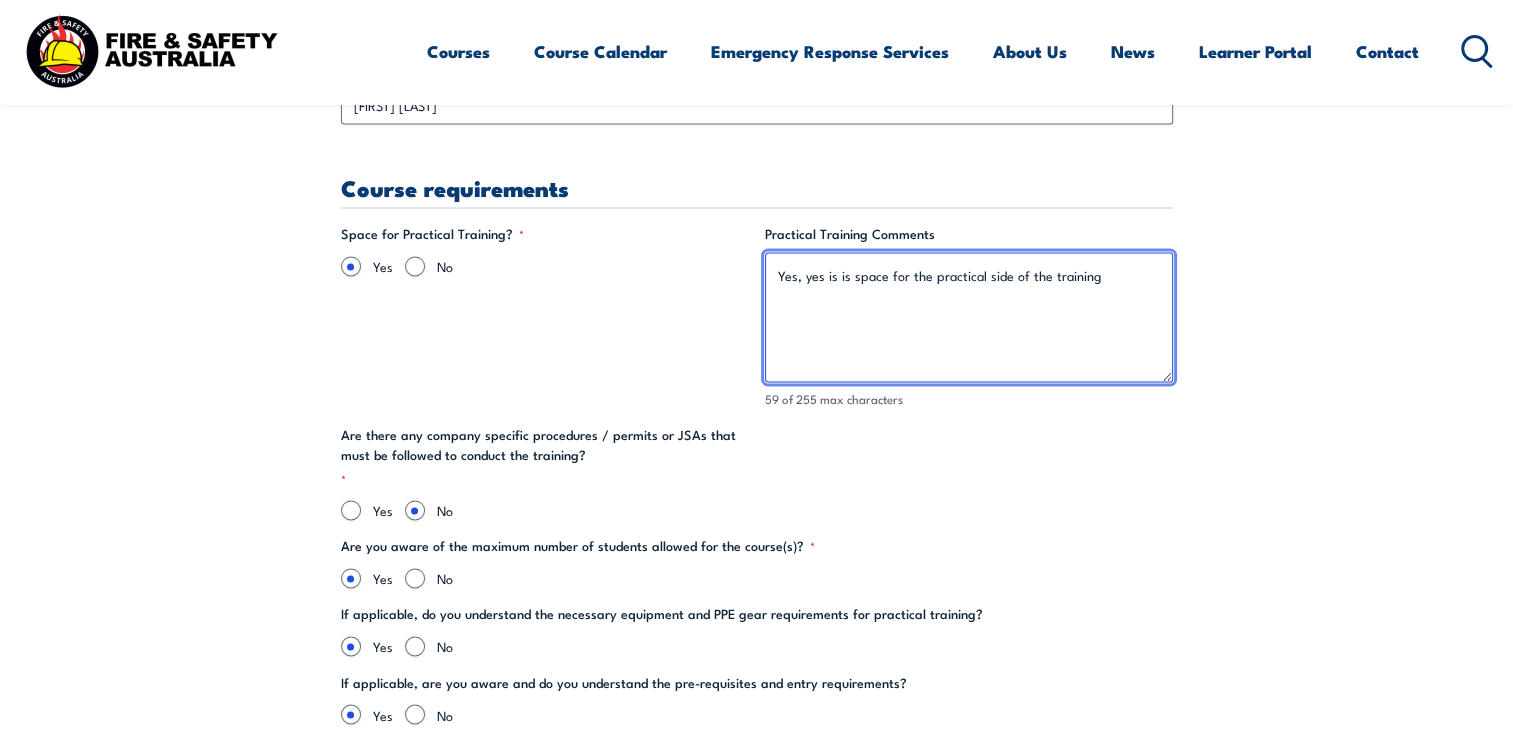 click on "Yes, yes is is space for the practical side of the training" at bounding box center [969, 317] 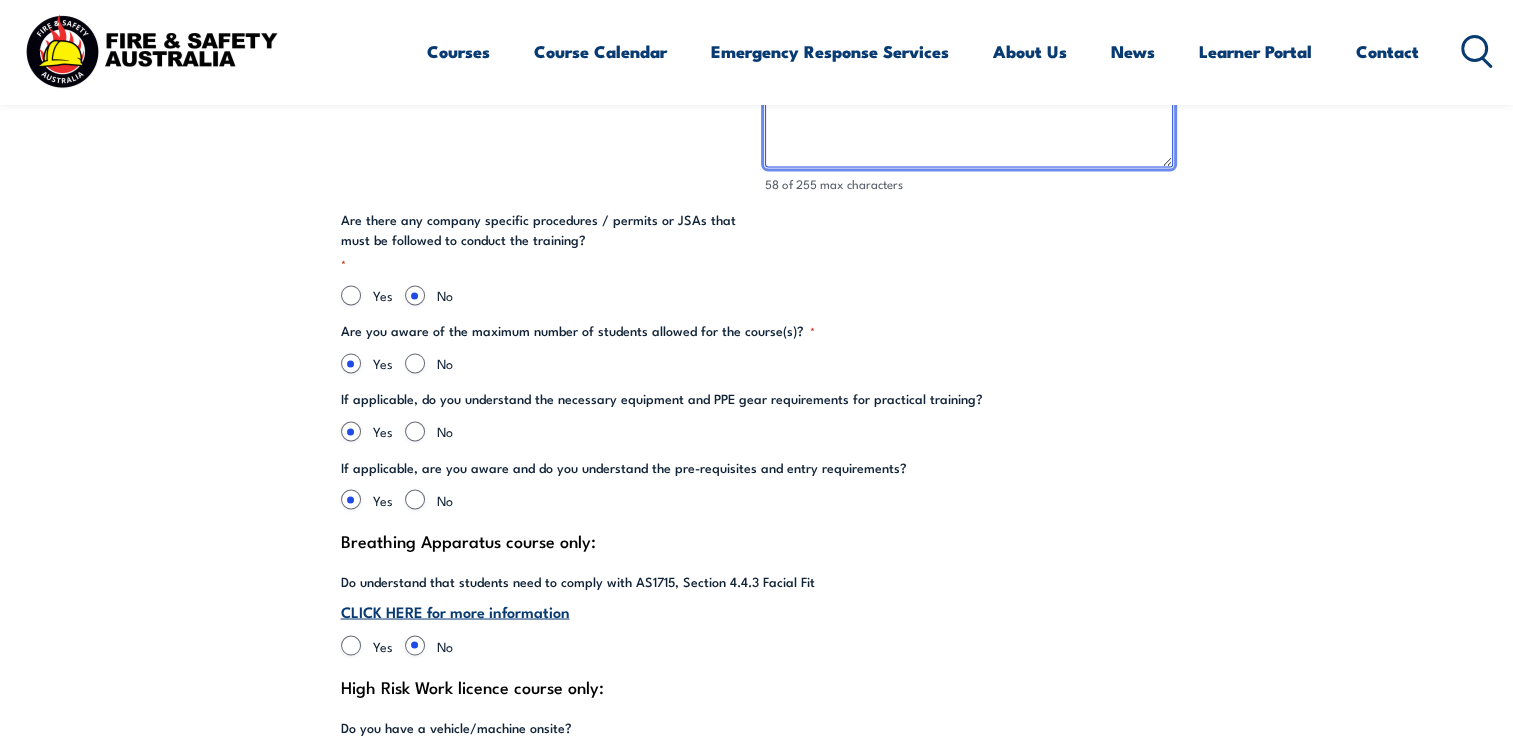 scroll, scrollTop: 3359, scrollLeft: 0, axis: vertical 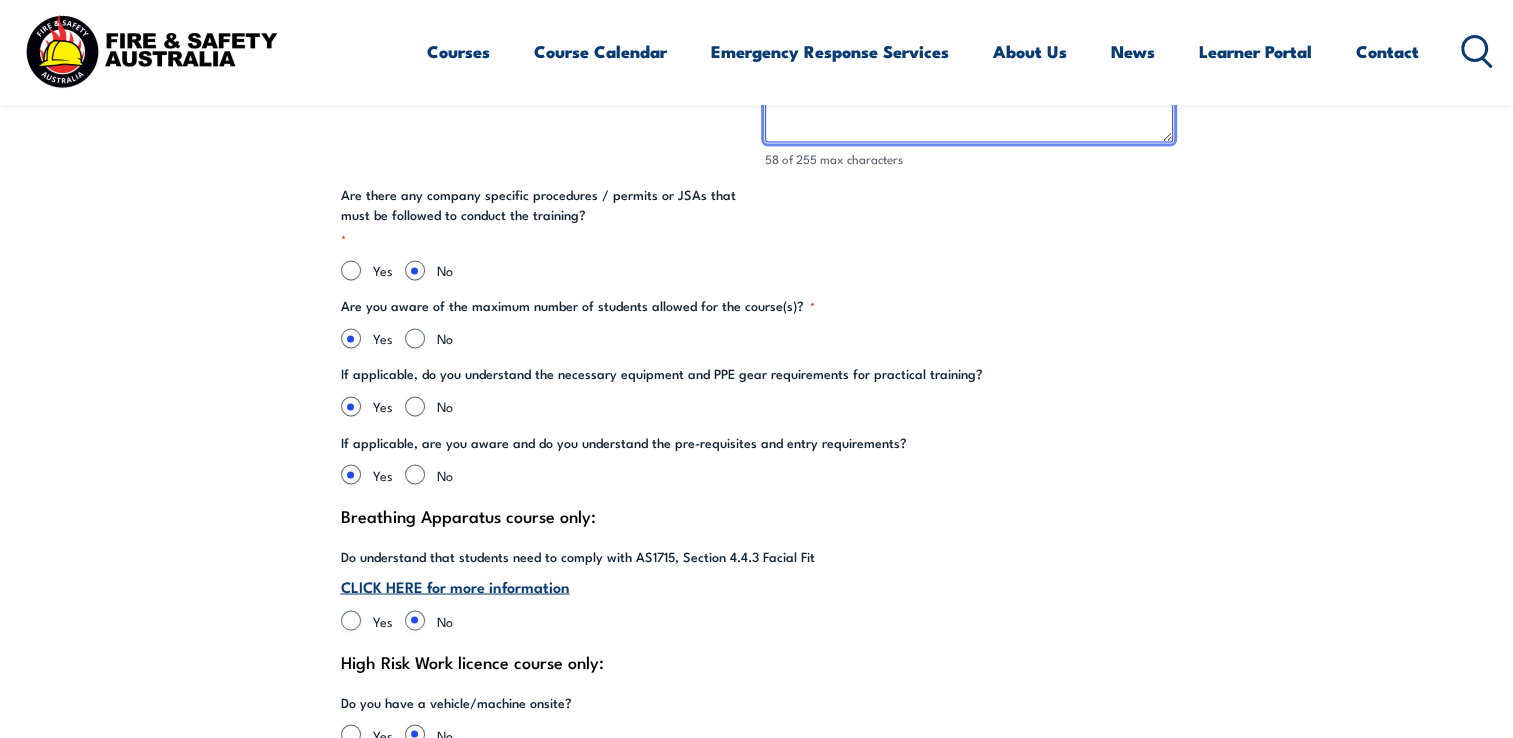 type on "Yes, there is space for the practical side of the training" 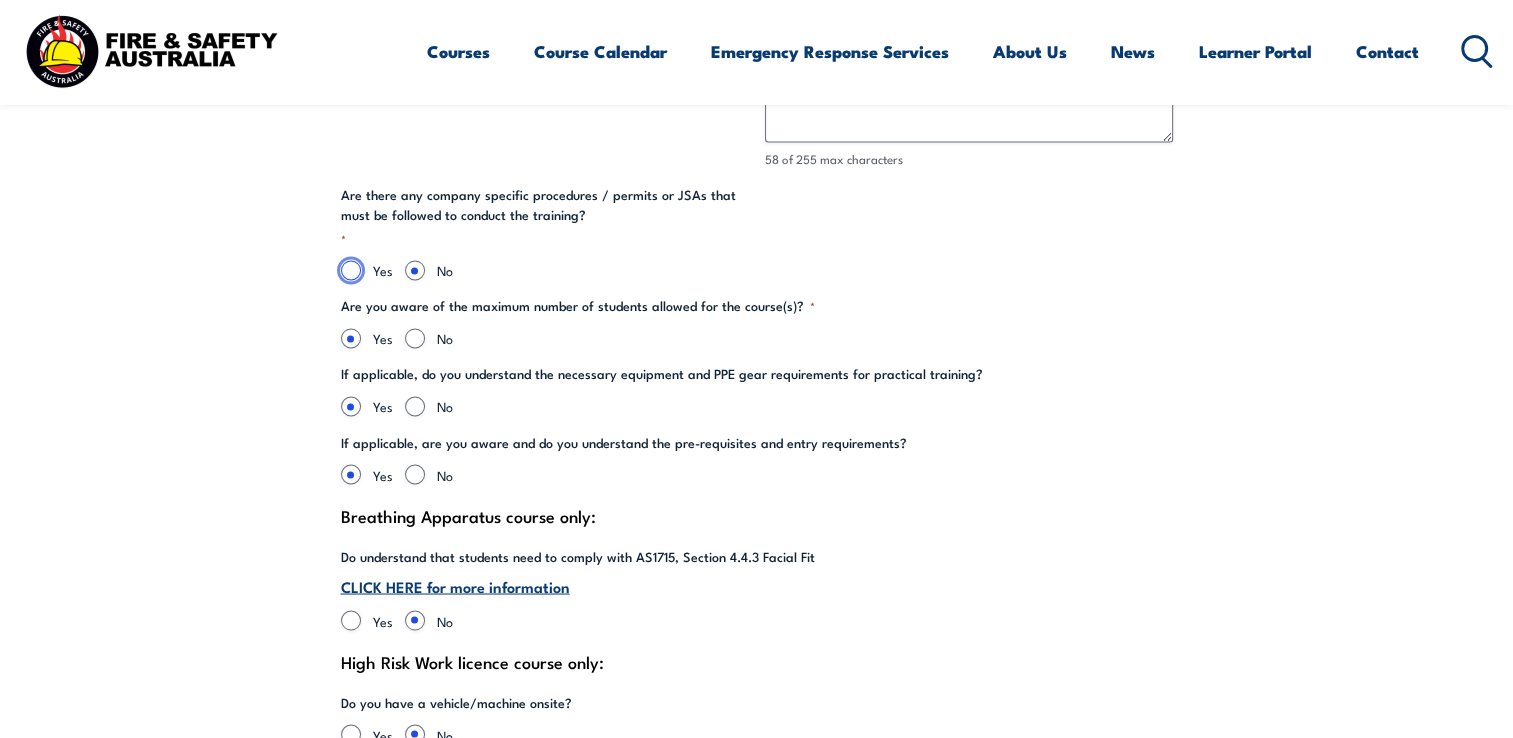 click on "Yes" at bounding box center (351, 270) 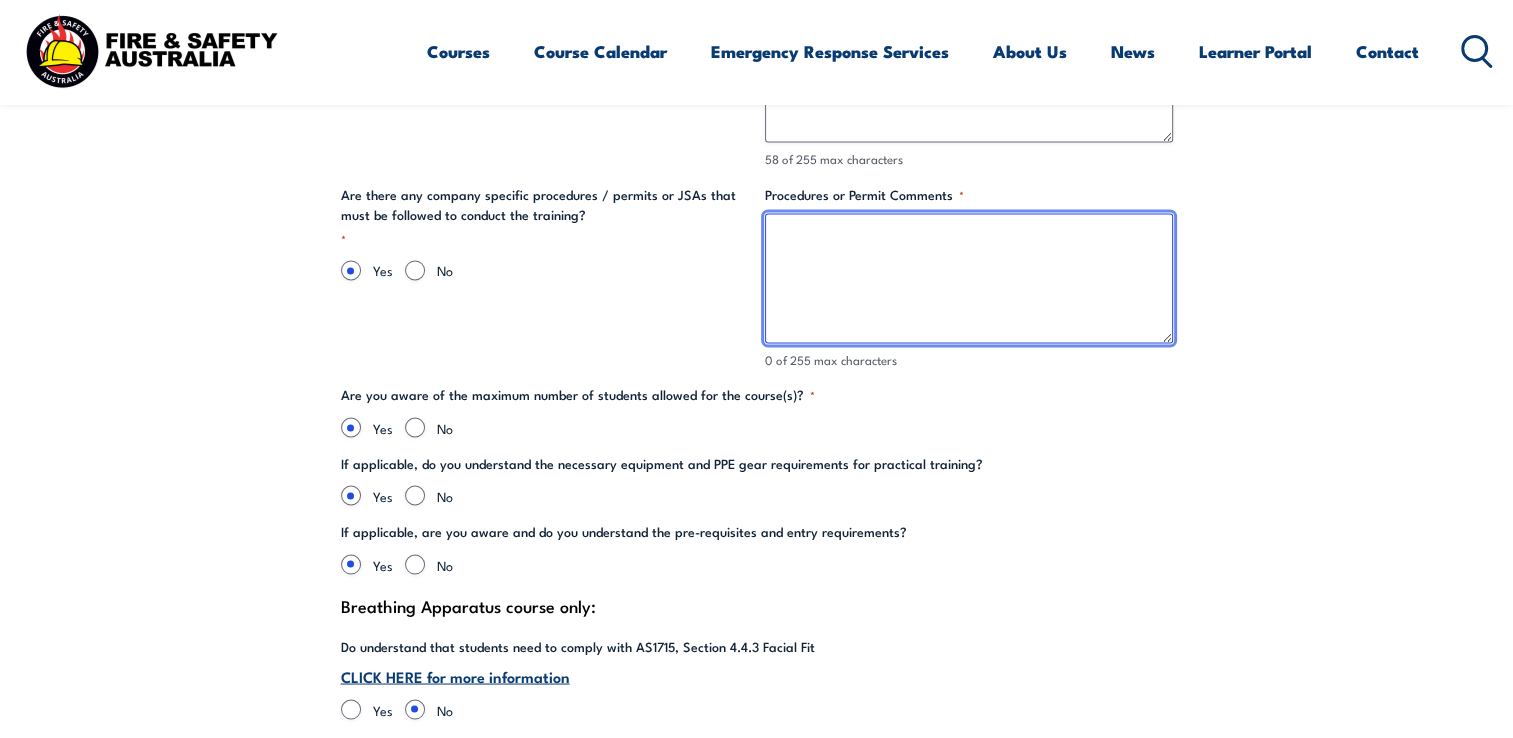 click on "Procedures or Permit Comments *" at bounding box center (969, 278) 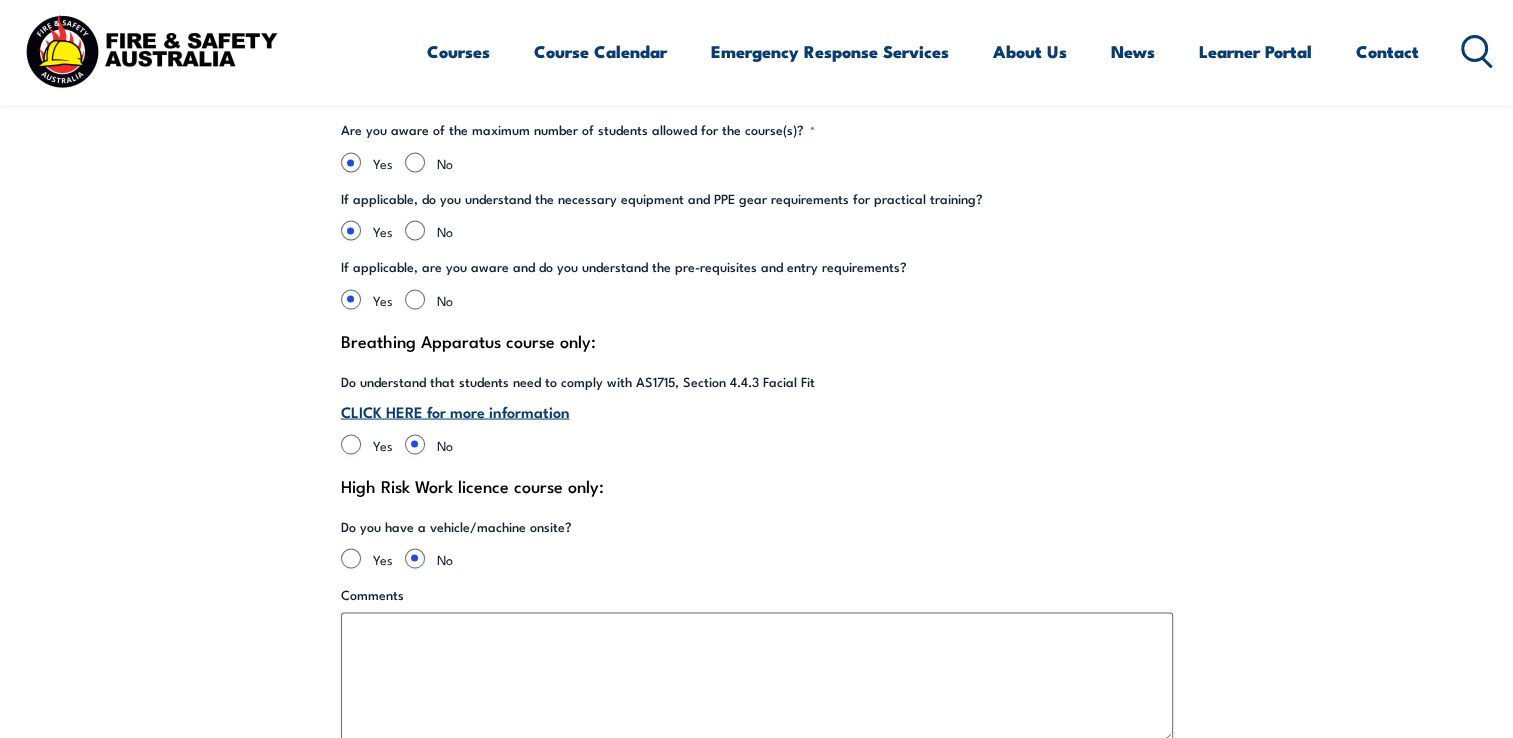 scroll, scrollTop: 3639, scrollLeft: 0, axis: vertical 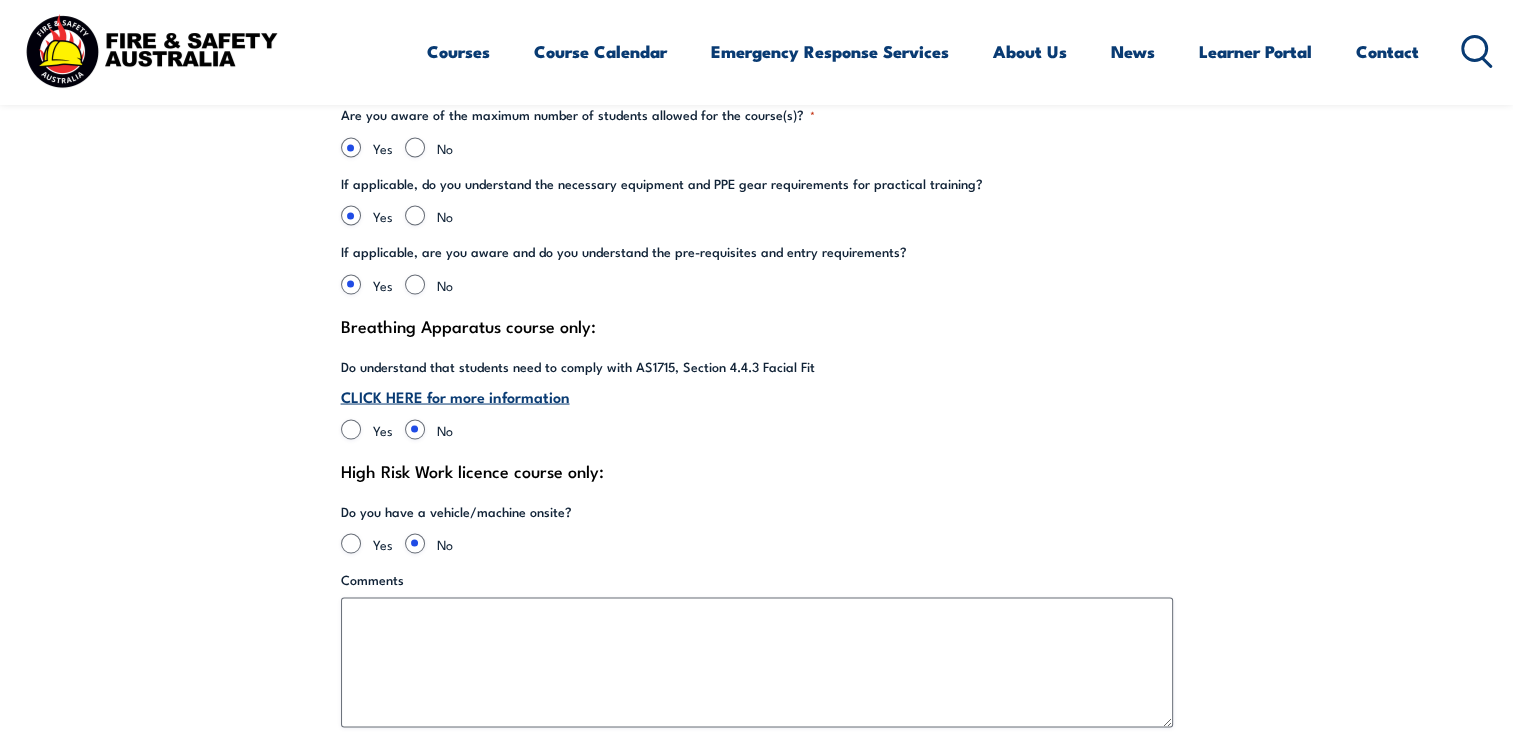 type on "NLC Permits to enter community" 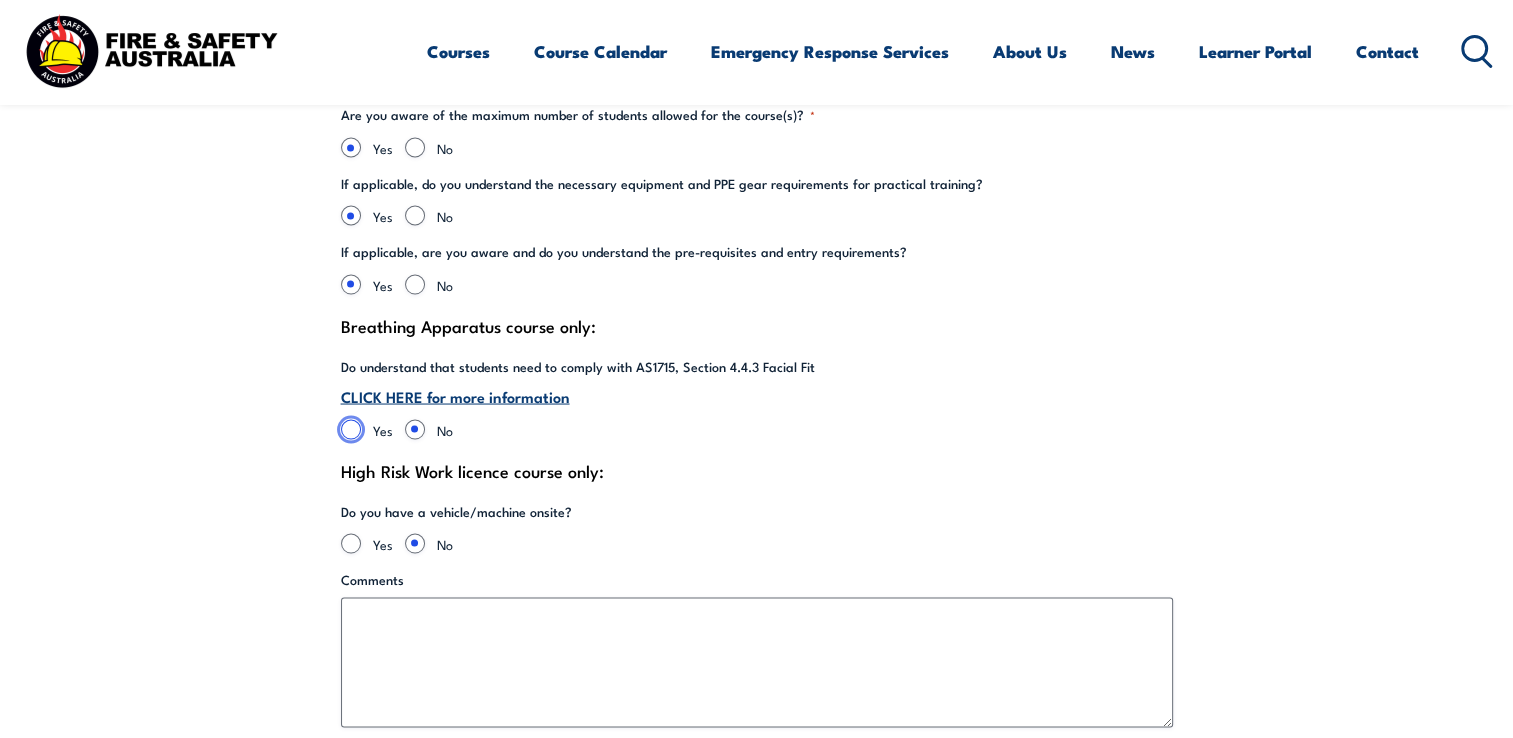 click on "Yes" at bounding box center (351, 429) 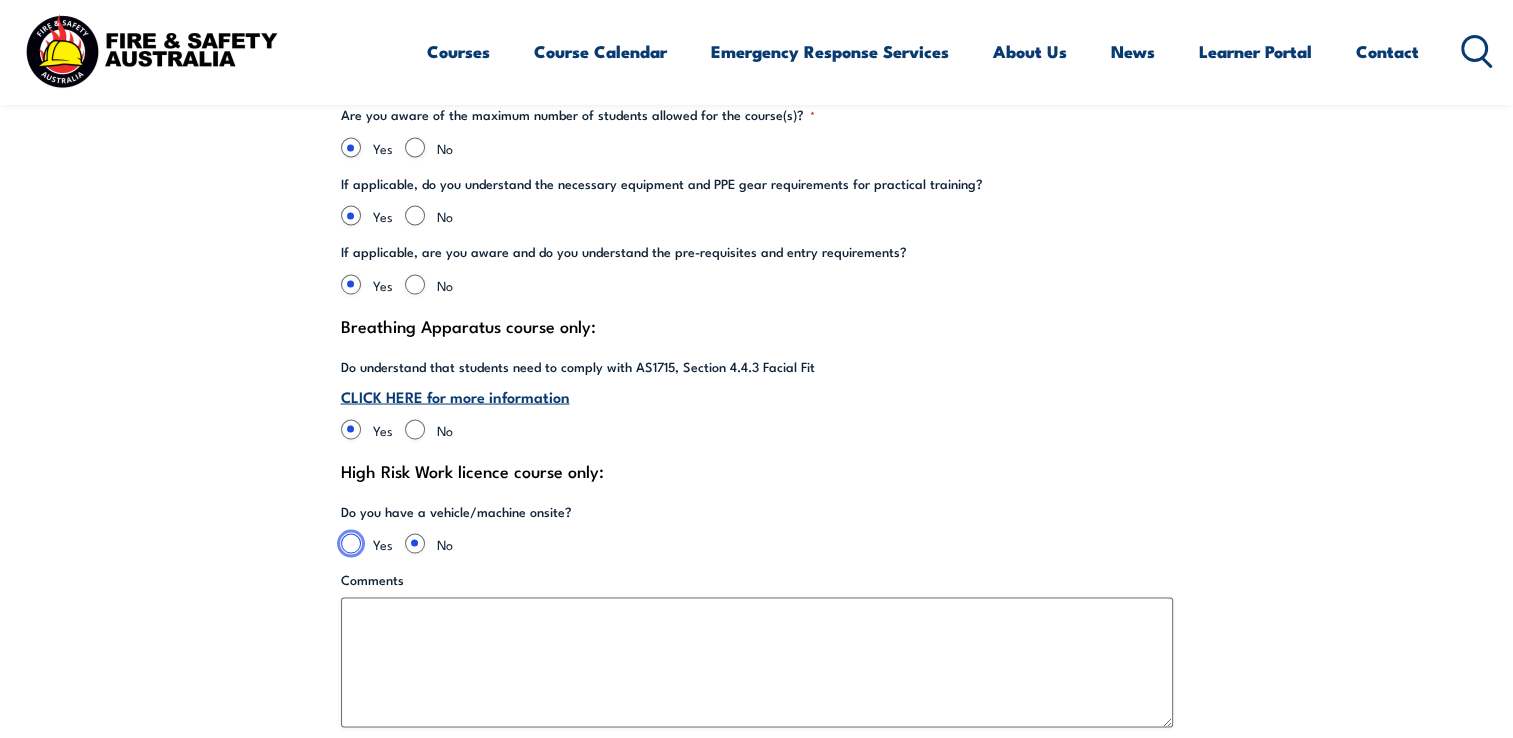 click on "Yes" at bounding box center [351, 543] 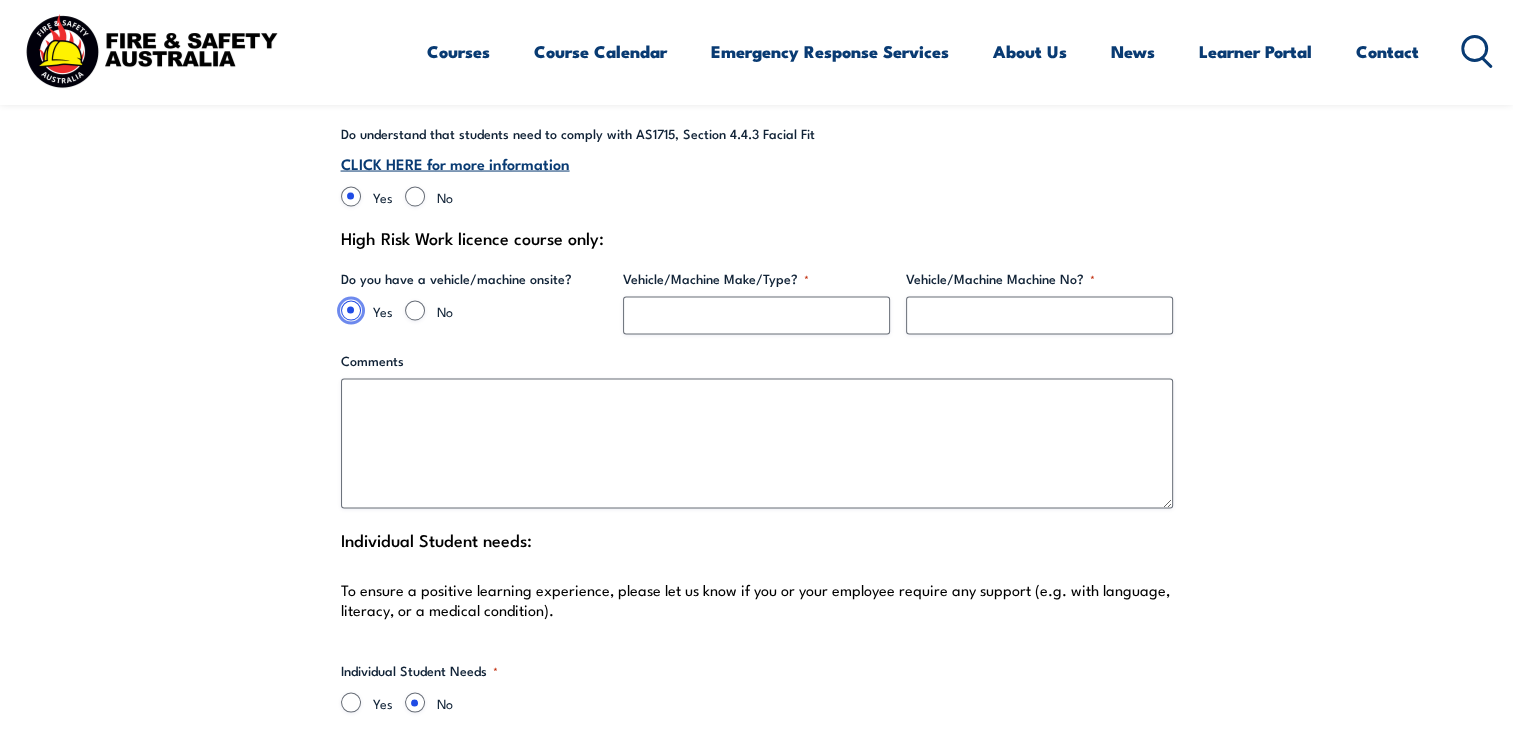 scroll, scrollTop: 3879, scrollLeft: 0, axis: vertical 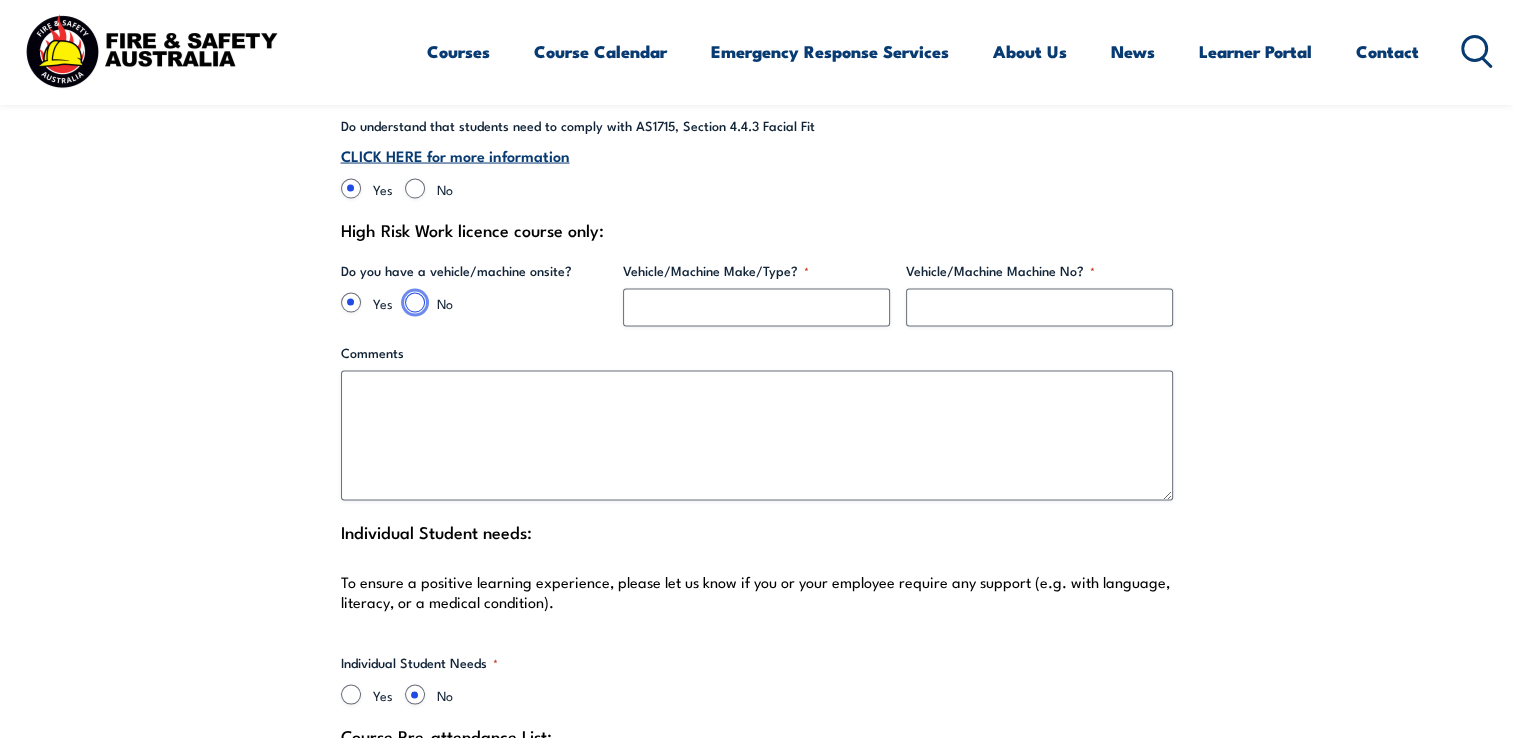 click on "No" at bounding box center (415, 303) 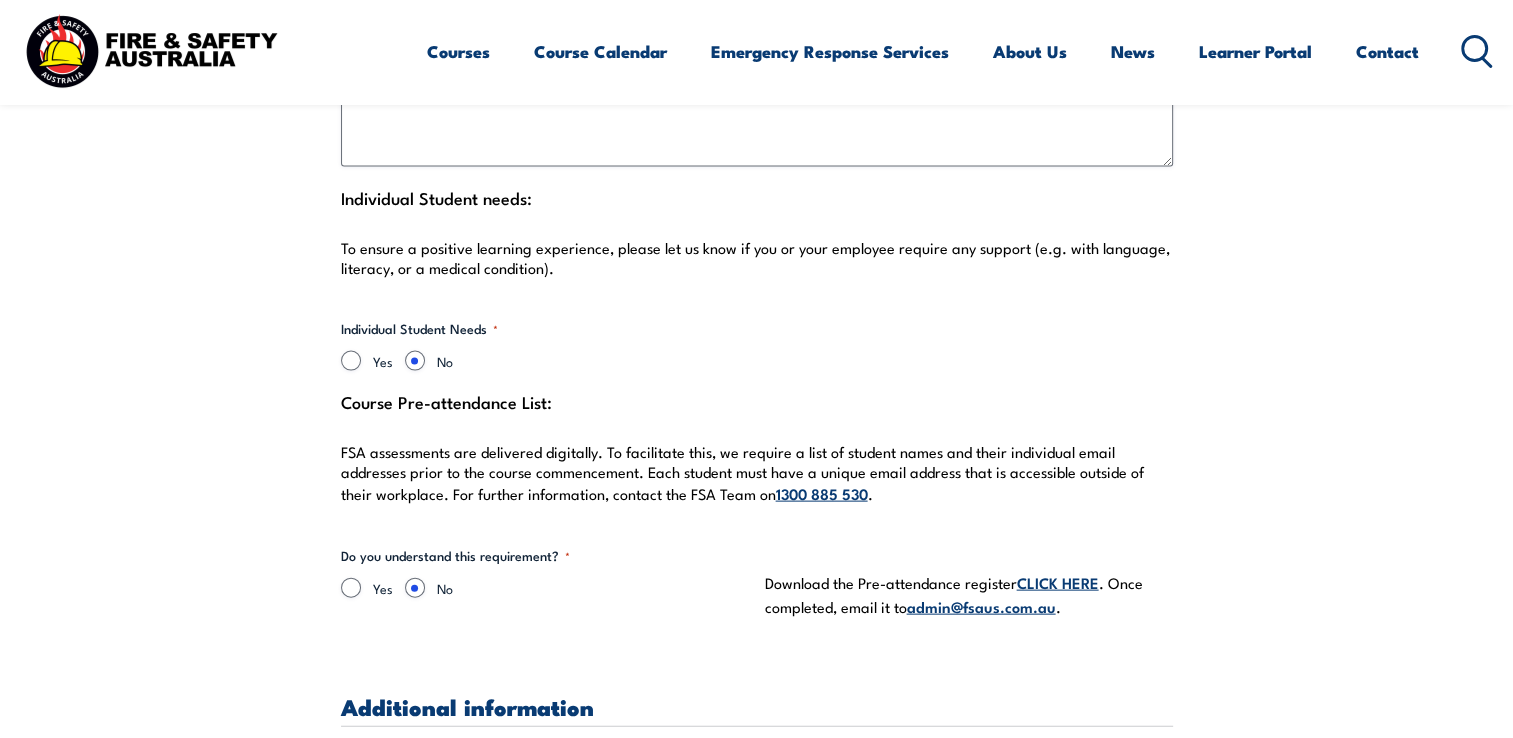 scroll, scrollTop: 4239, scrollLeft: 0, axis: vertical 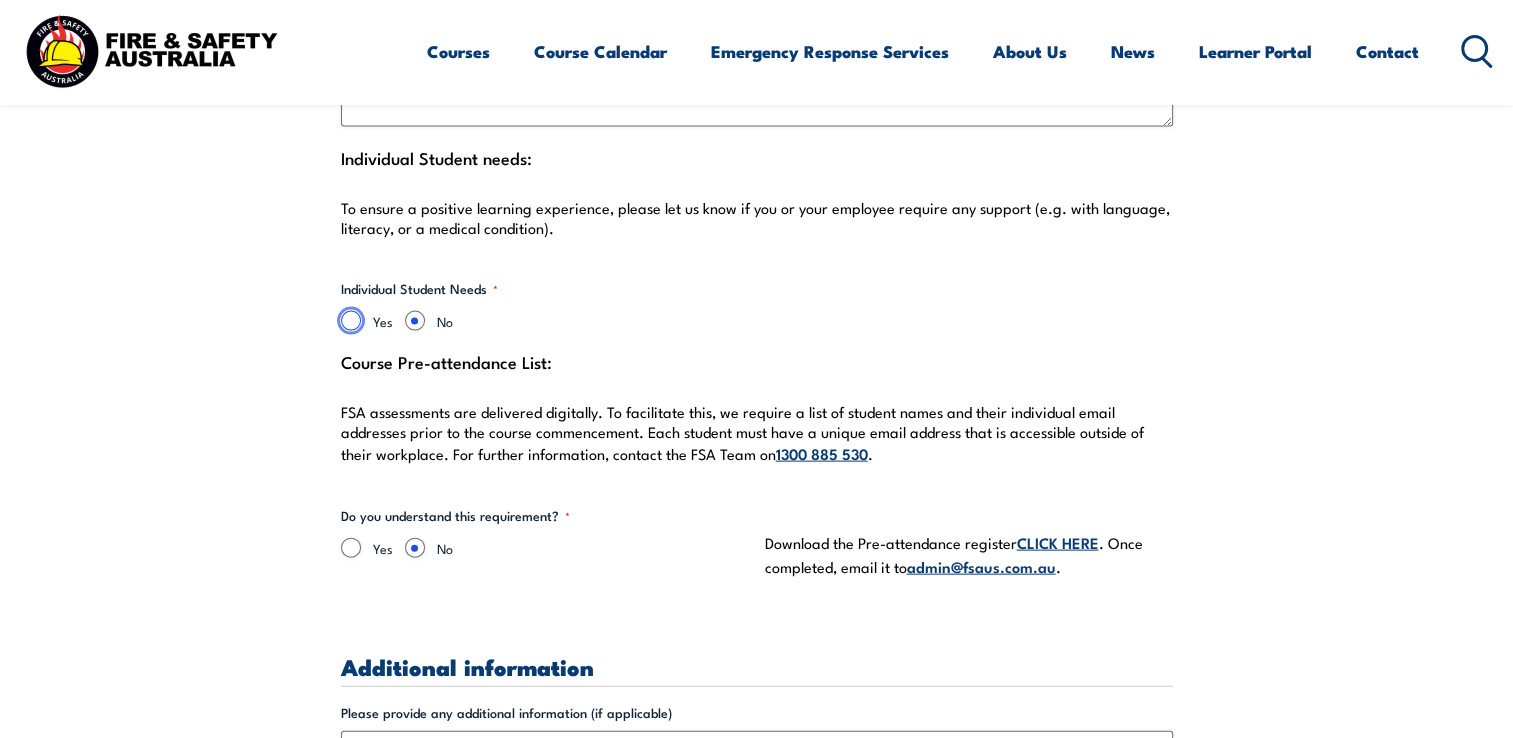 click on "Yes" at bounding box center (351, 321) 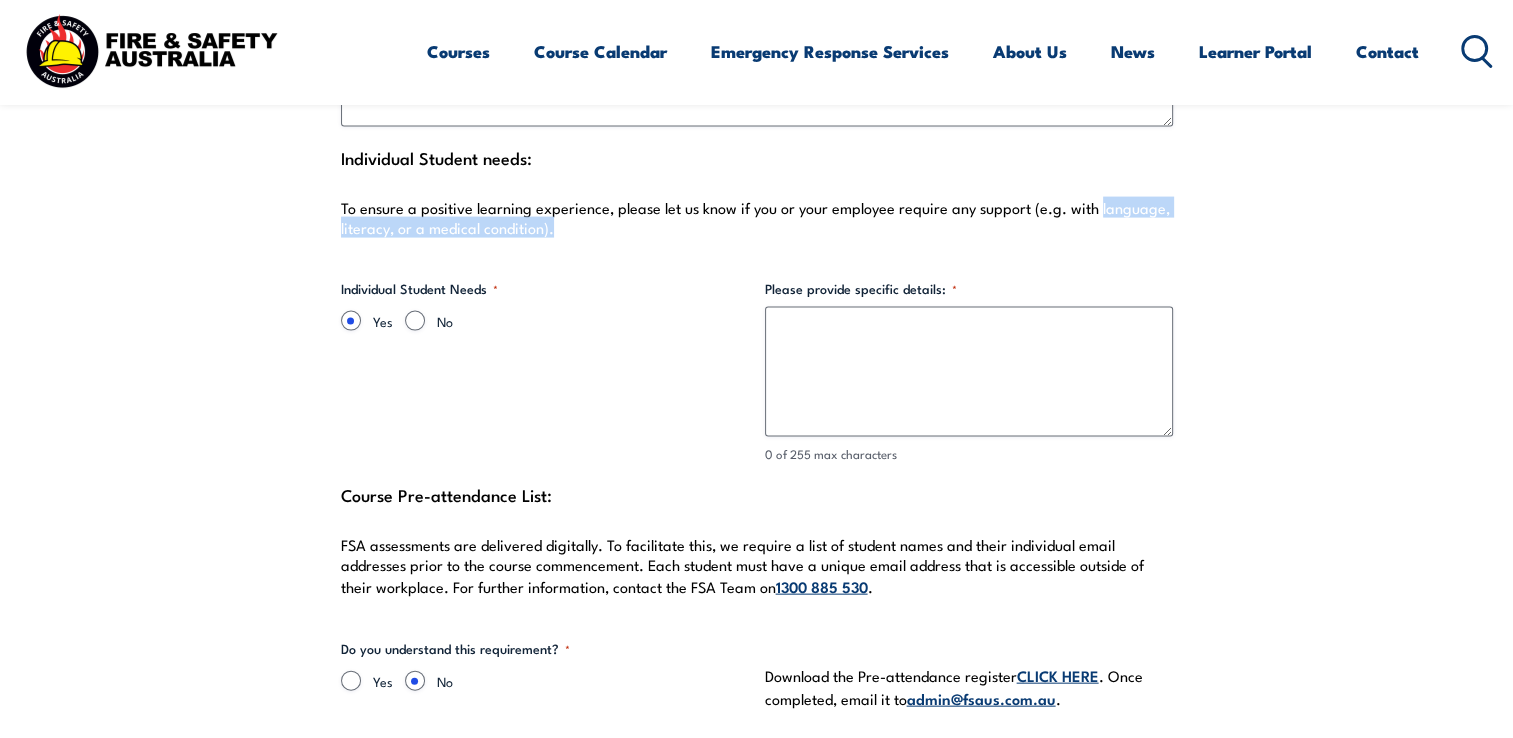 drag, startPoint x: 1090, startPoint y: 205, endPoint x: 1166, endPoint y: 234, distance: 81.34495 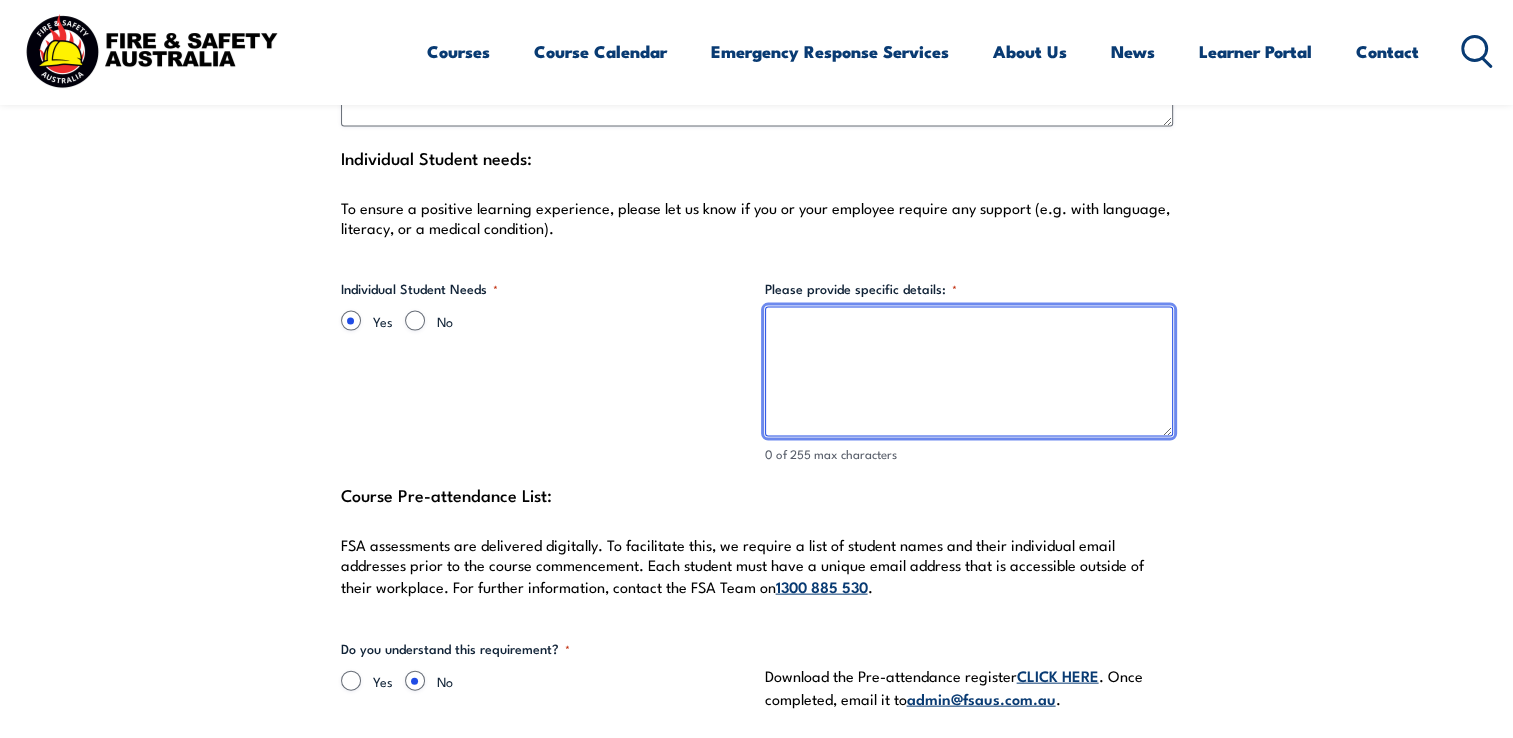 click on "Please provide specific details: *" at bounding box center (969, 372) 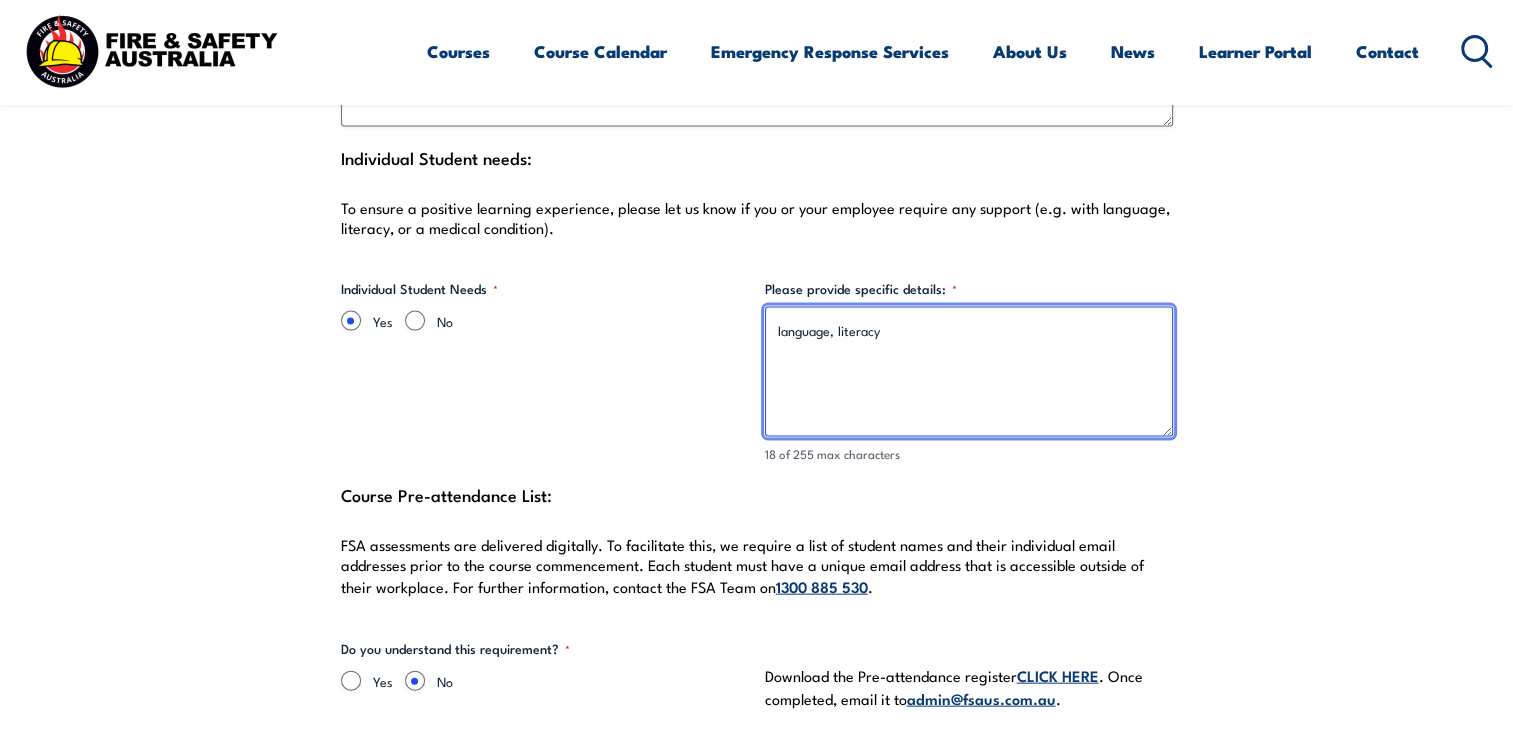 click on "language, literacy" at bounding box center [969, 372] 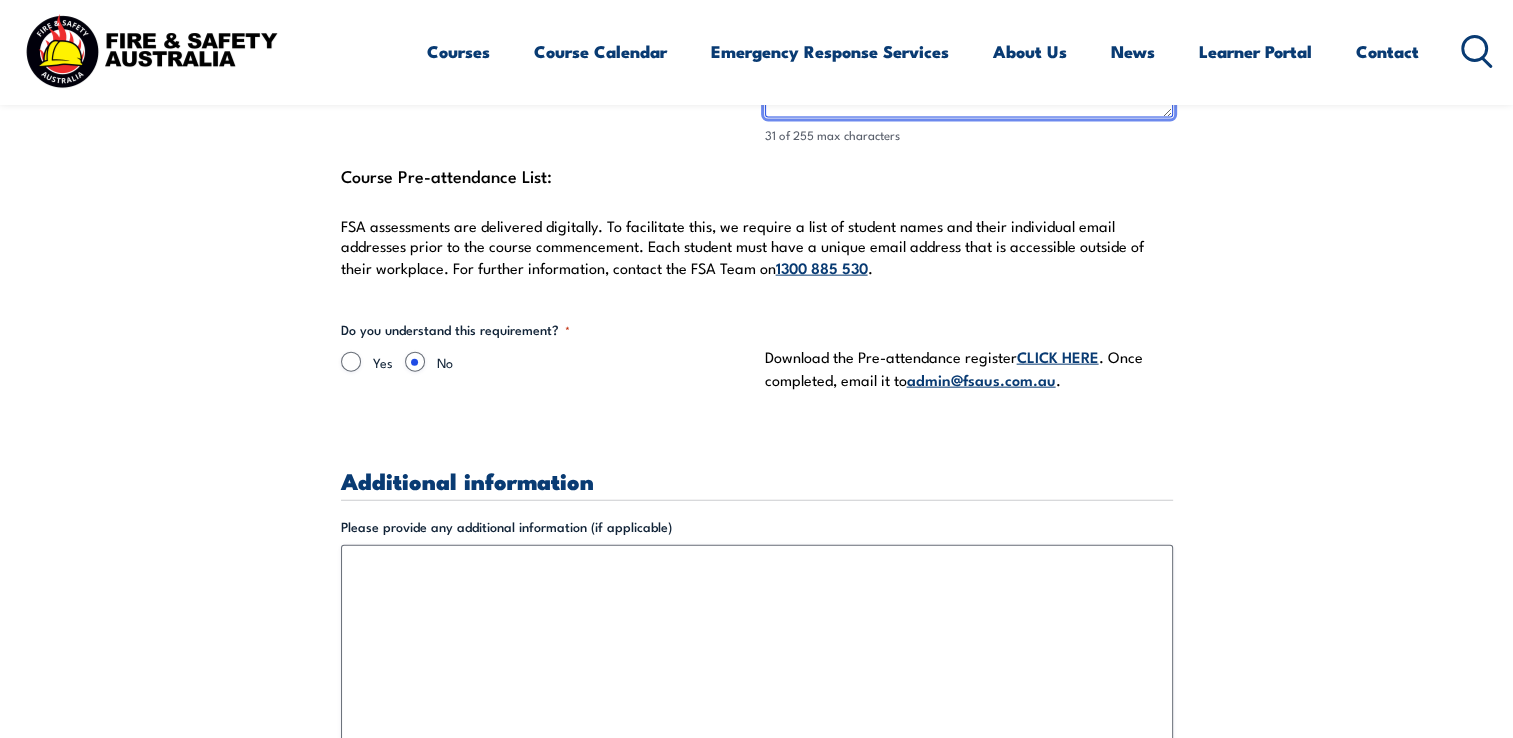 scroll, scrollTop: 4559, scrollLeft: 0, axis: vertical 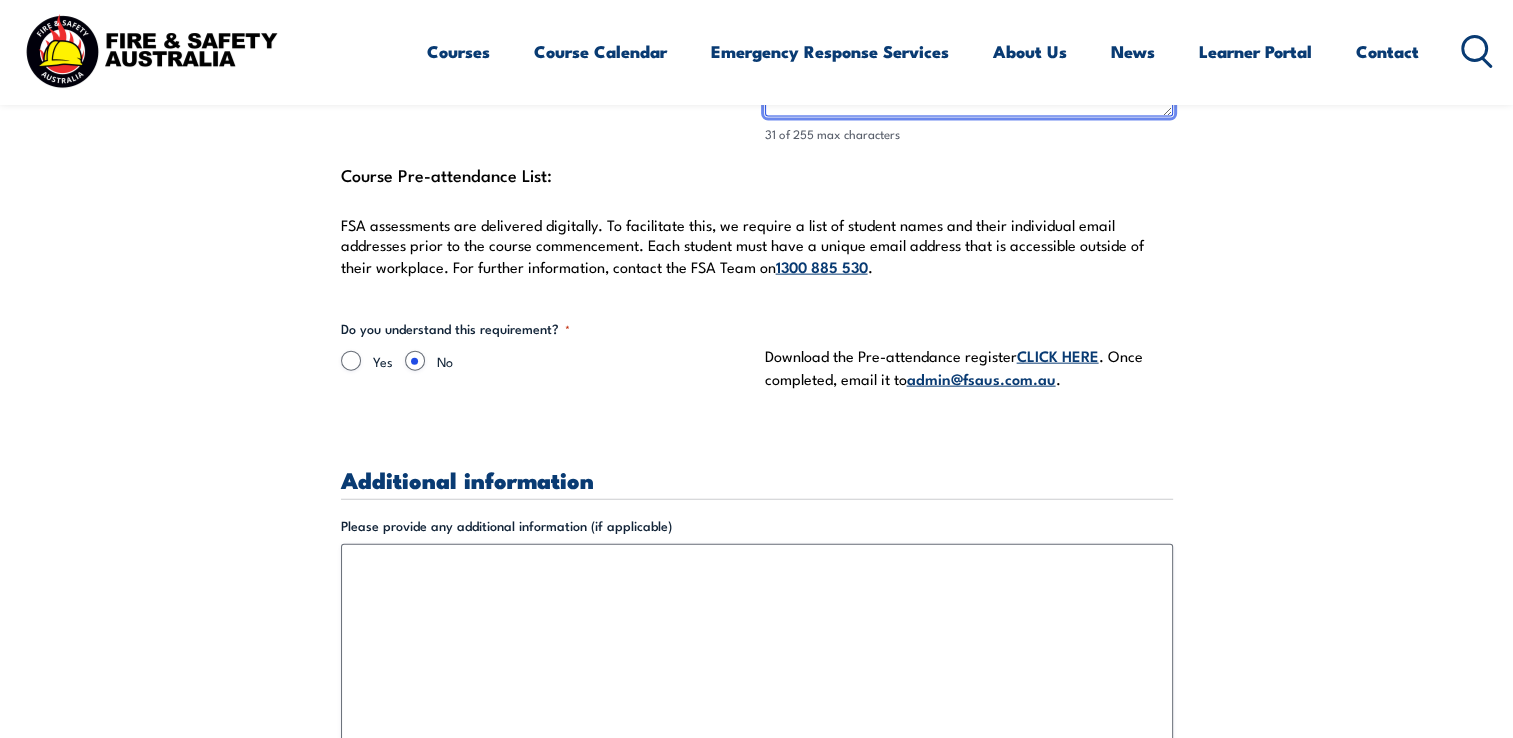 type on "language, numeracy and literacy" 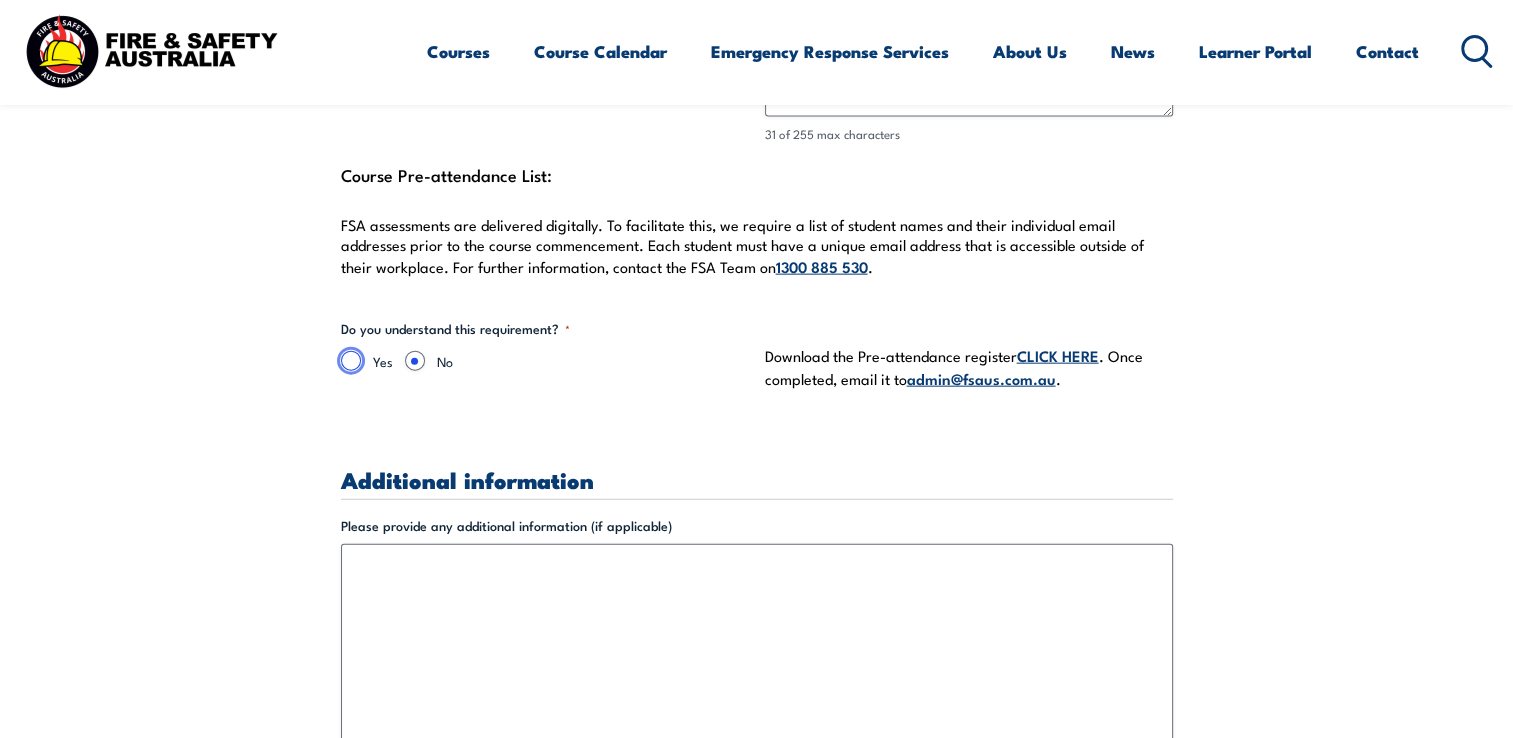 click on "Yes" at bounding box center (351, 361) 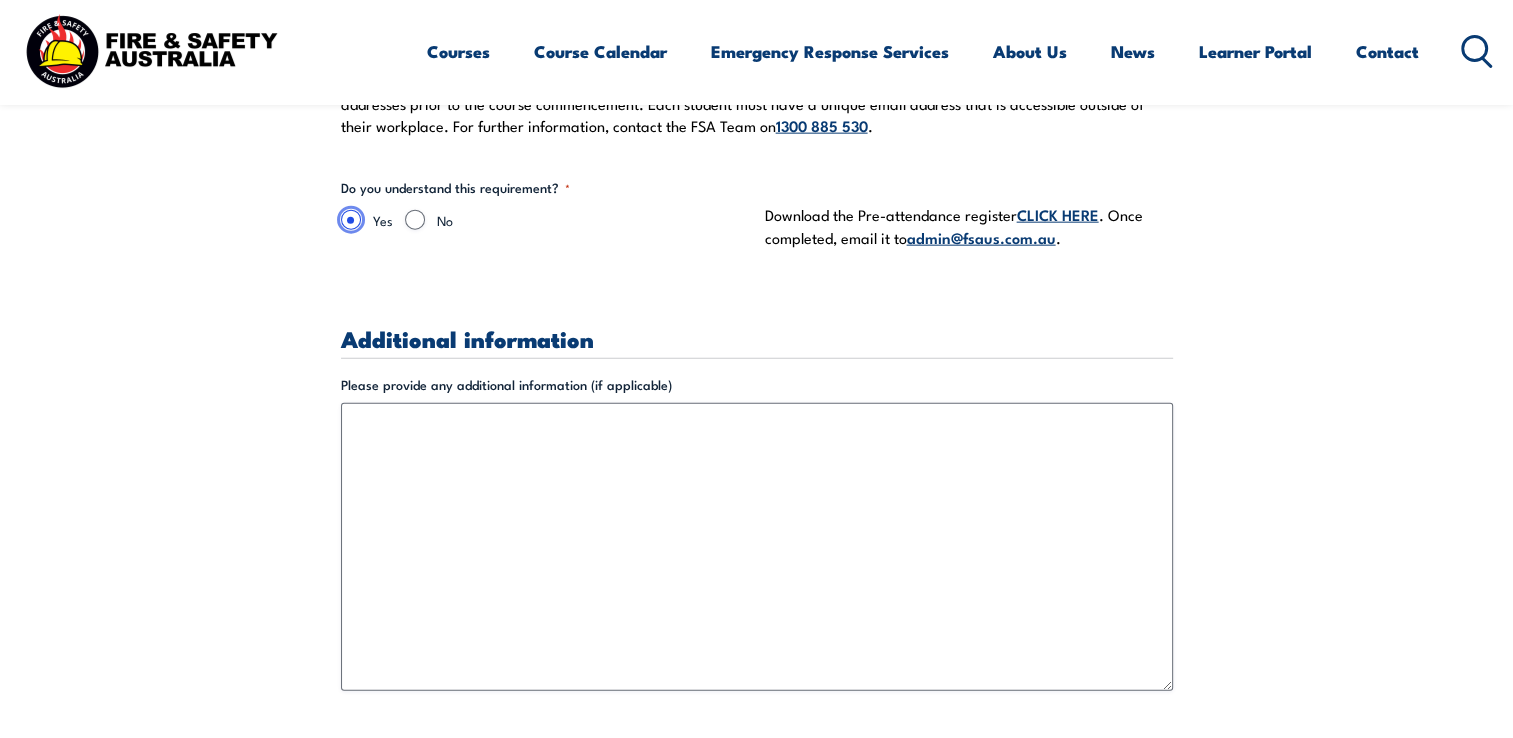 scroll, scrollTop: 4719, scrollLeft: 0, axis: vertical 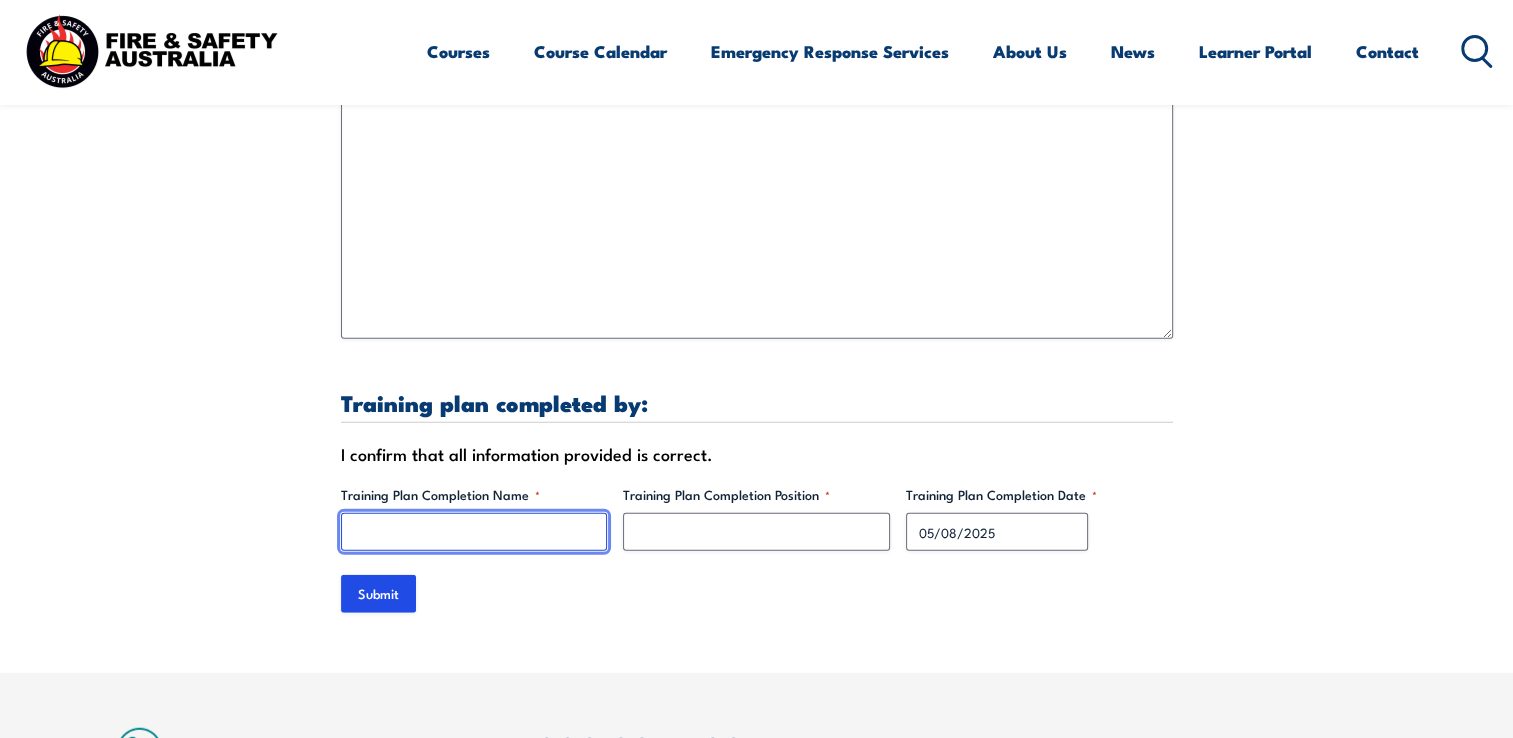 click on "Training Plan Completion Name *" at bounding box center [474, 532] 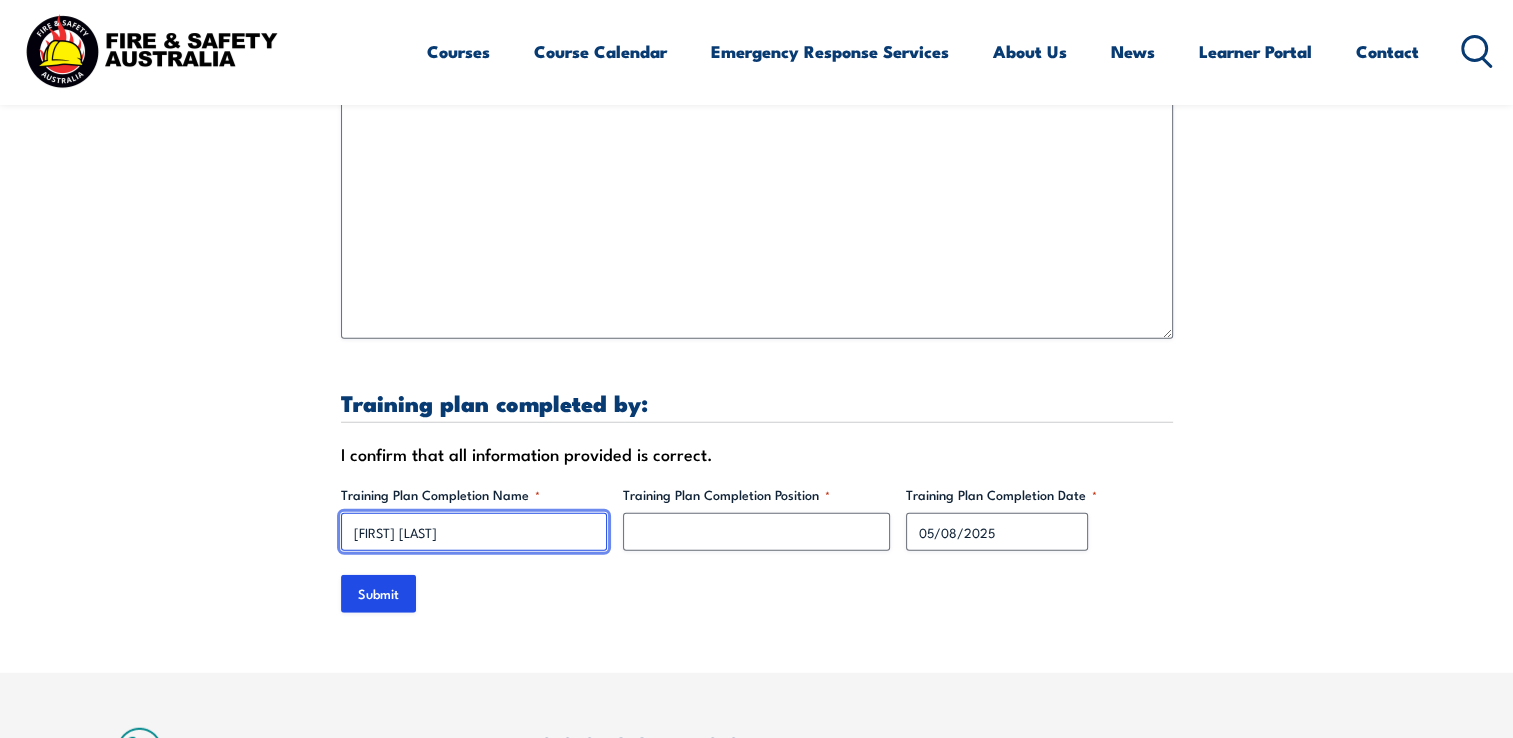 type on "[FIRST] [LAST]" 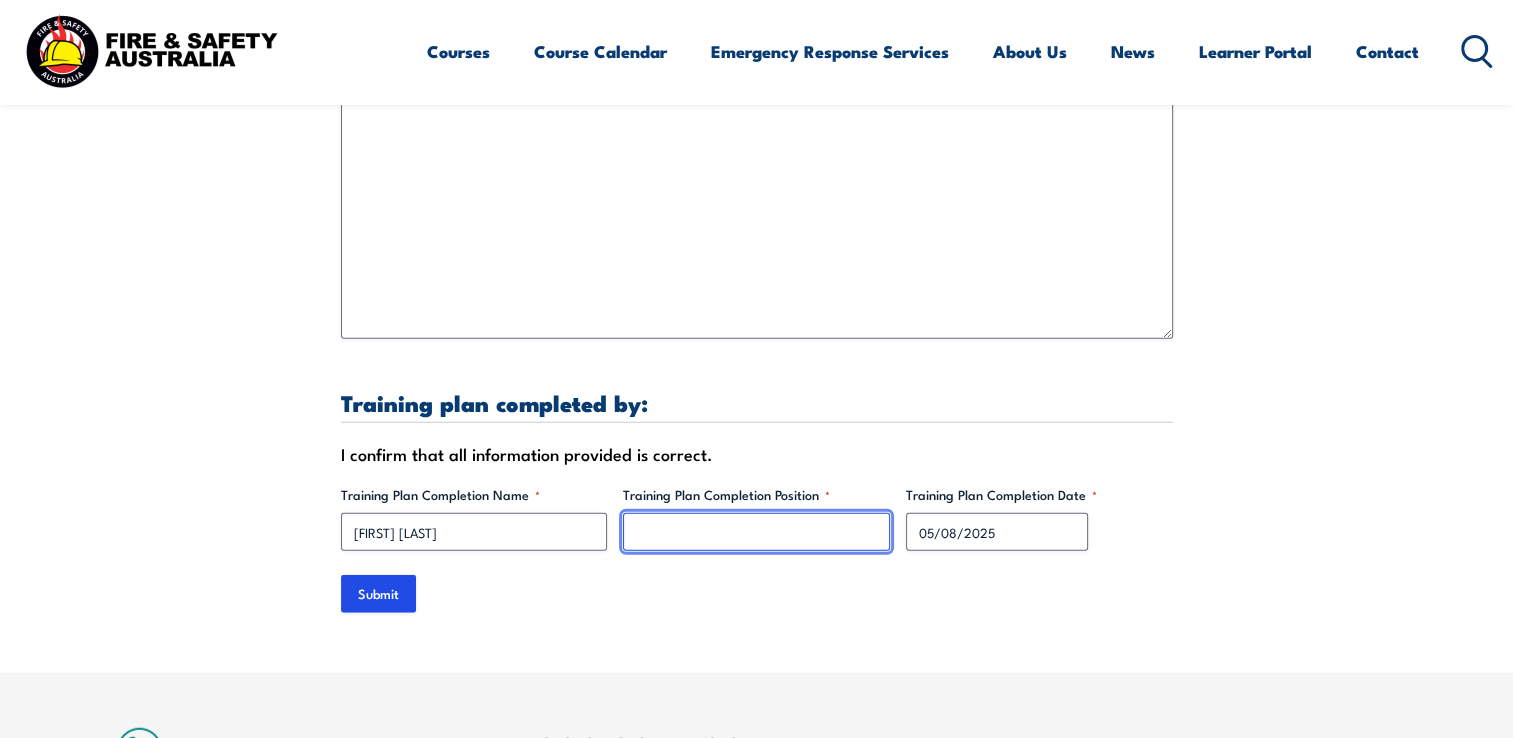 click on "Training Plan Completion Position *" at bounding box center [756, 532] 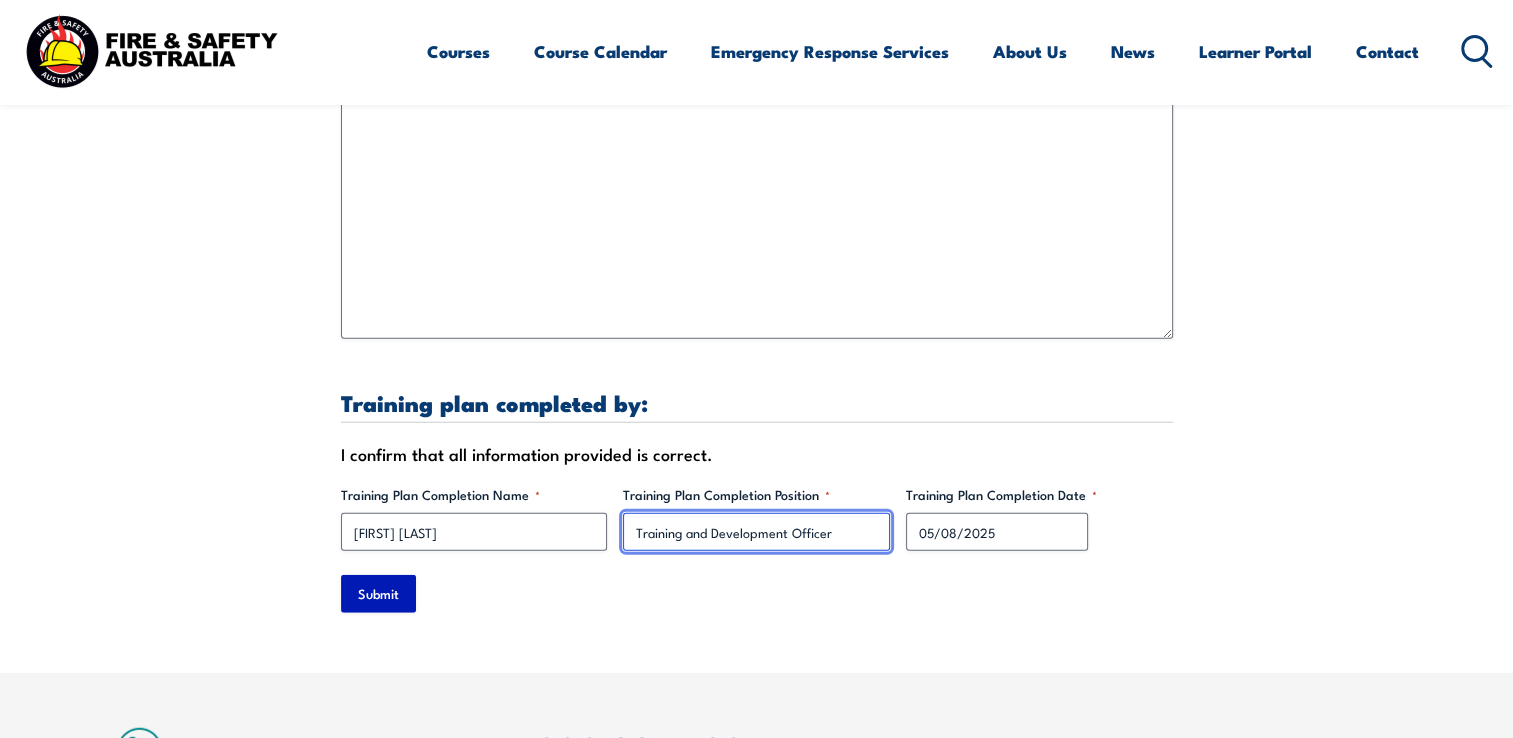 type on "Training and Development Officer" 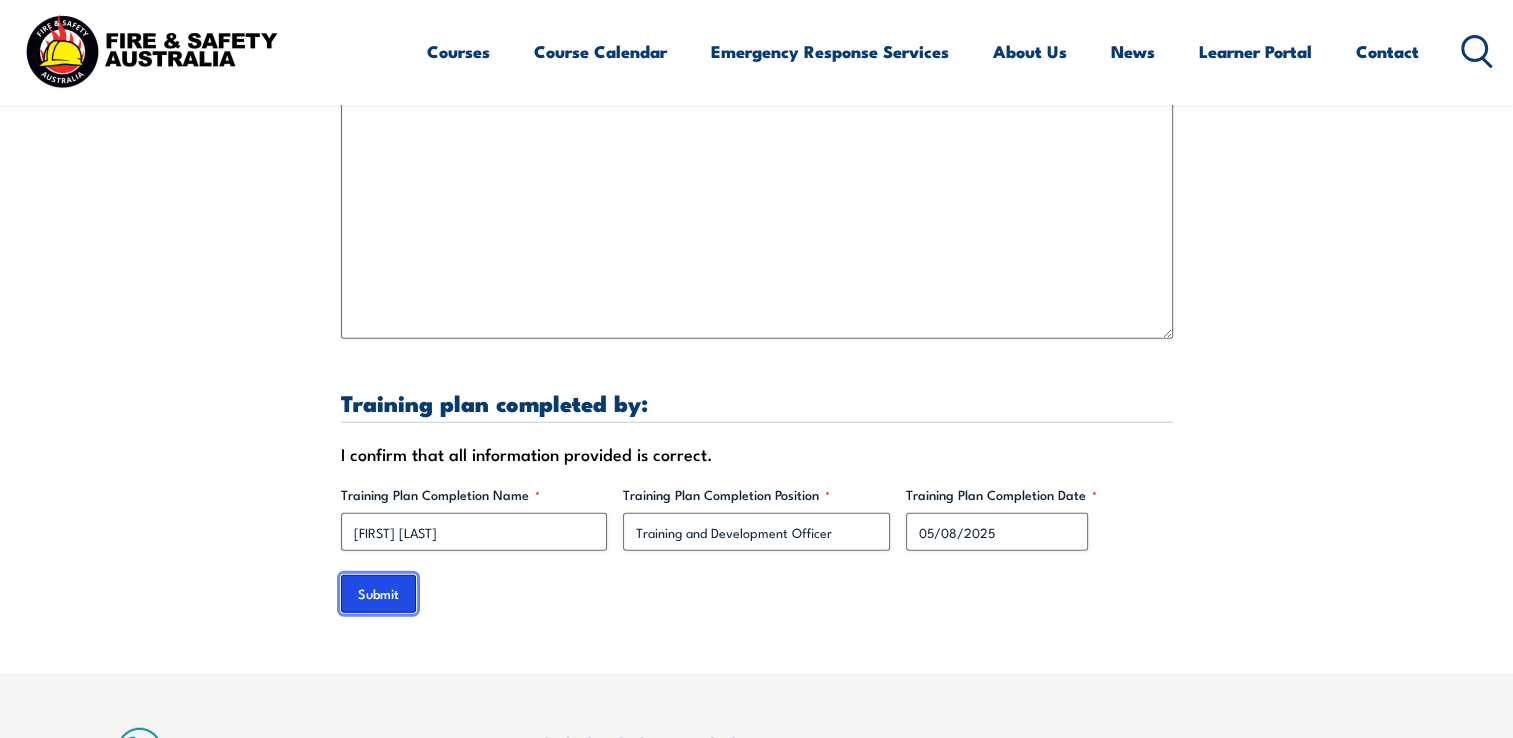 click on "Submit" at bounding box center [378, 594] 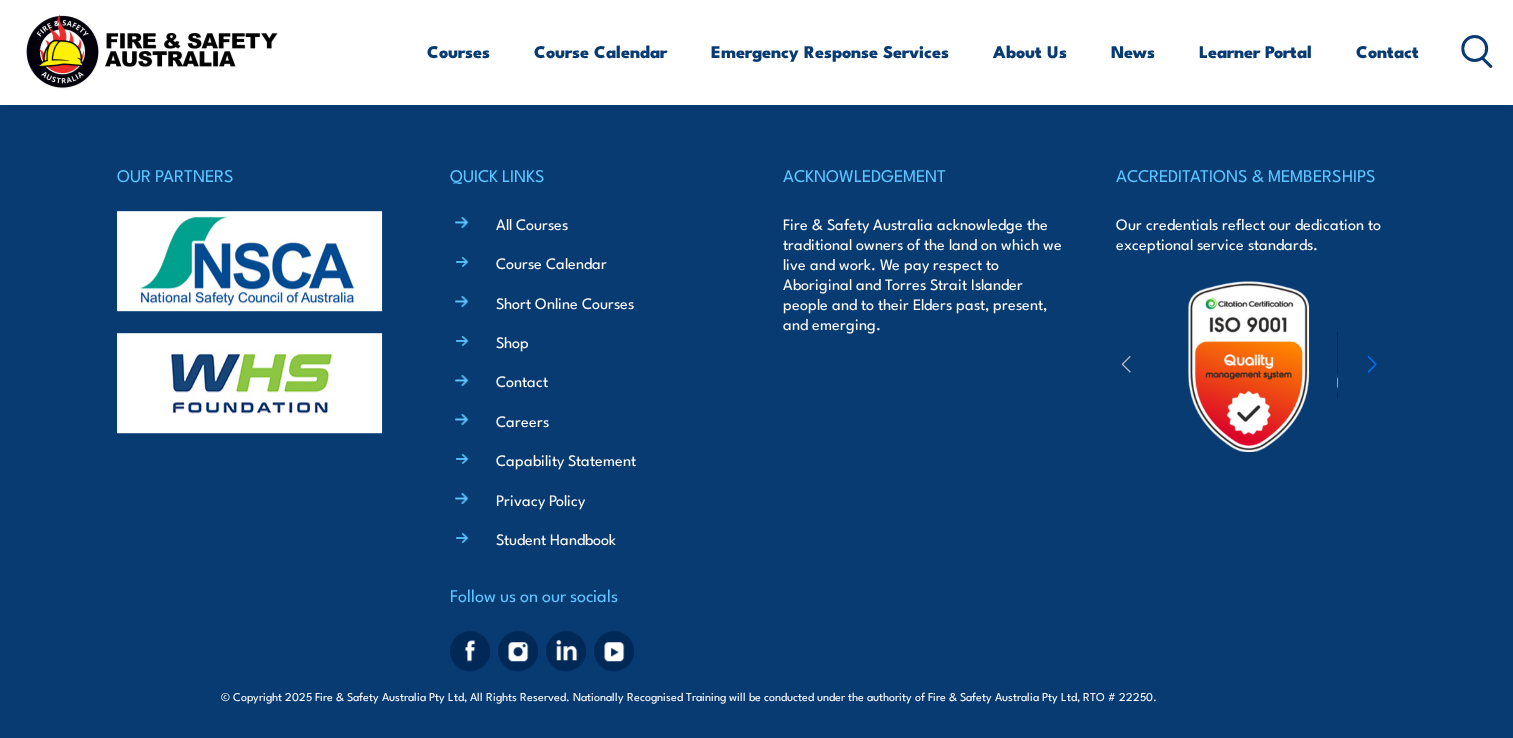 scroll, scrollTop: 0, scrollLeft: 0, axis: both 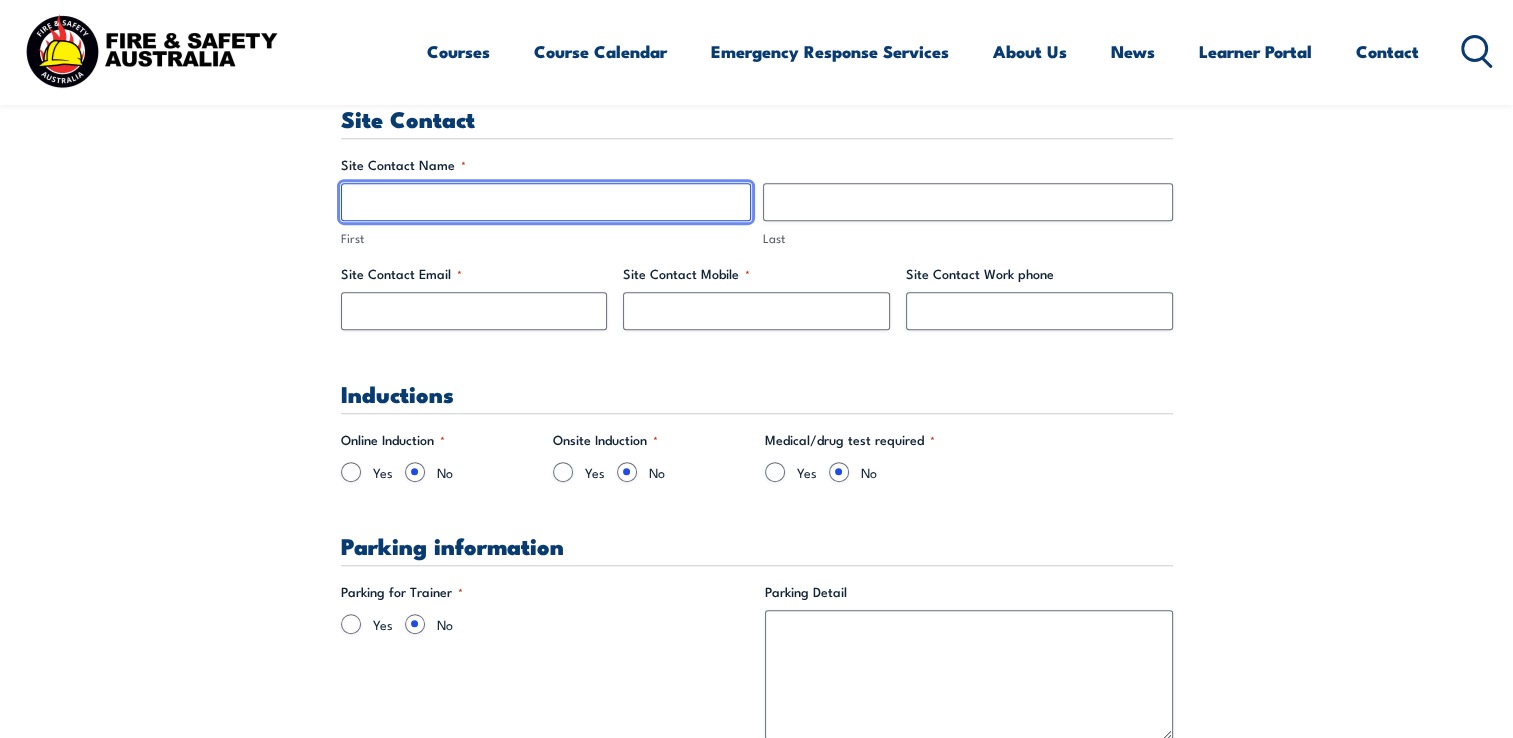 click on "First" at bounding box center (546, 202) 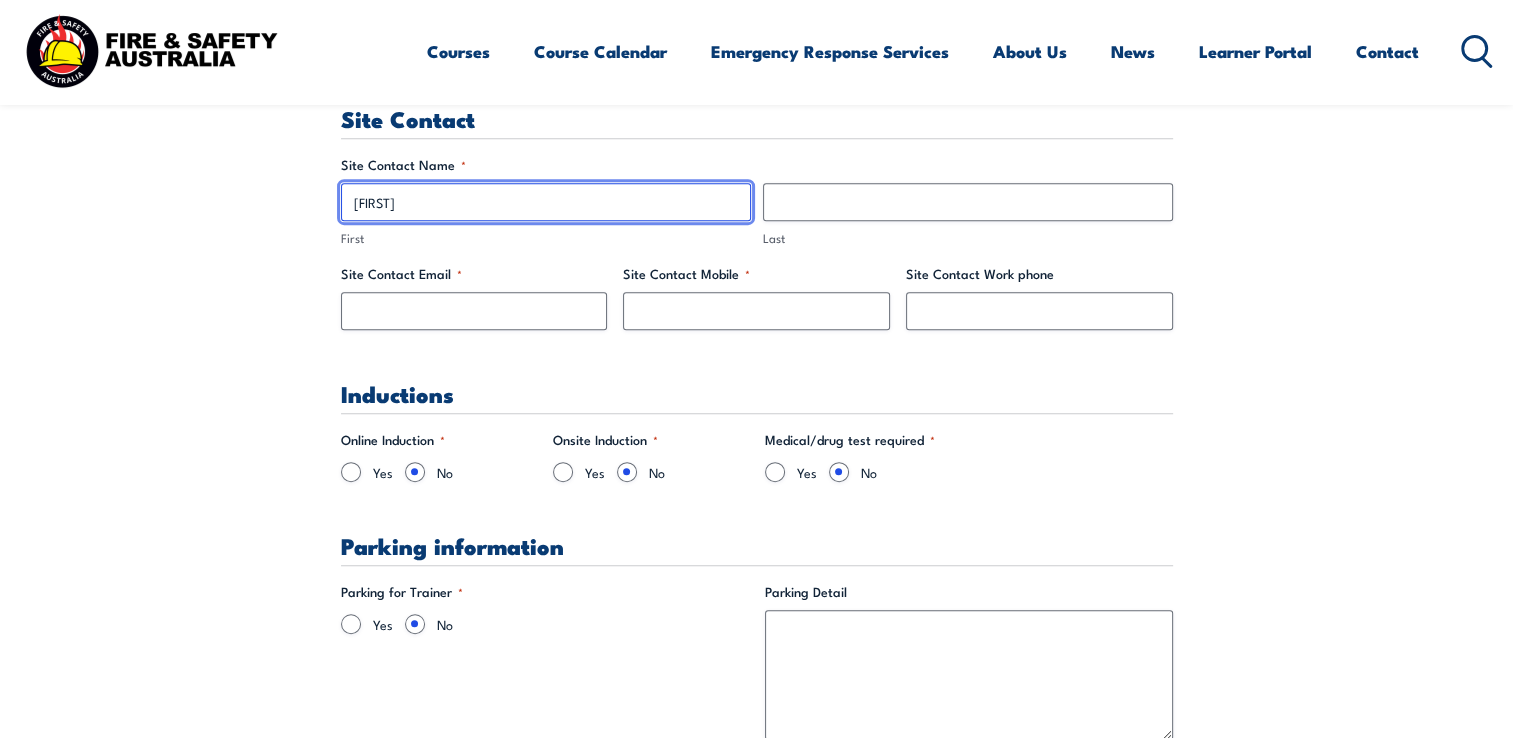 type on "[FIRST]" 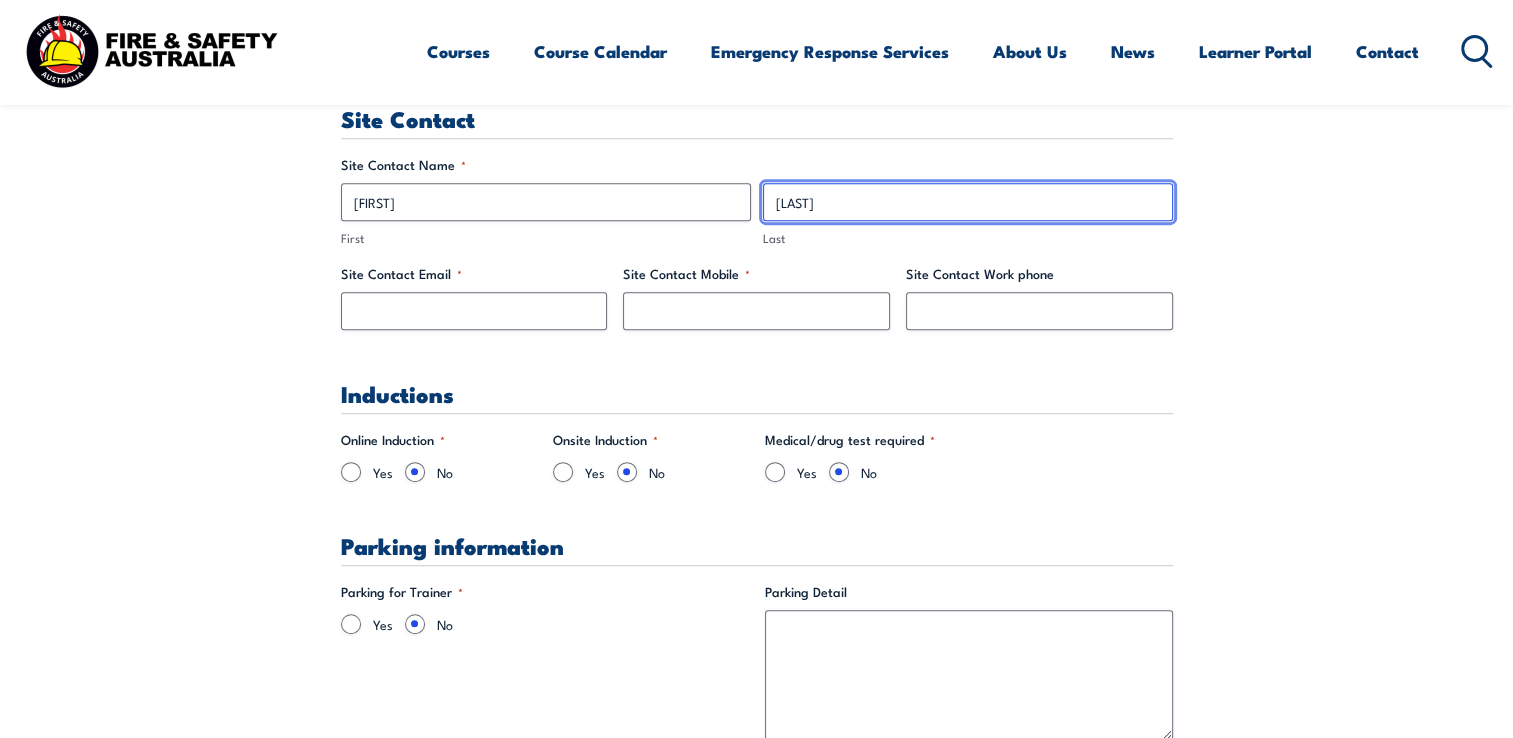 type on "[LAST]" 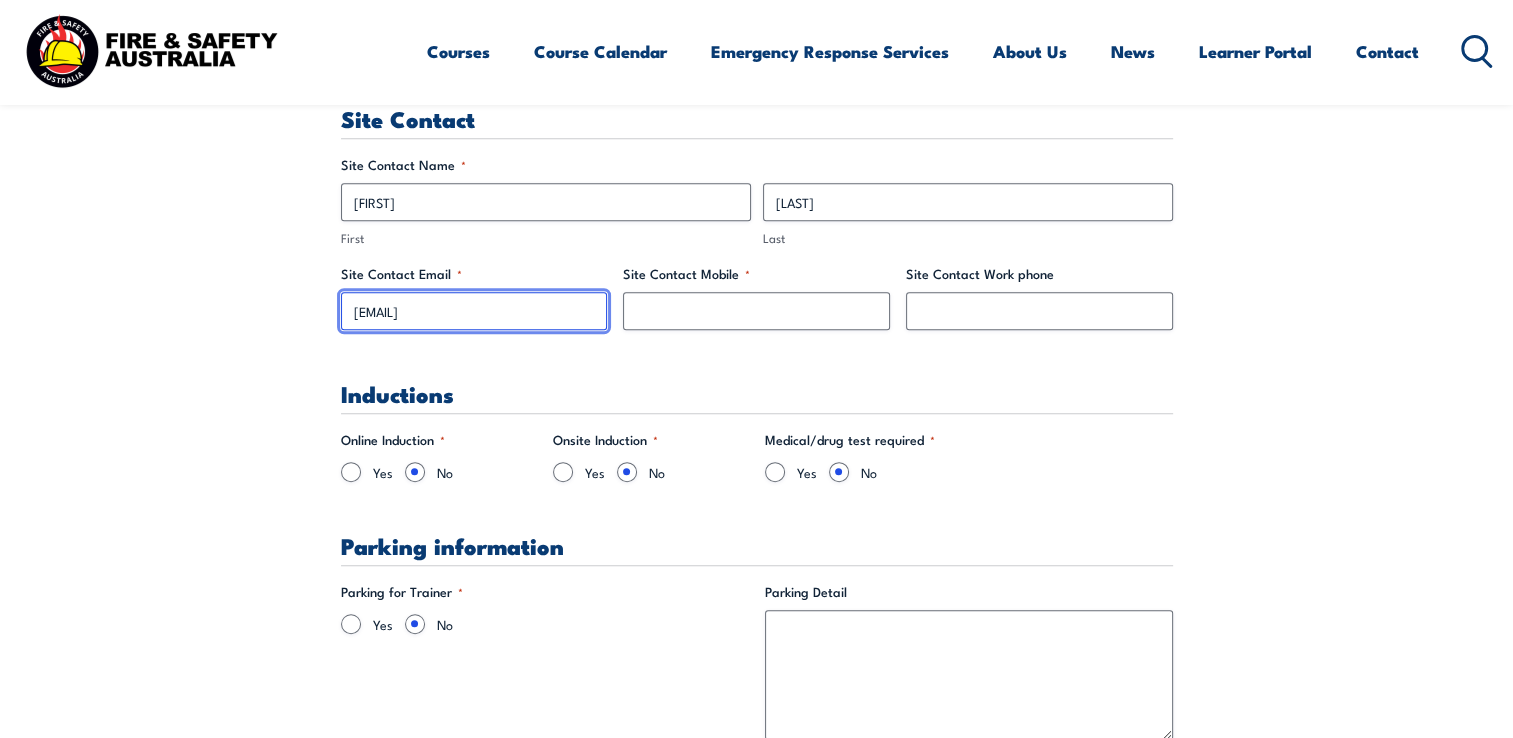 type on "[EMAIL]" 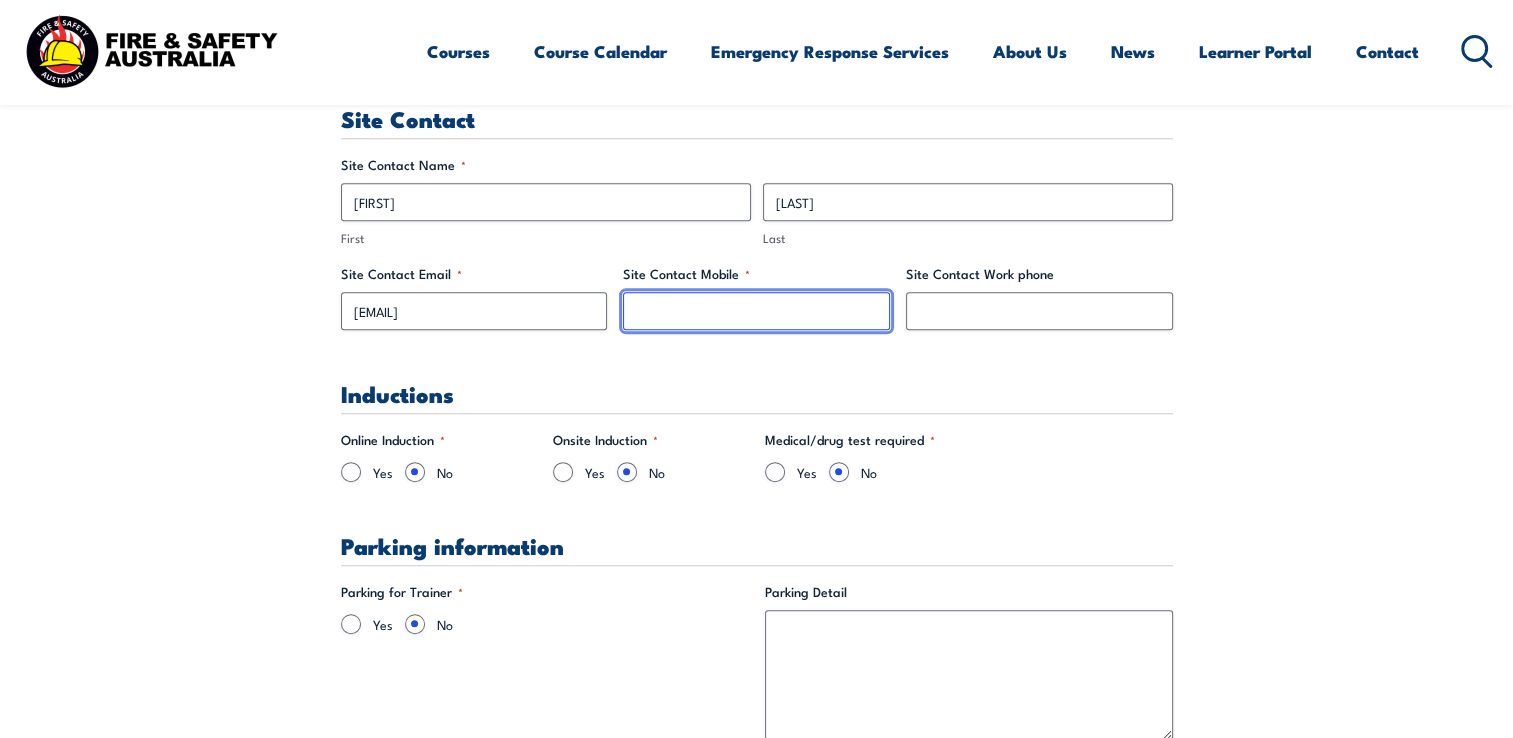 click on "Site Contact Mobile *" at bounding box center (756, 311) 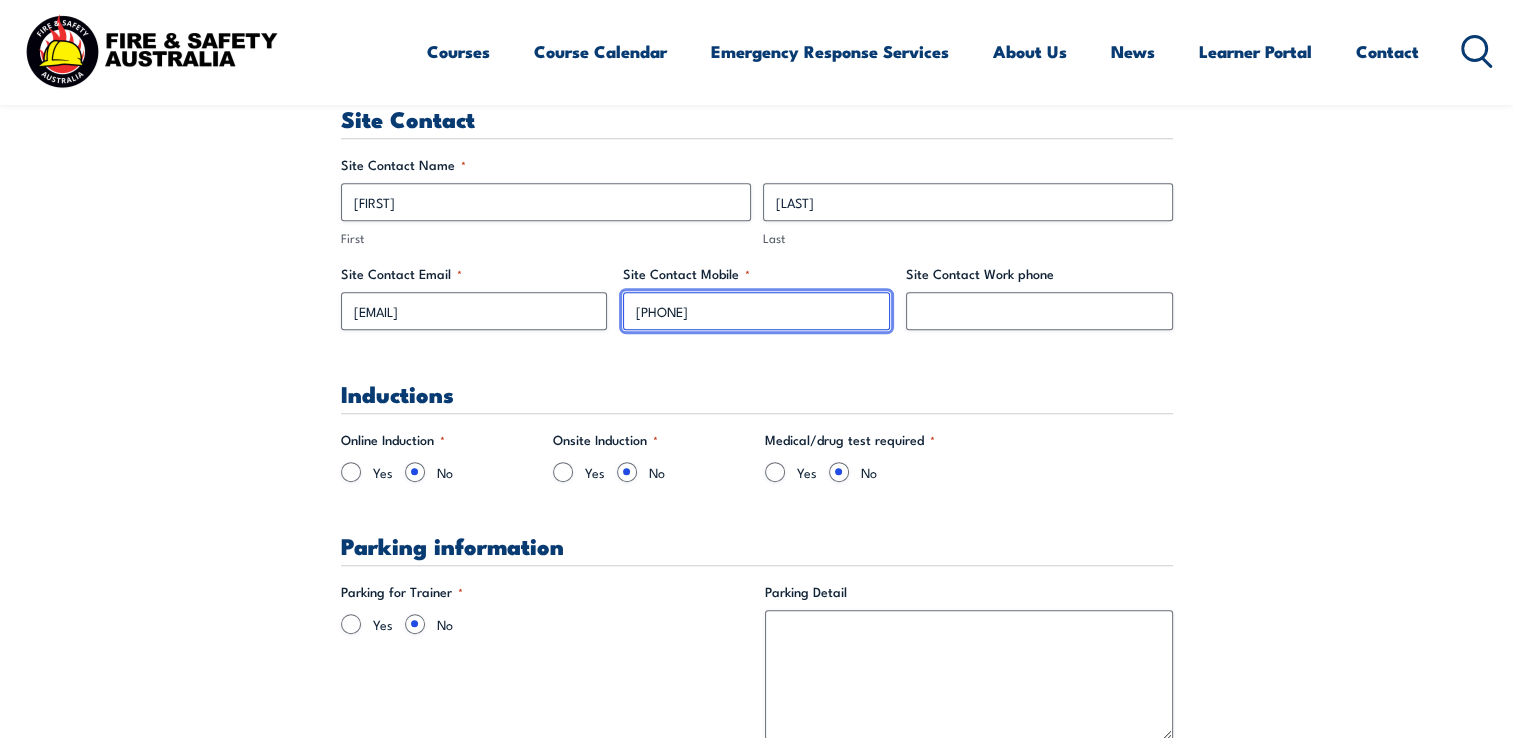 type on "[PHONE]" 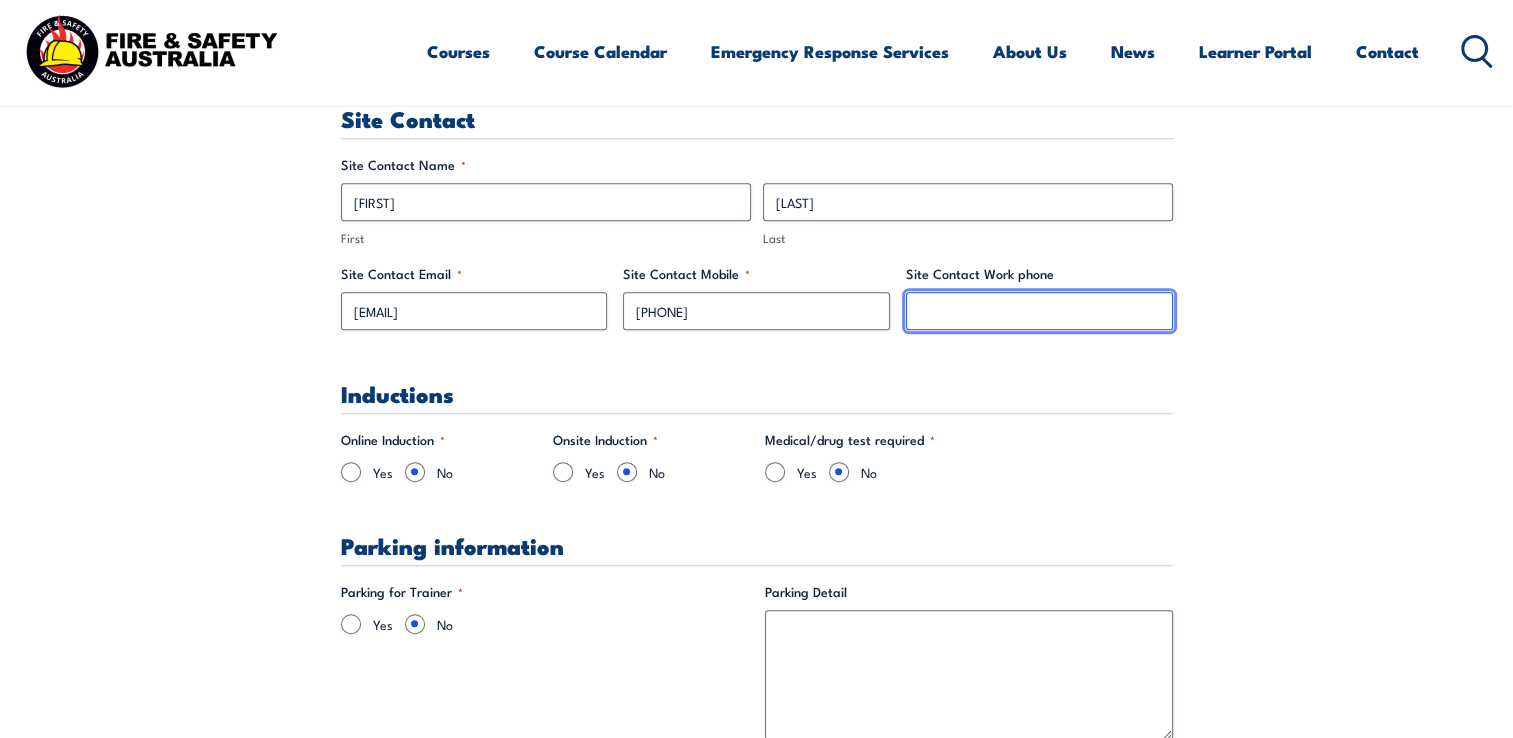 click on "Site Contact Work phone" at bounding box center [1039, 311] 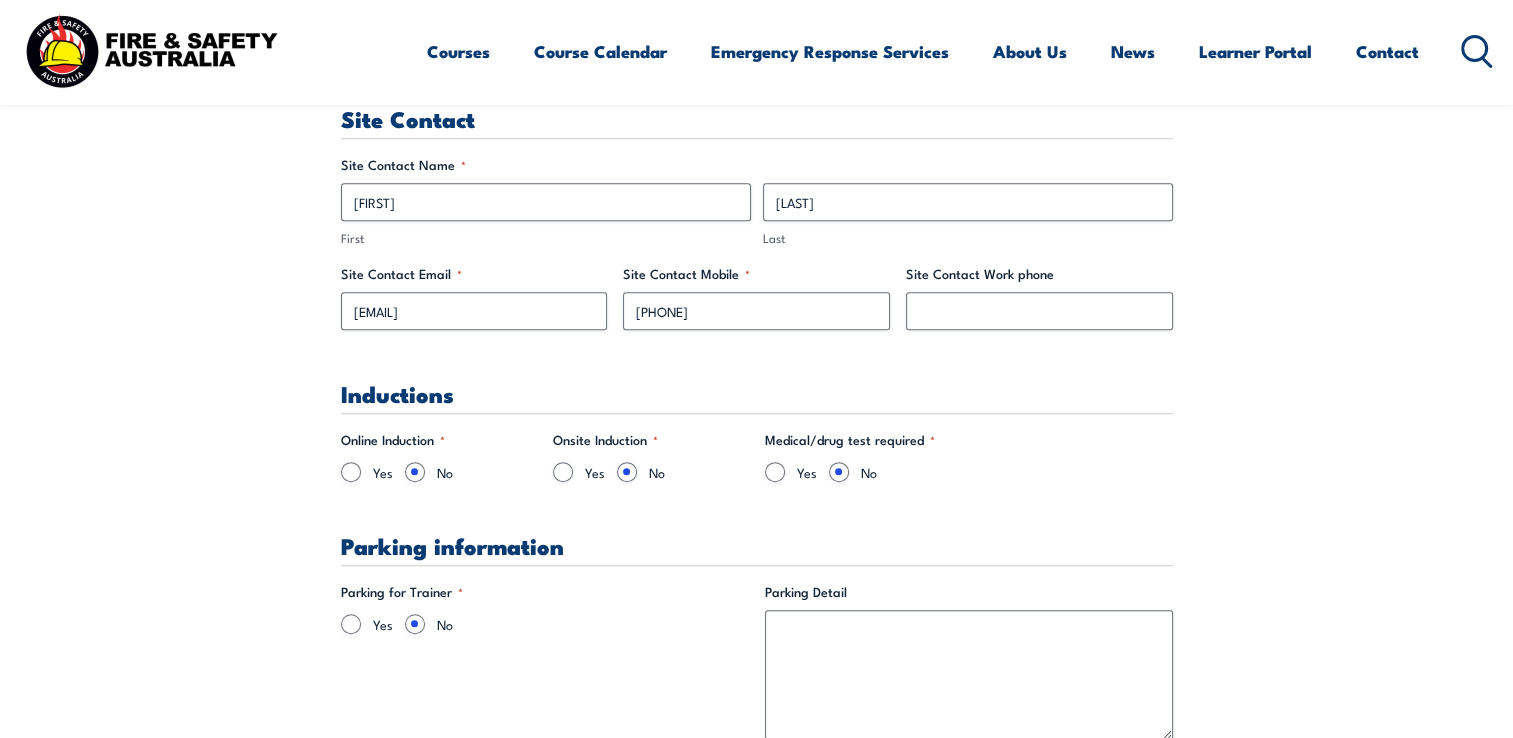 click on "Training details Client Details (Booker) [FIRST] [LAST] Training Address Street address [CITY] [POSTAL_CODE] [STATE] - Please select - QLD NSW VIC WA SA NT TAS Site Contact Site Contact Name *
Dave
First
Witty
Last
Site Contact Email *
[EMAIL]
Site Contact Mobile * [PHONE] Site Contact Work phone Inductions Online Induction *
Yes
No
Onsite Induction *
Yes
No
*
Yes" at bounding box center [757, 1934] 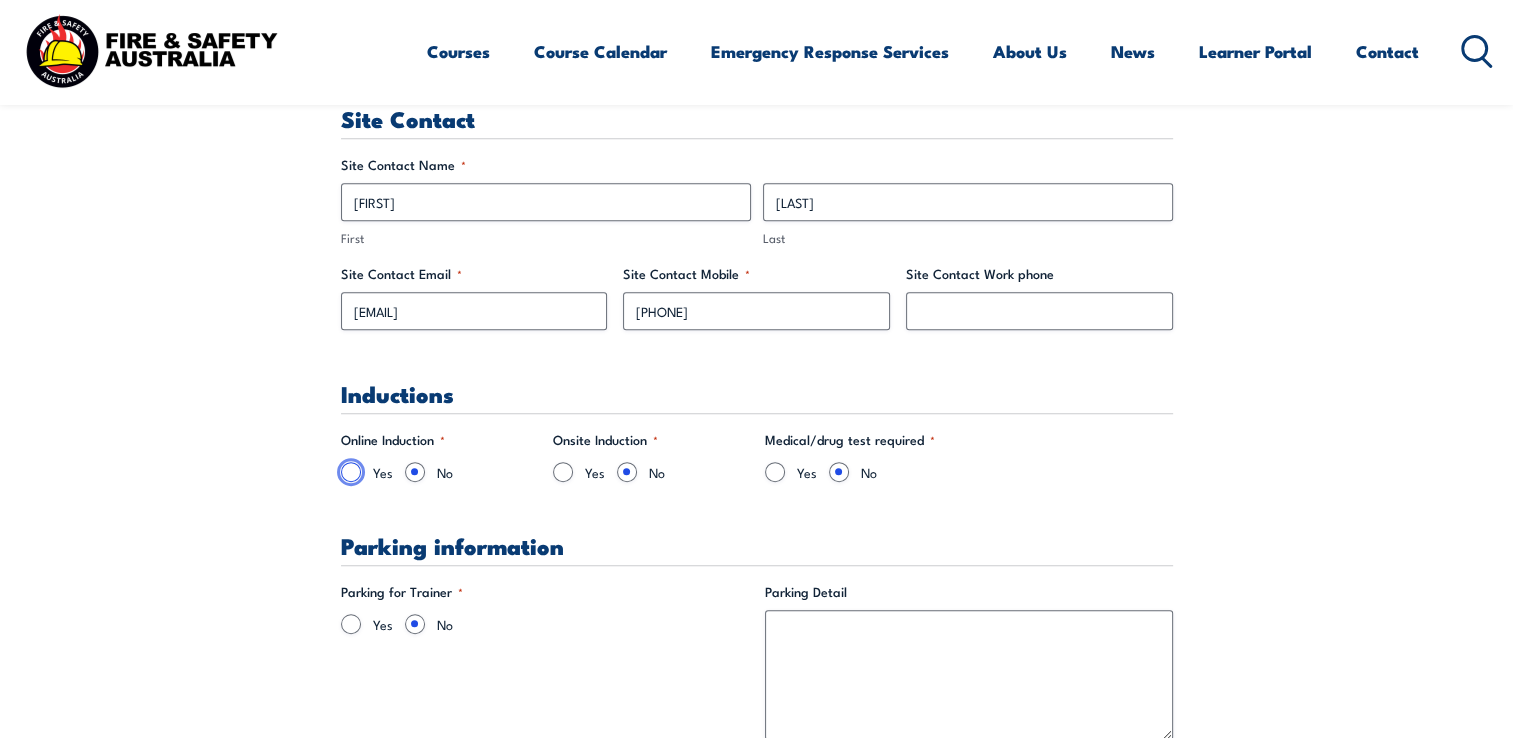 click on "Yes" at bounding box center [351, 472] 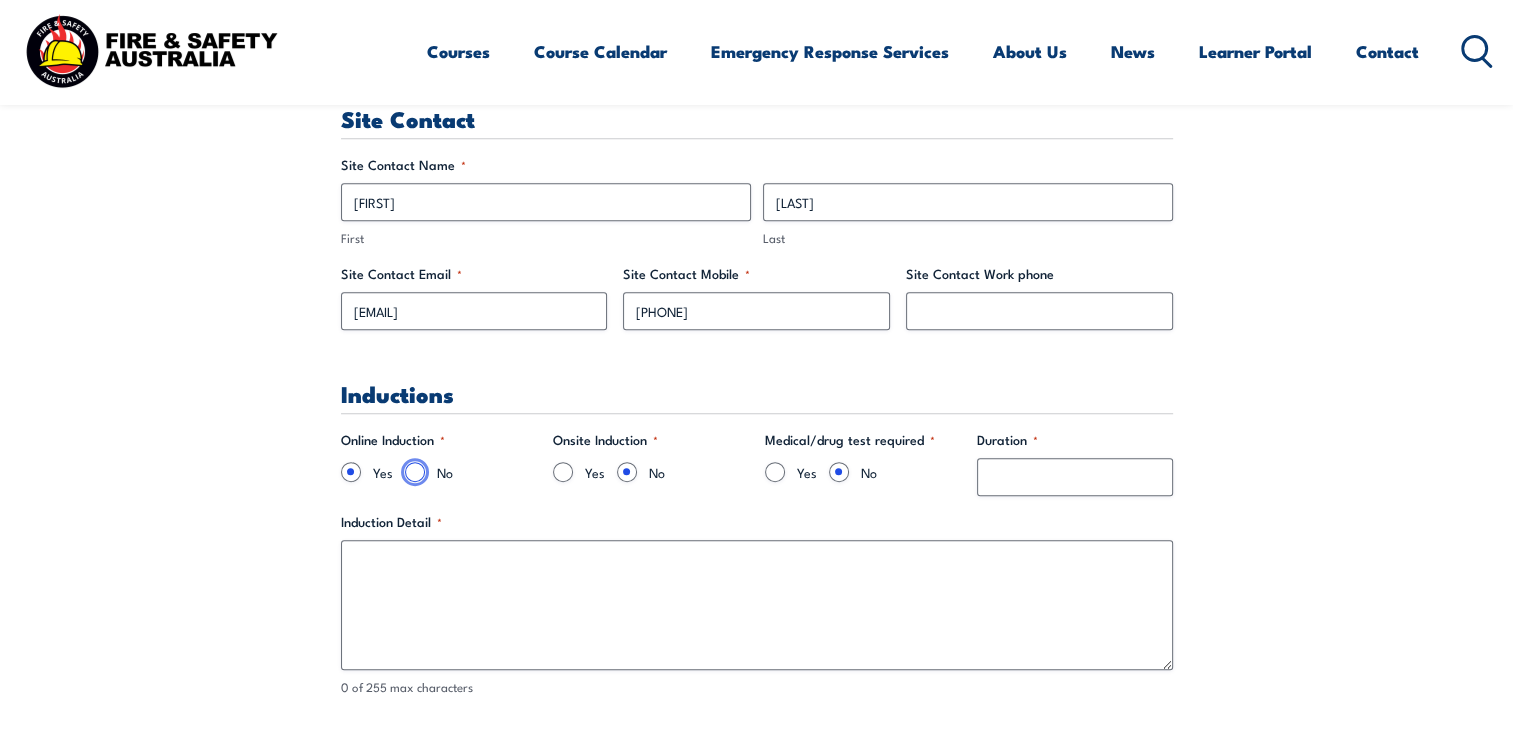 click on "No" at bounding box center (415, 472) 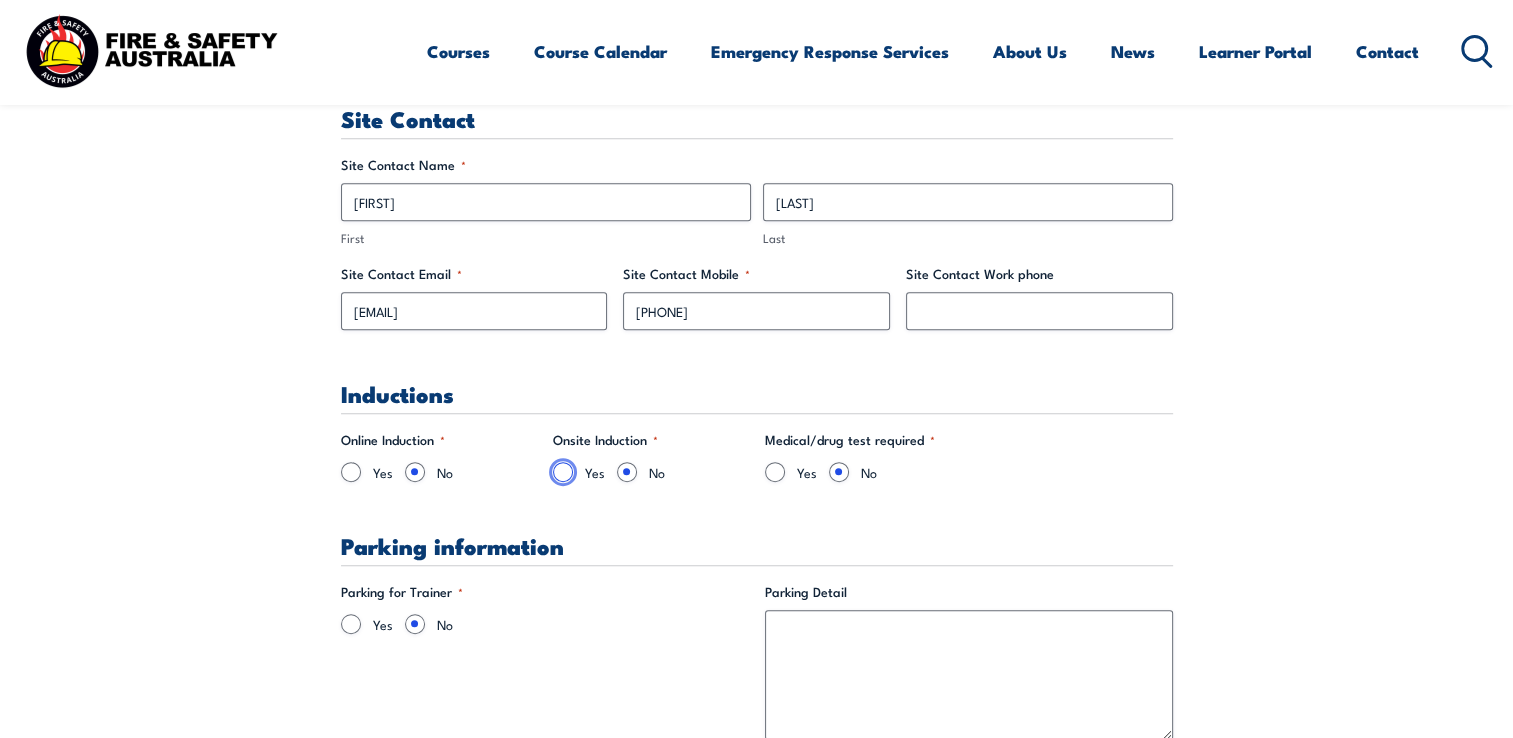 click on "Yes" at bounding box center [563, 472] 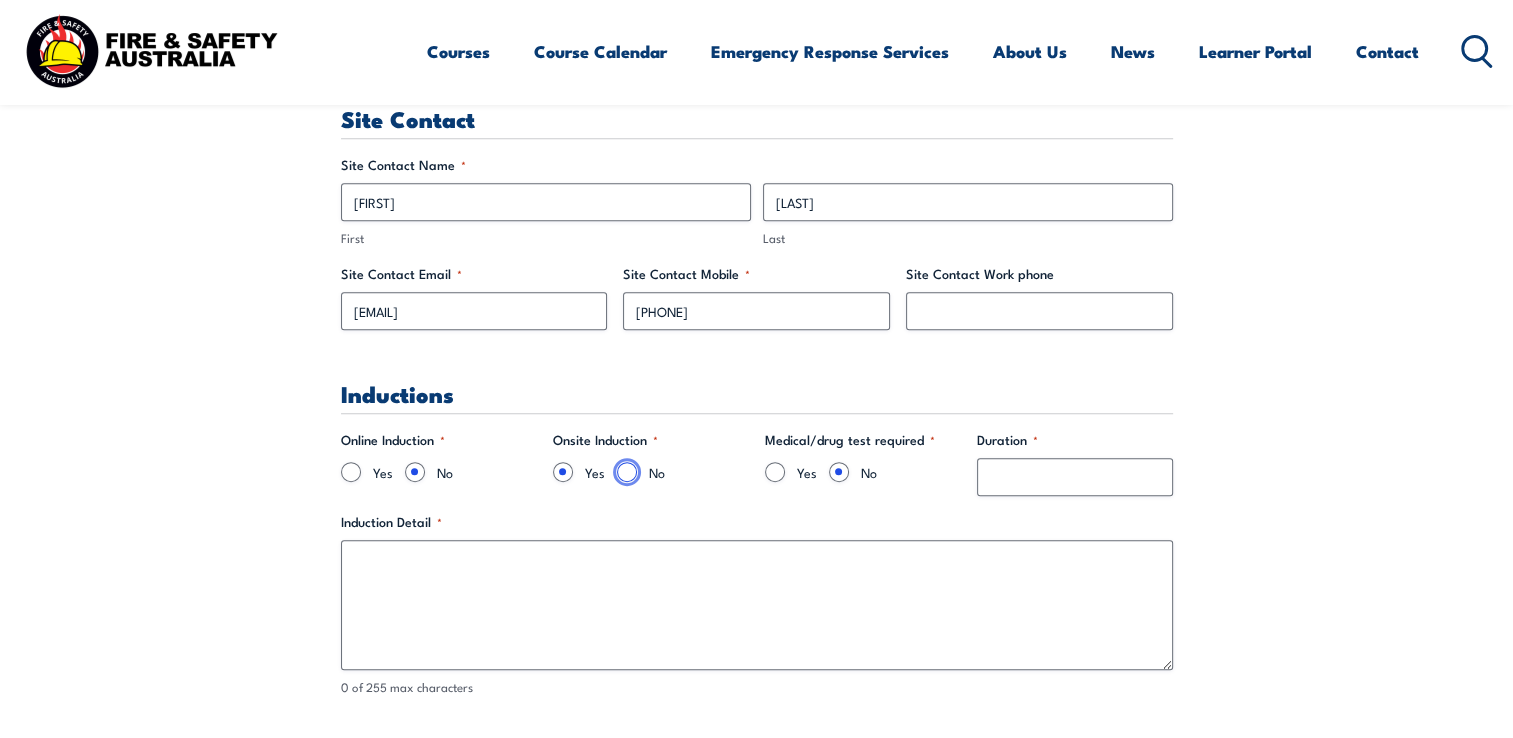 click on "No" at bounding box center [627, 472] 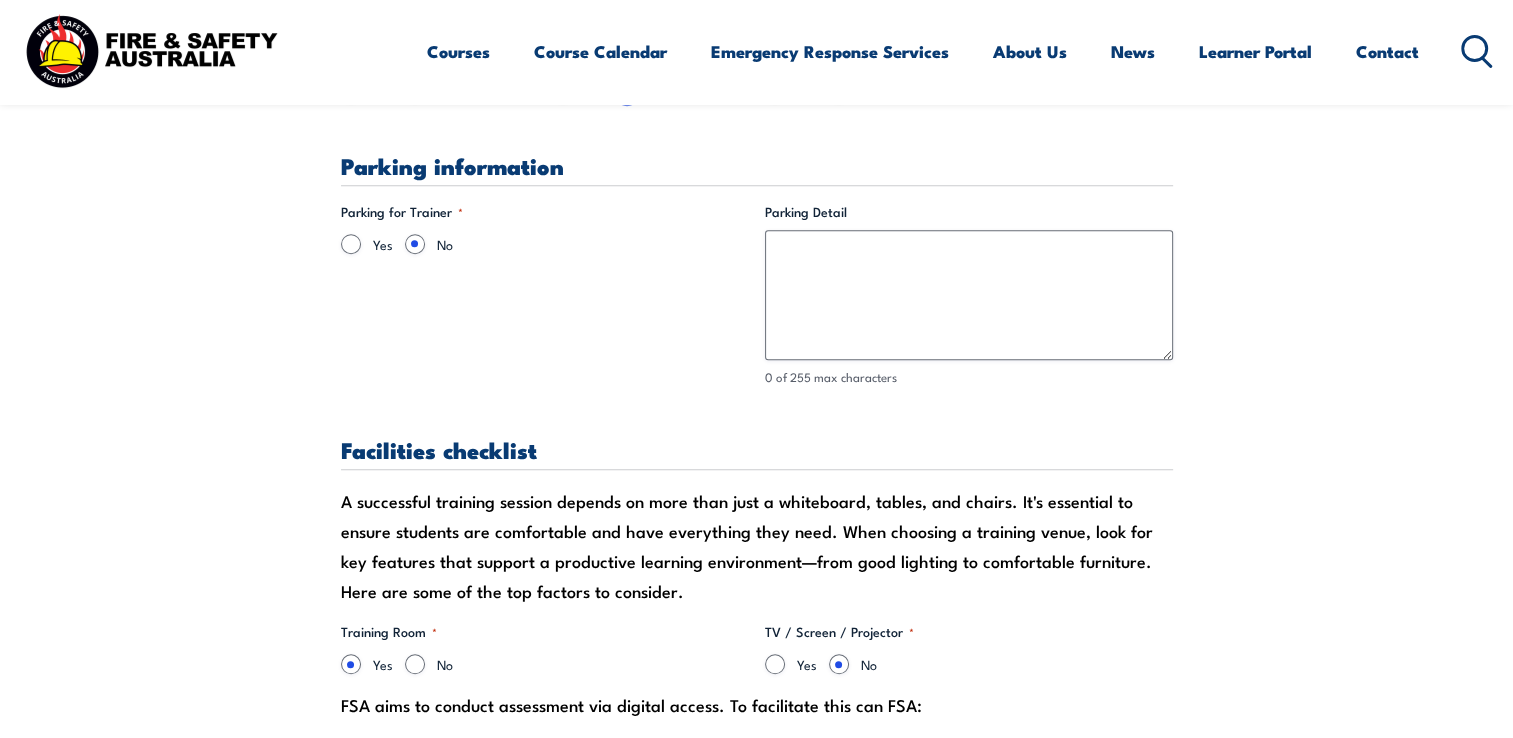 scroll, scrollTop: 1400, scrollLeft: 0, axis: vertical 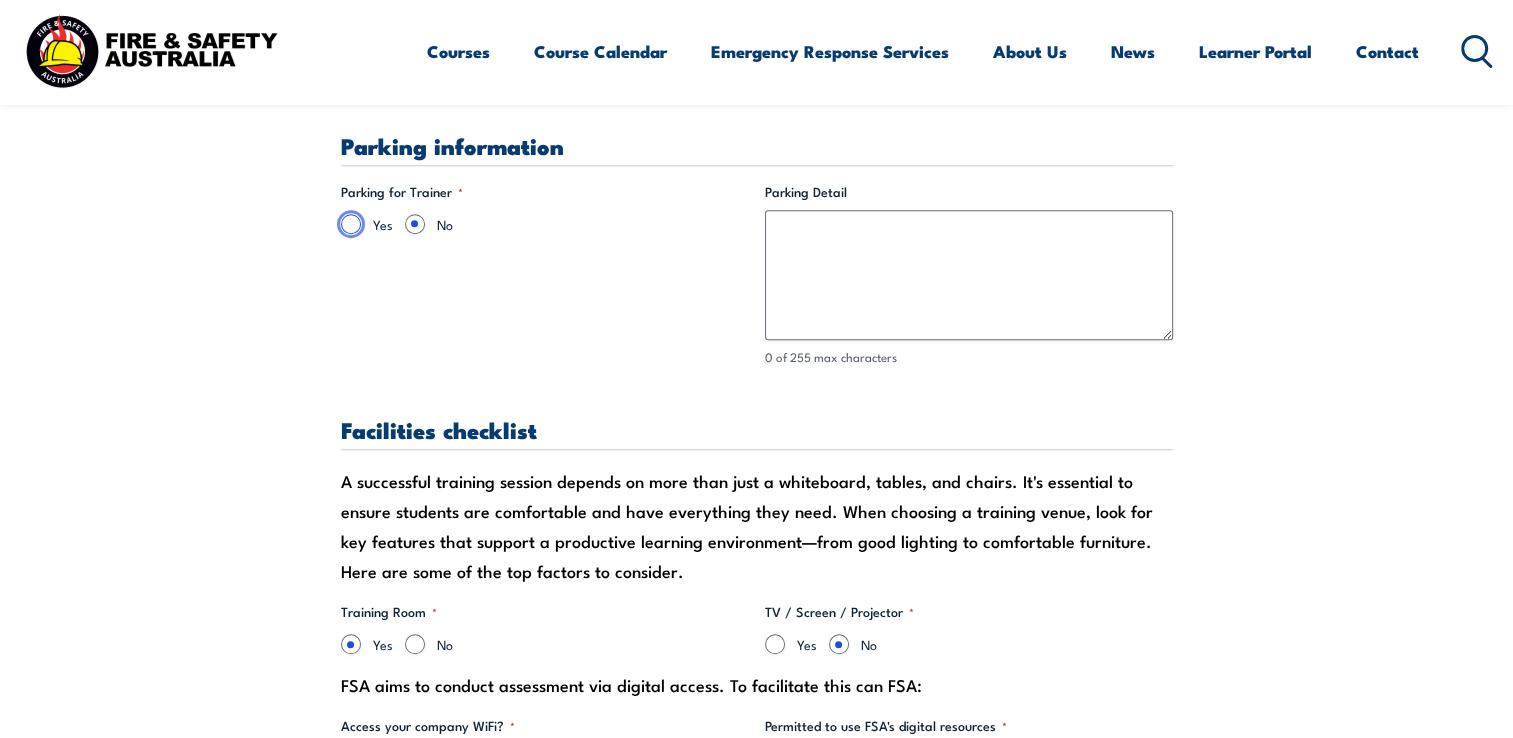 click on "Yes" at bounding box center [351, 224] 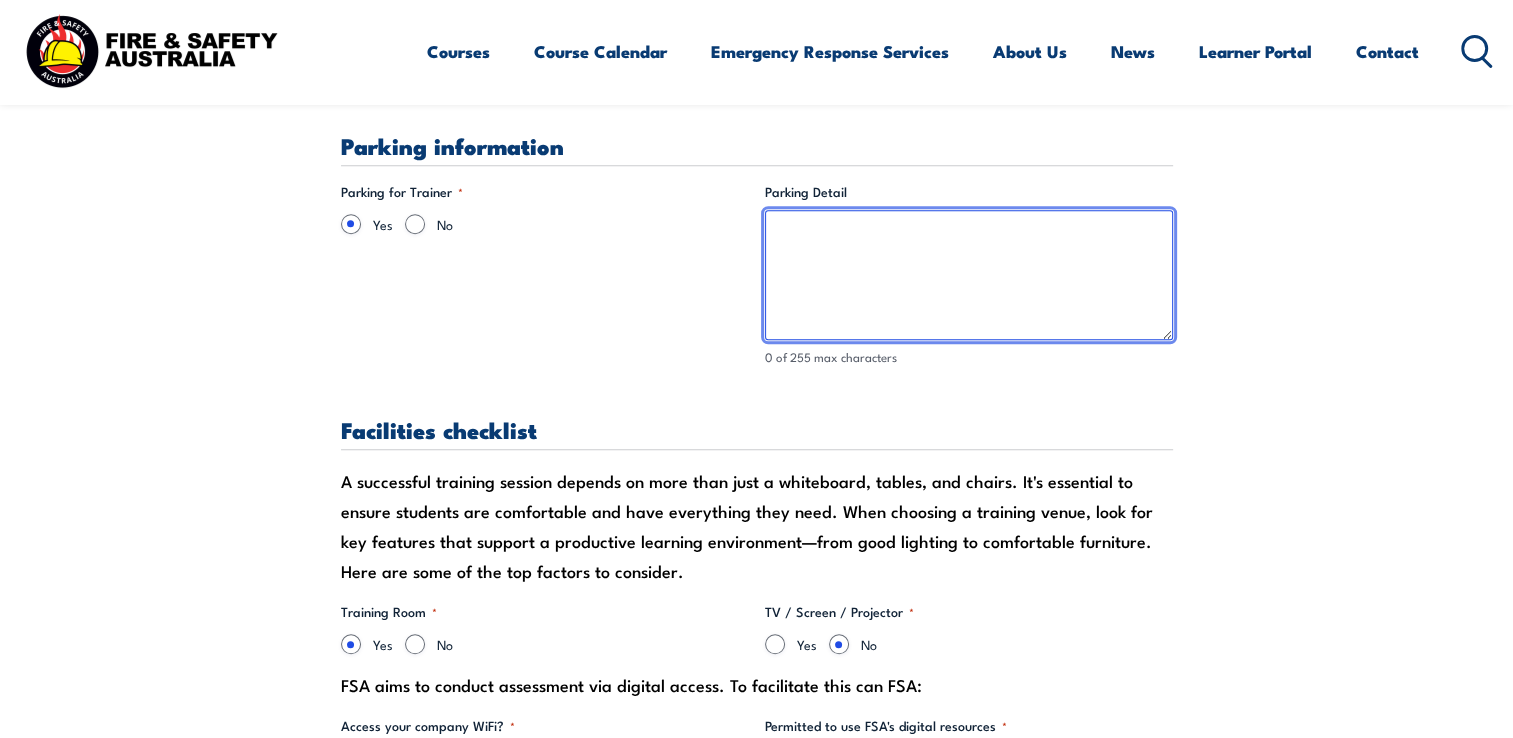 click on "Parking Detail" at bounding box center [969, 275] 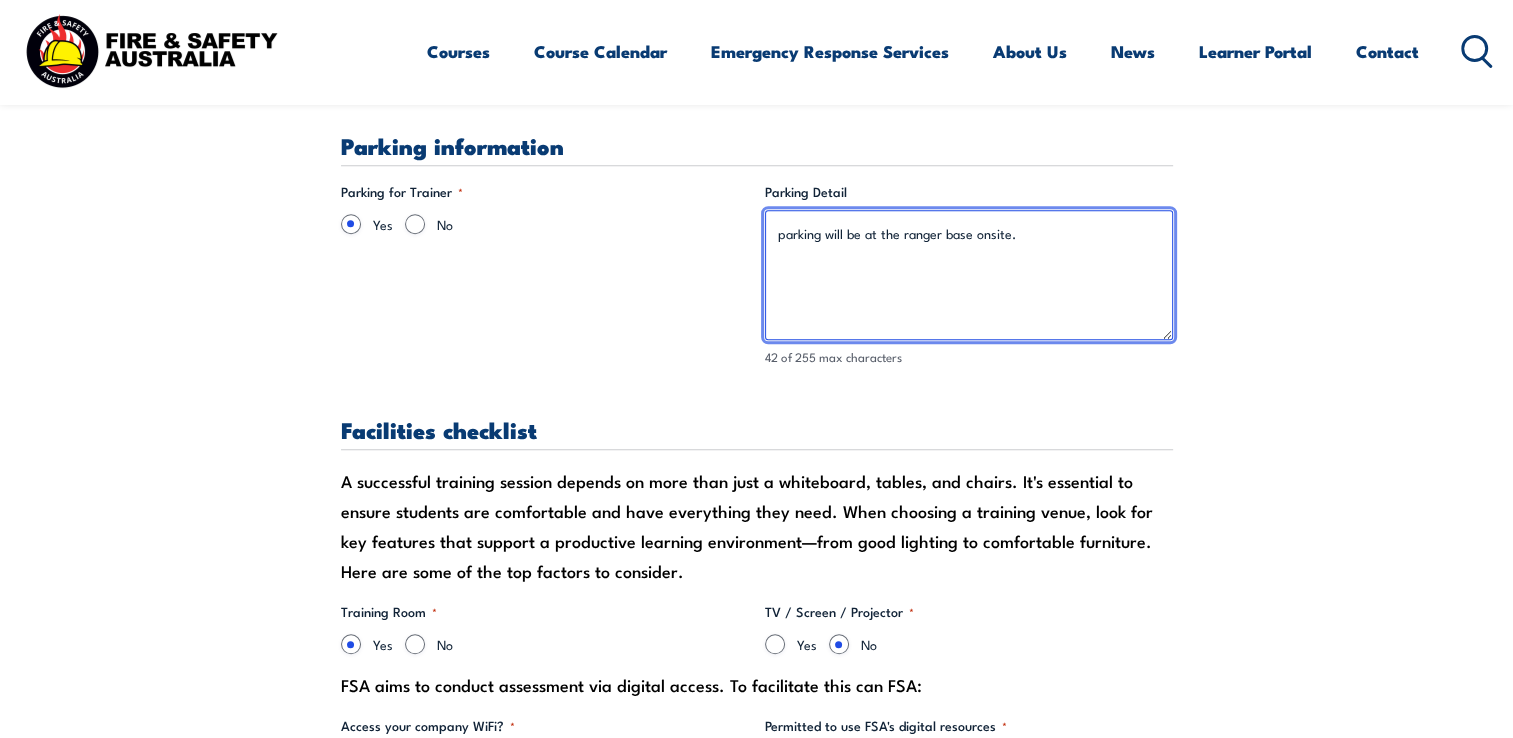 click on "parking will be at the ranger base onsite." at bounding box center (969, 275) 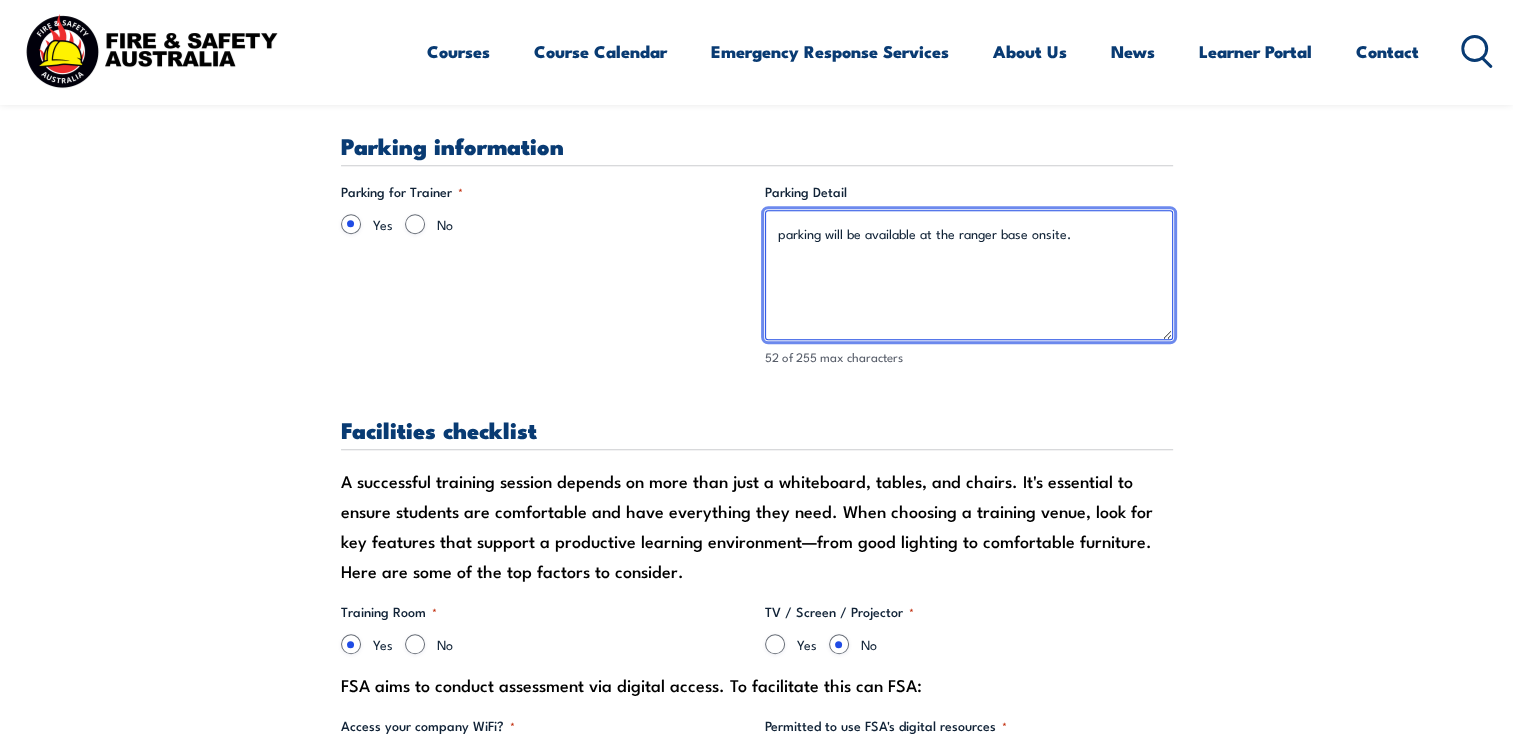 click on "parking will be available at the ranger base onsite." at bounding box center (969, 275) 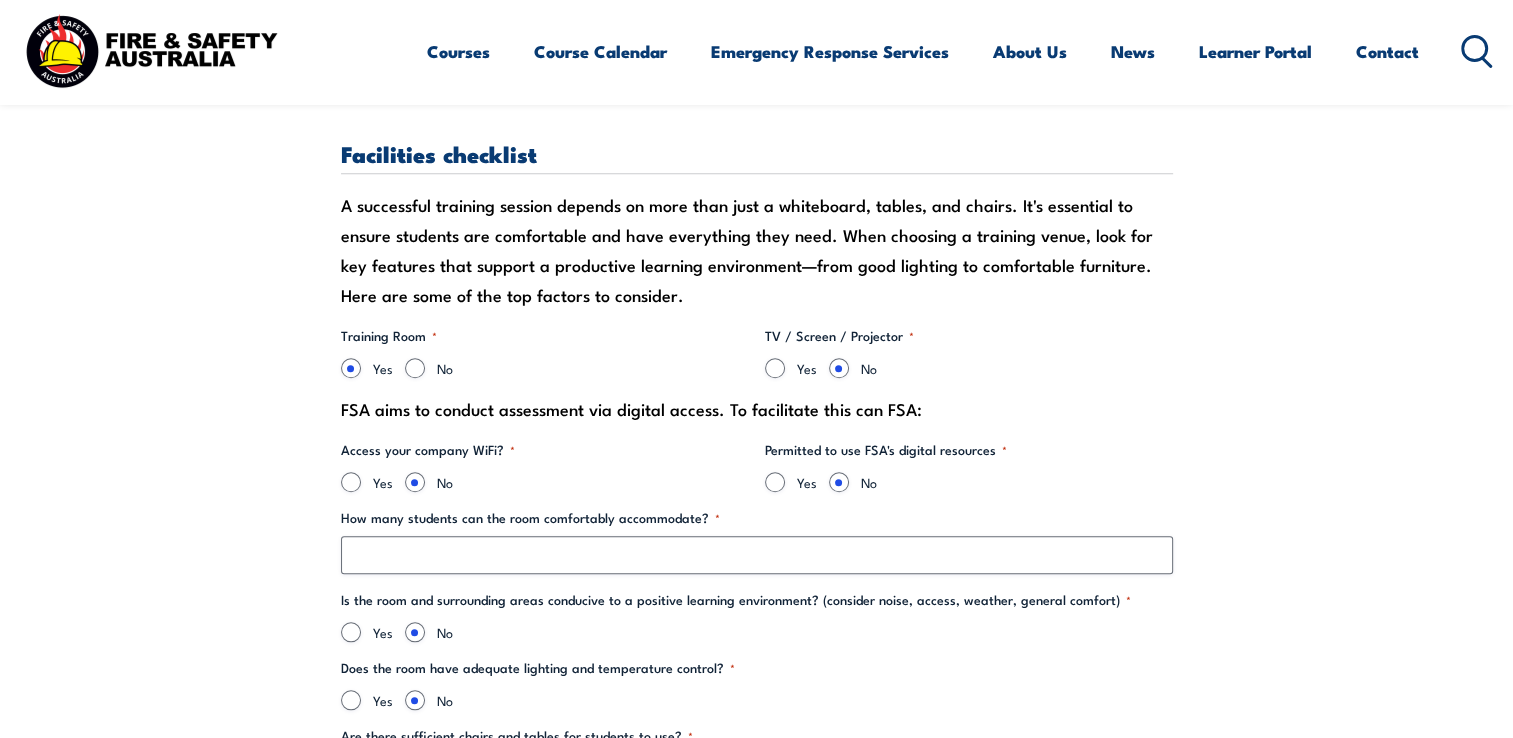 scroll, scrollTop: 1680, scrollLeft: 0, axis: vertical 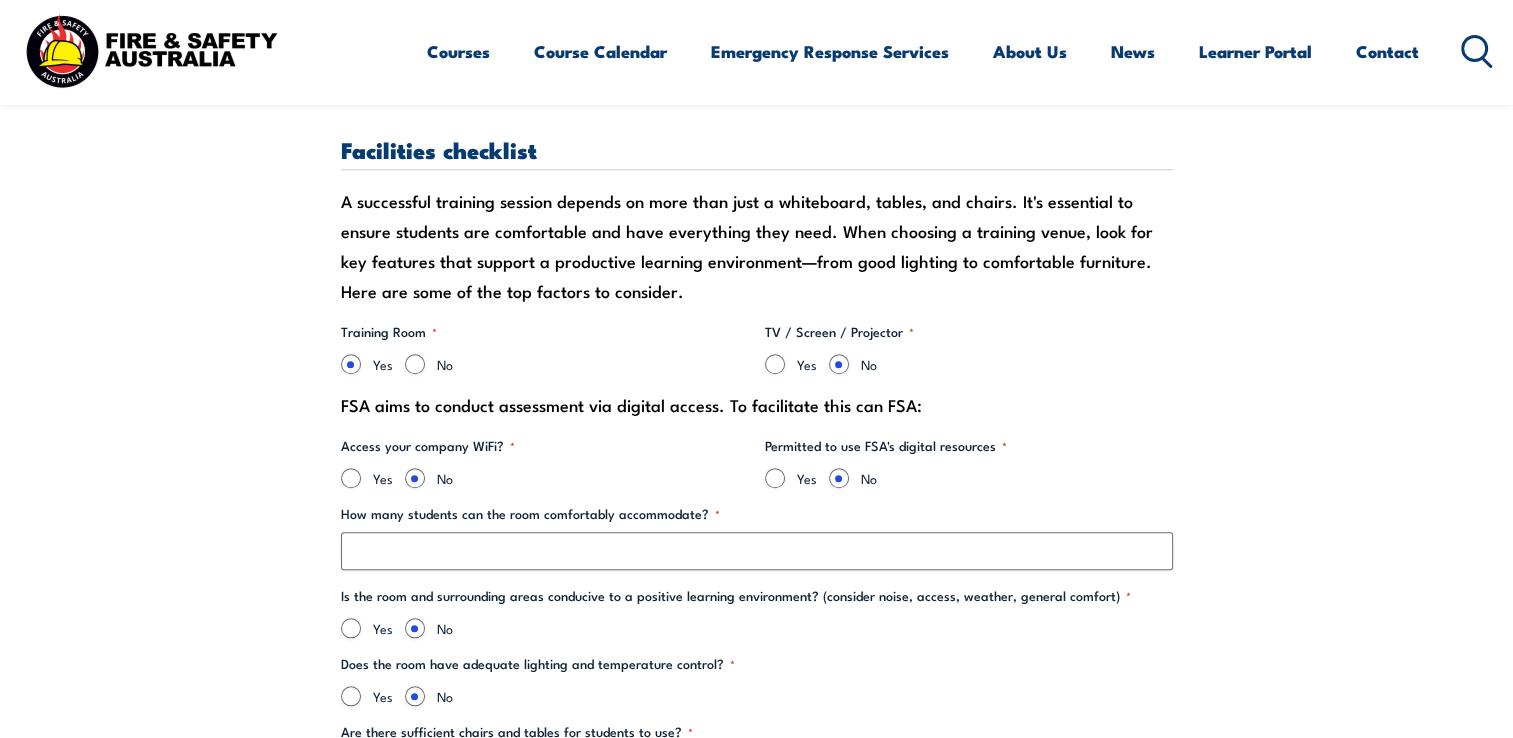 type on "parking will be available at the ranger base/onsite." 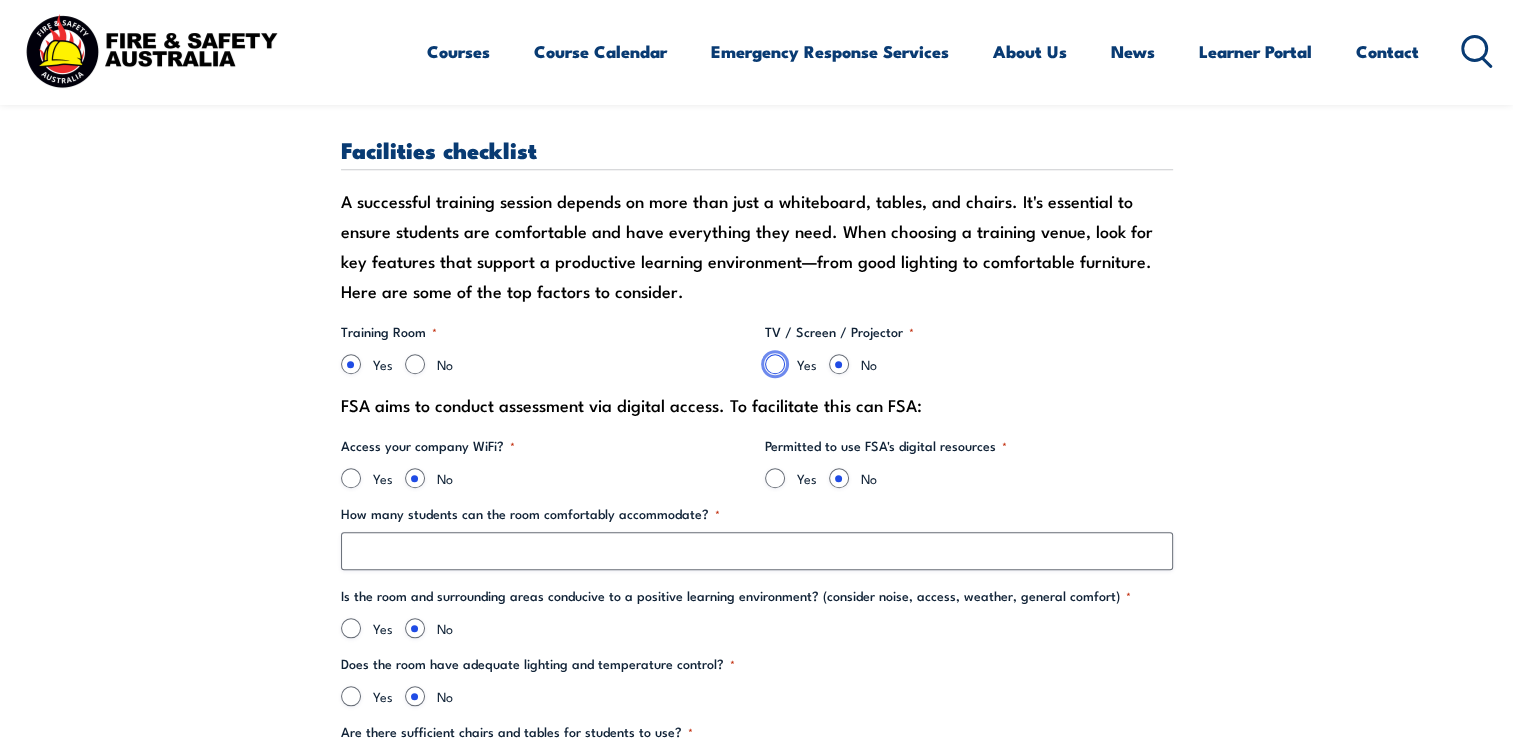 click on "Yes" at bounding box center [775, 364] 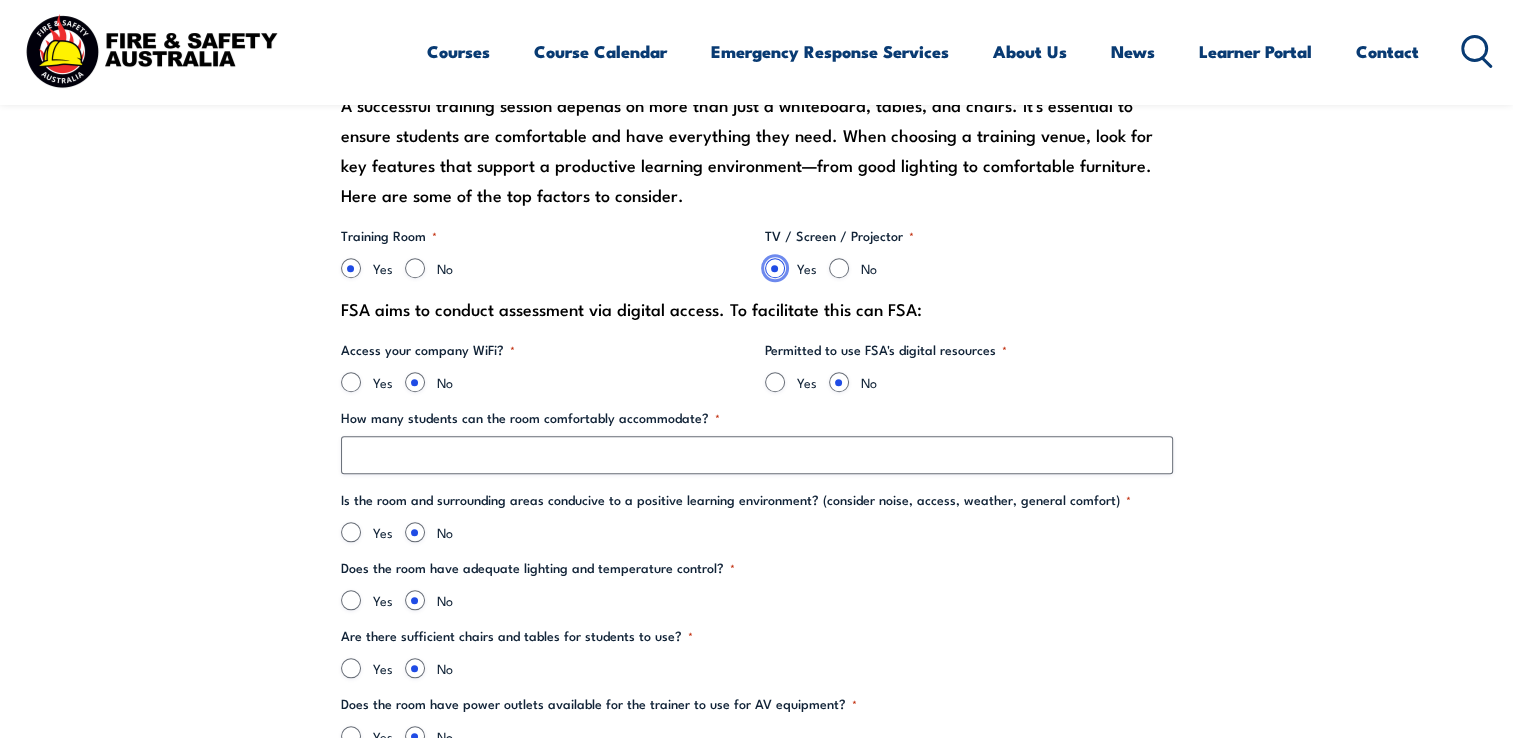 scroll, scrollTop: 1800, scrollLeft: 0, axis: vertical 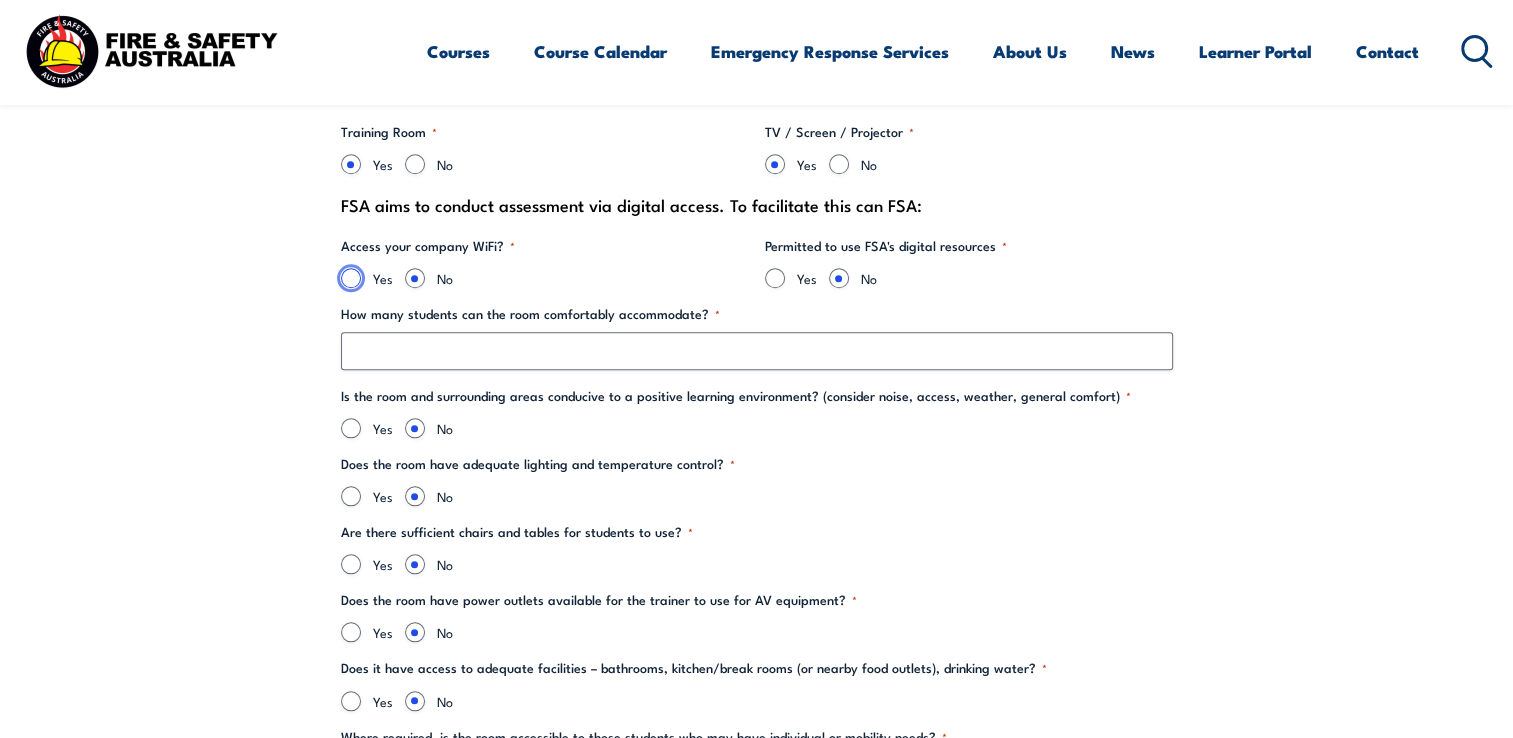 click on "Yes" at bounding box center [351, 278] 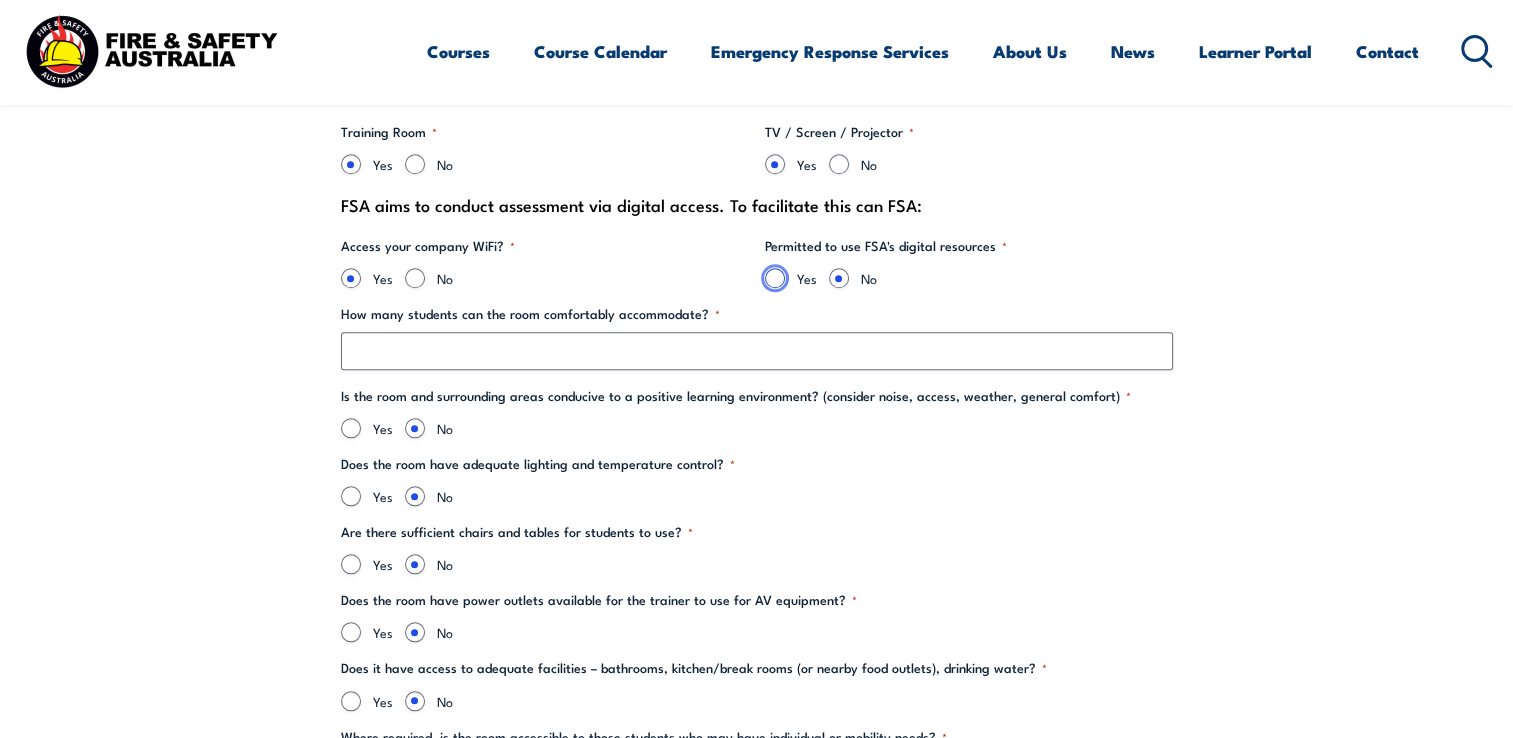 click on "Yes" at bounding box center [775, 278] 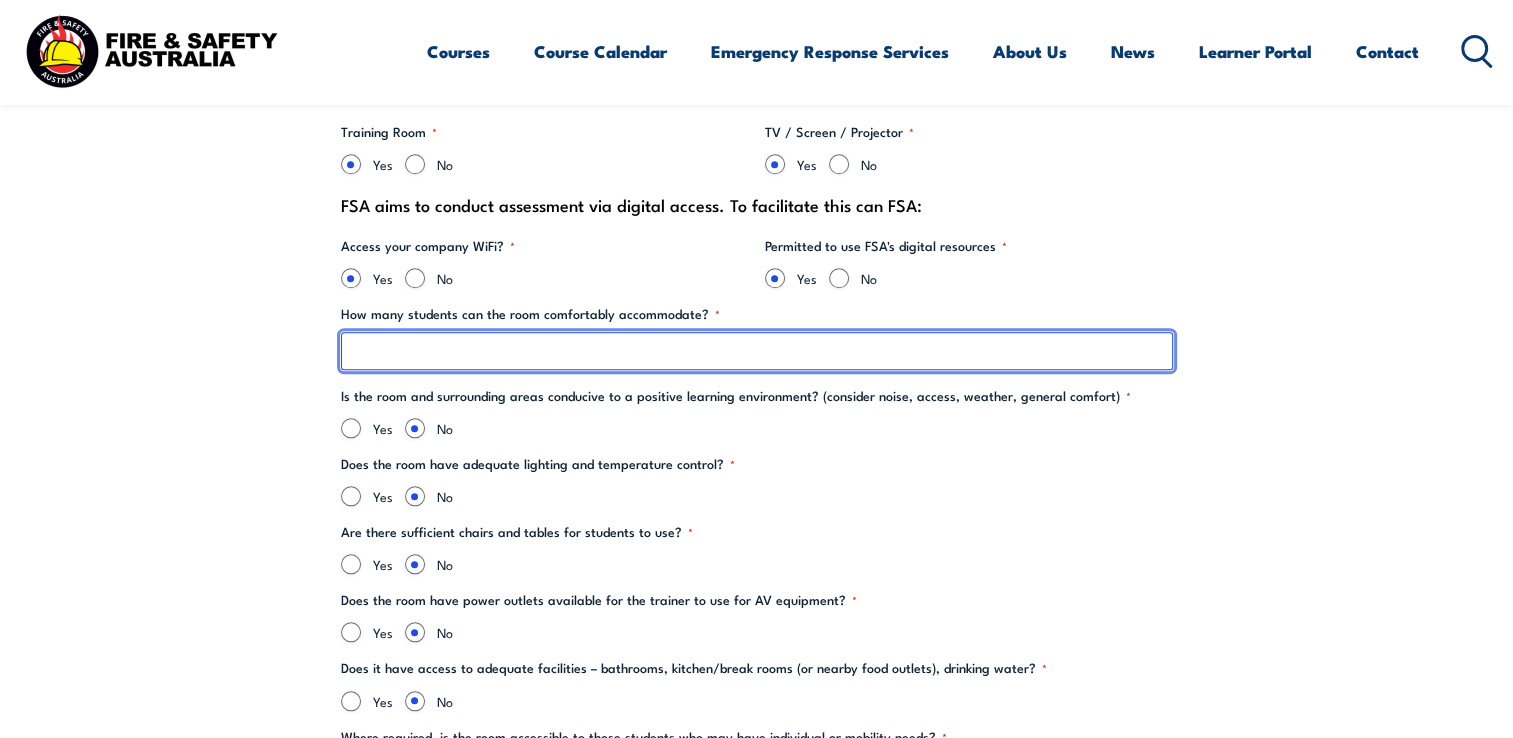 click on "How many students can the room comfortably accommodate? *" at bounding box center [757, 351] 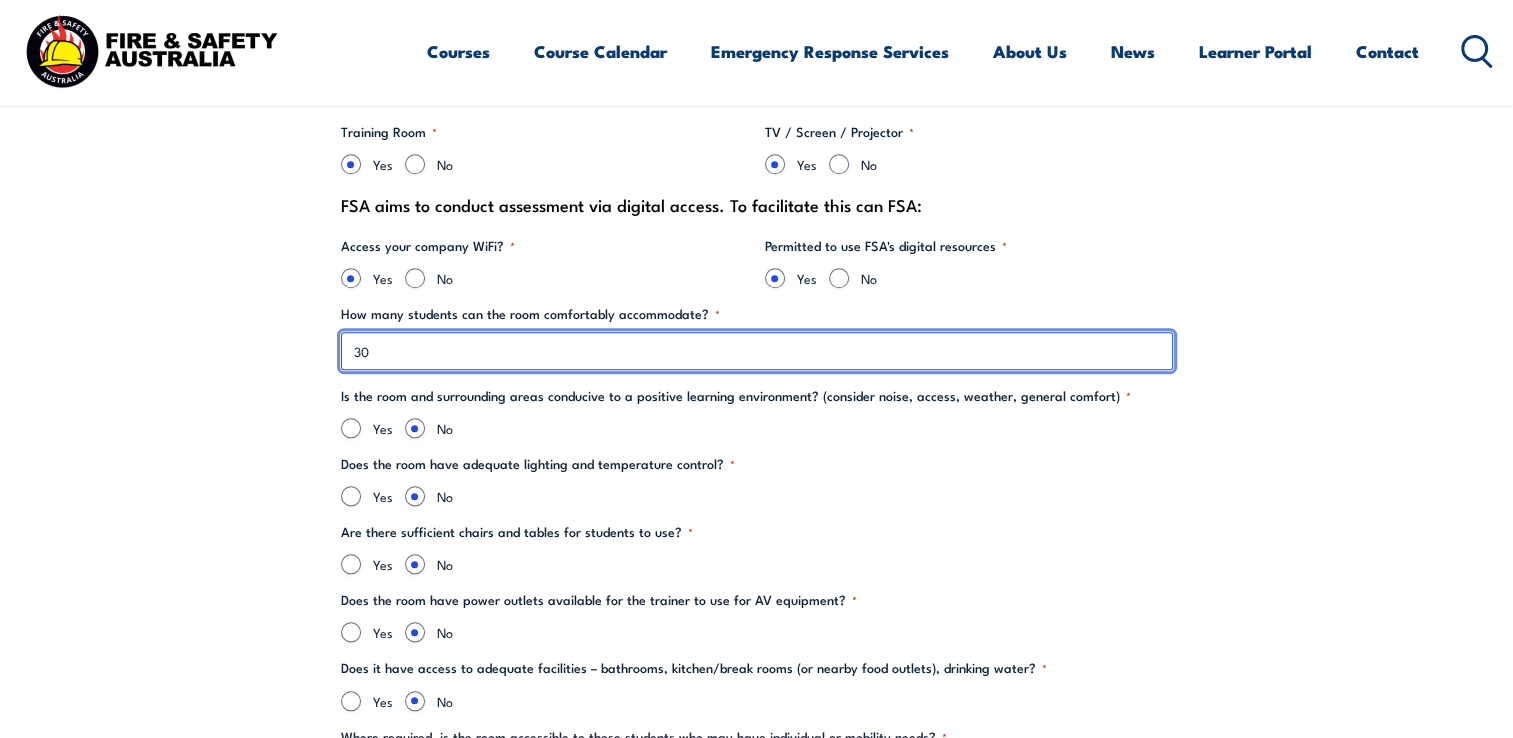 type on "3" 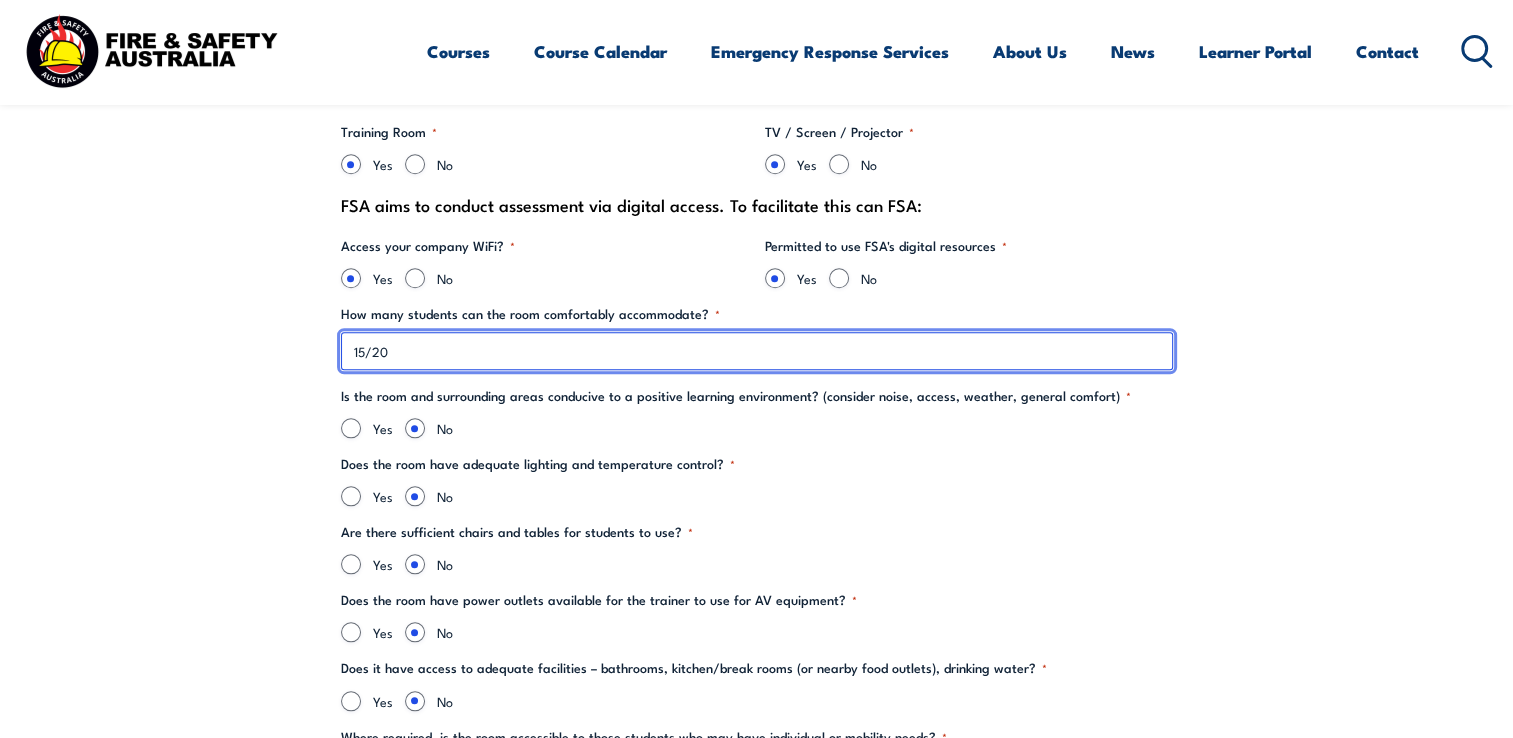 type on "15/20" 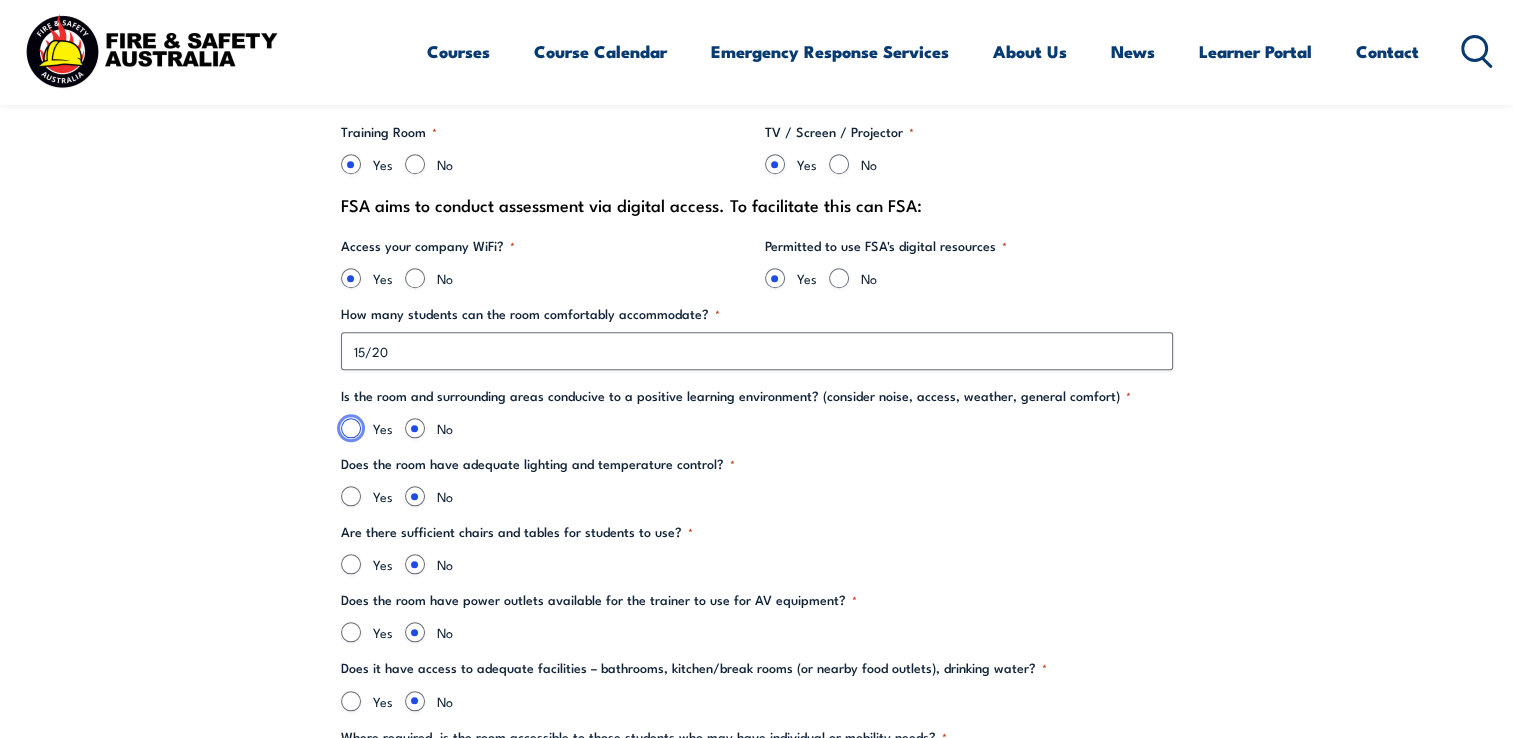 click on "Yes" at bounding box center (351, 428) 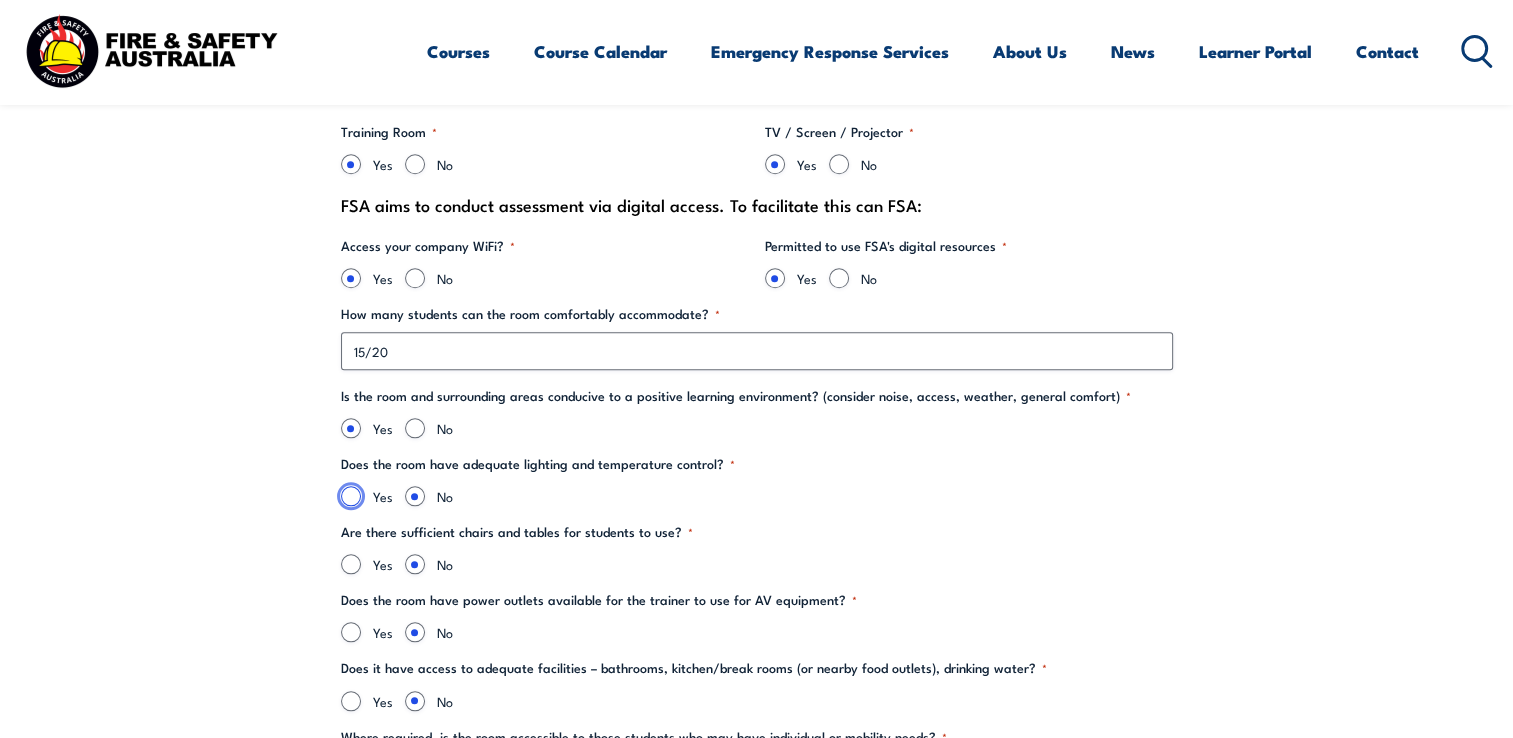 click on "Yes" at bounding box center (351, 496) 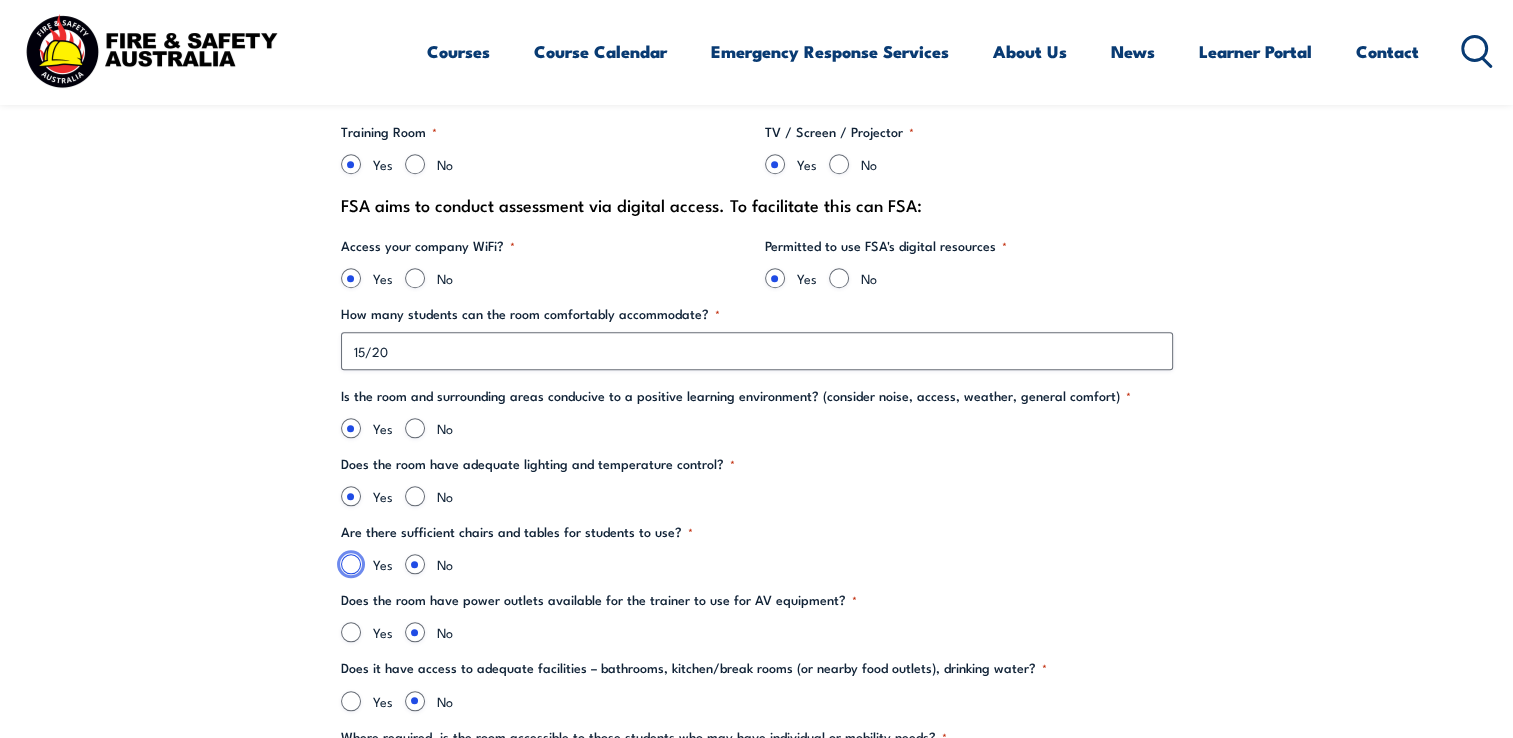 click on "Yes" at bounding box center (351, 564) 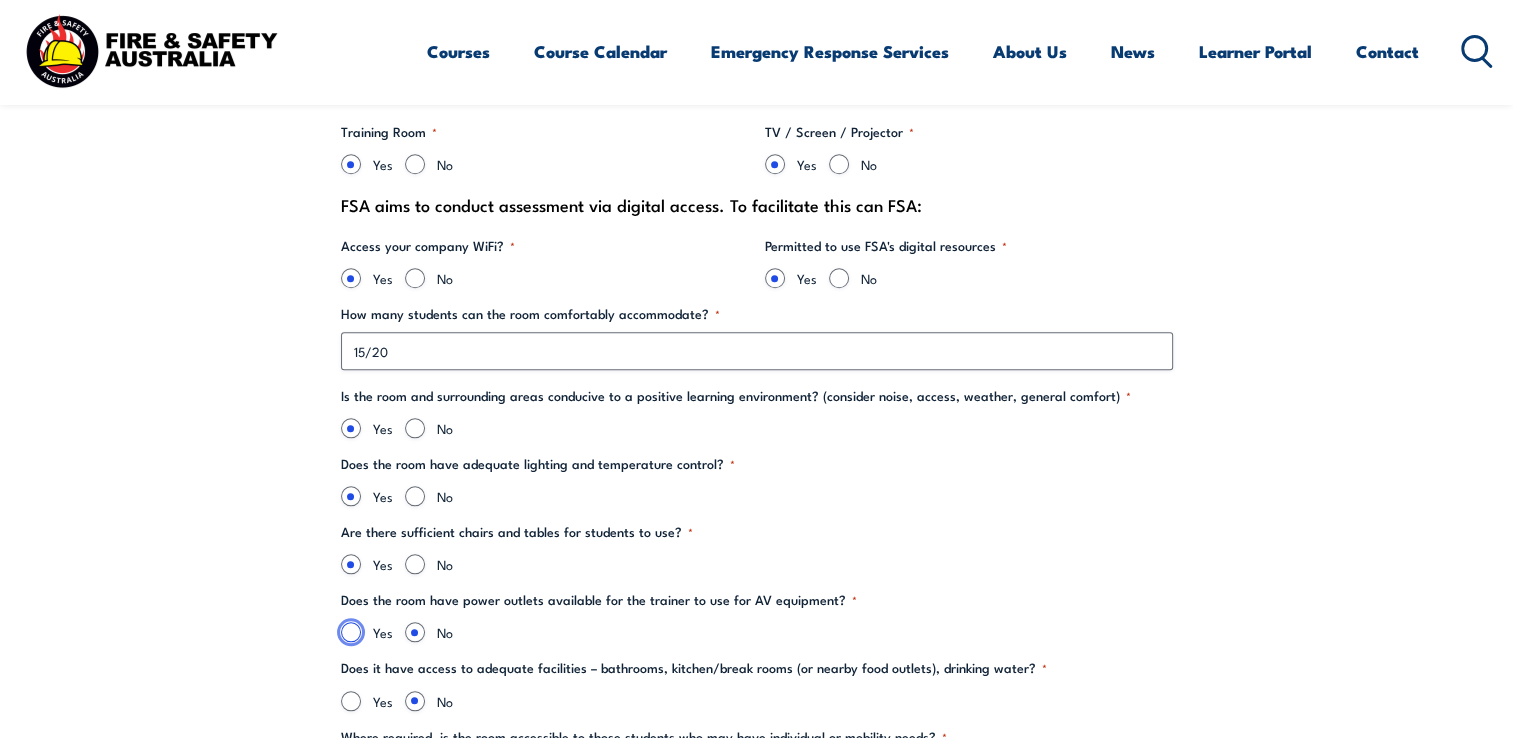 click on "Yes" at bounding box center [351, 632] 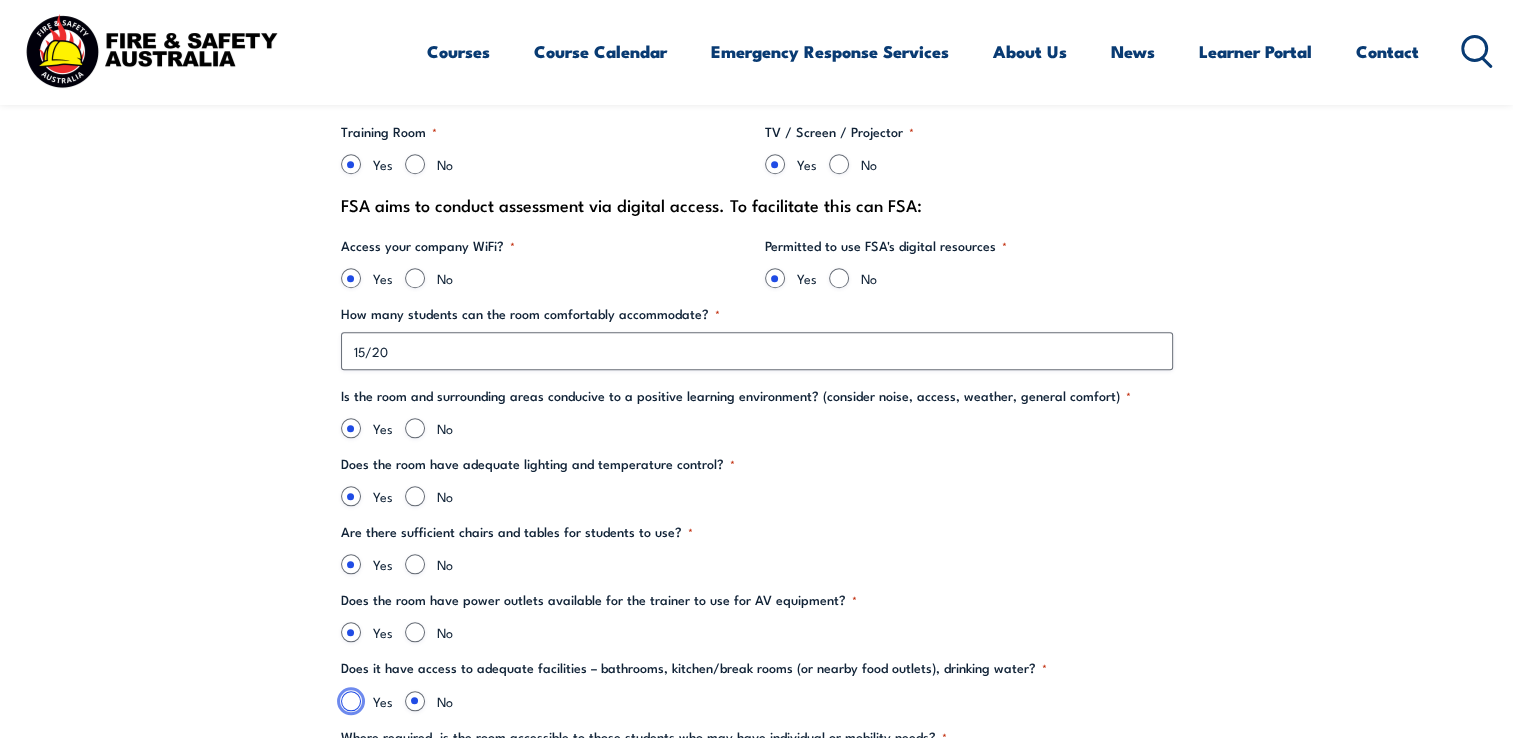 click on "Yes" at bounding box center (351, 701) 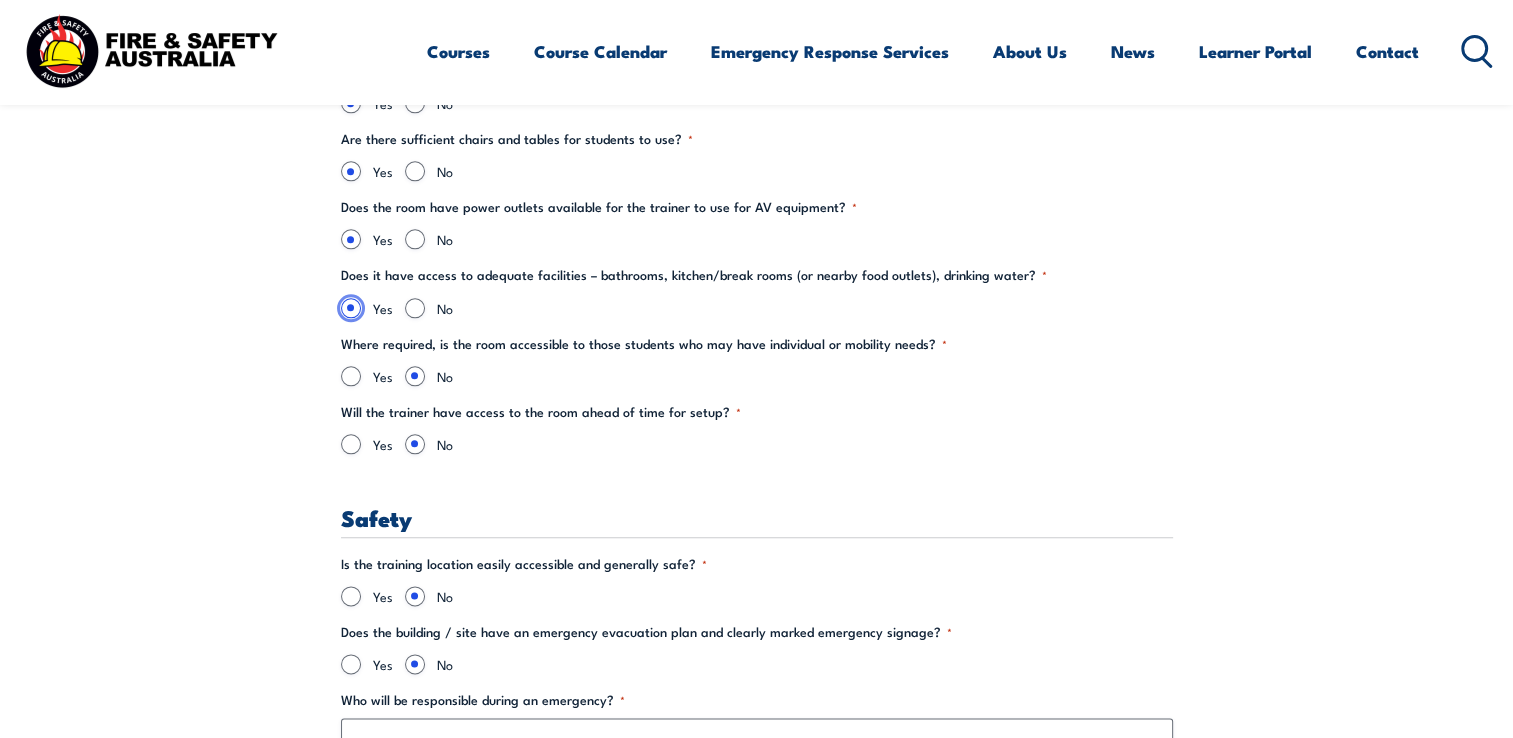 scroll, scrollTop: 2280, scrollLeft: 0, axis: vertical 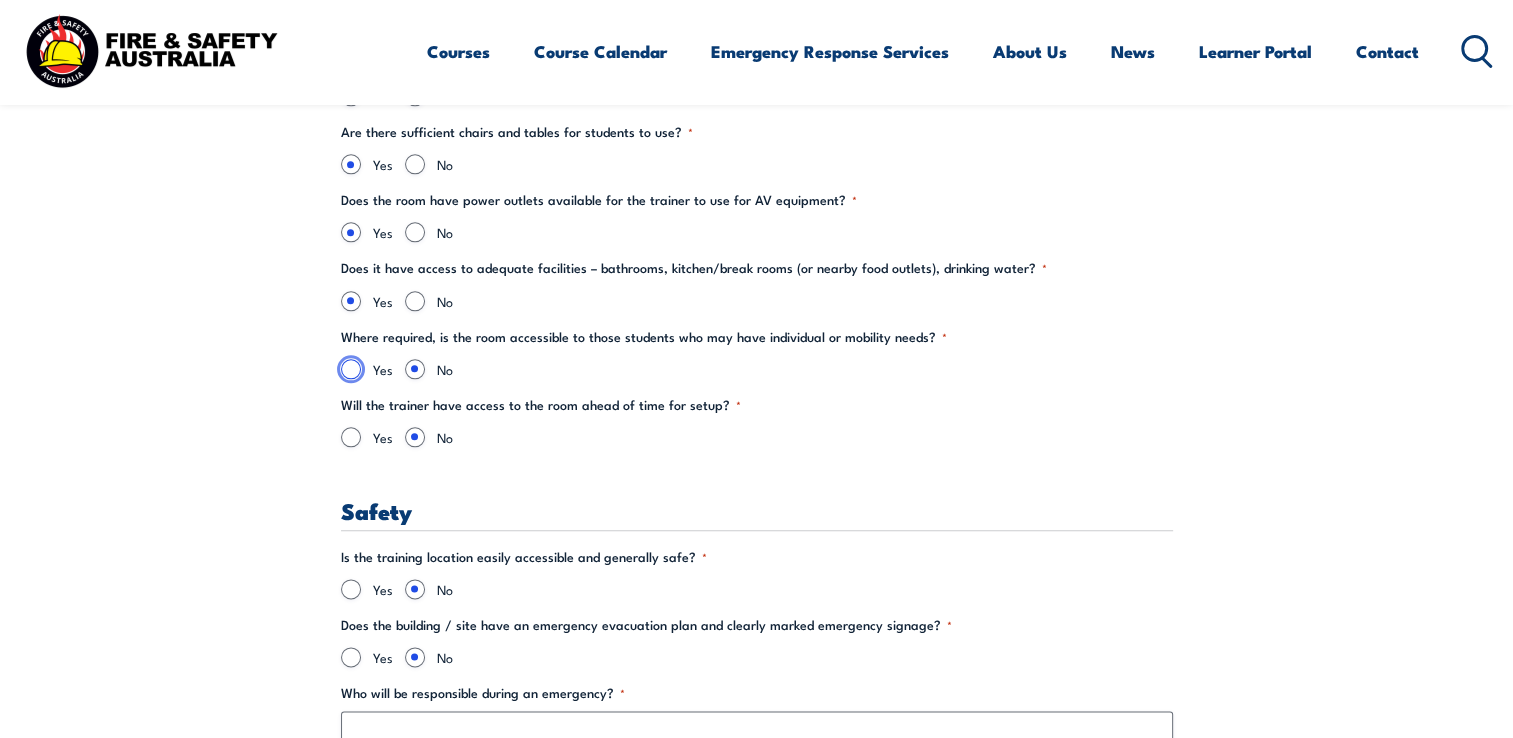 click on "Yes" at bounding box center [351, 369] 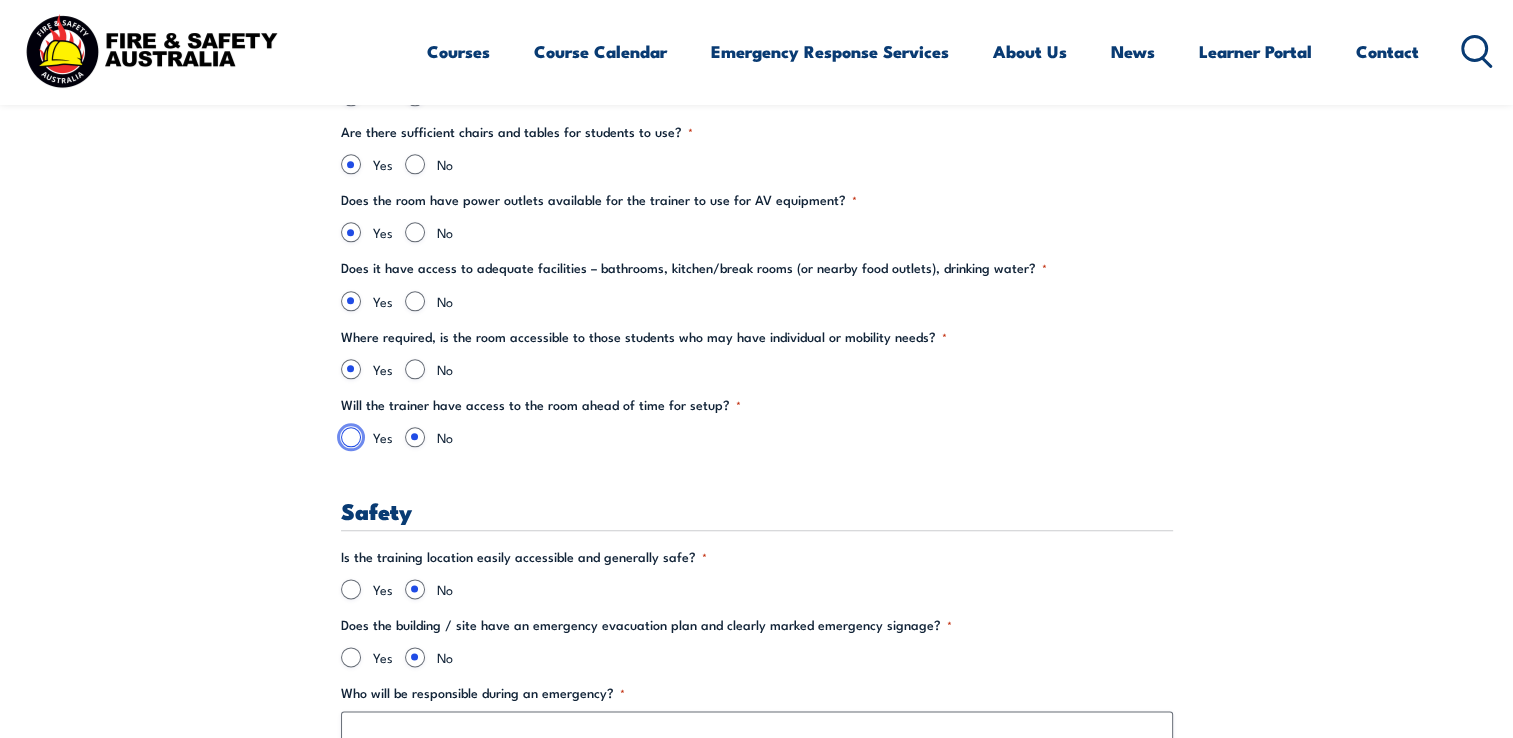 click on "Yes" at bounding box center (351, 437) 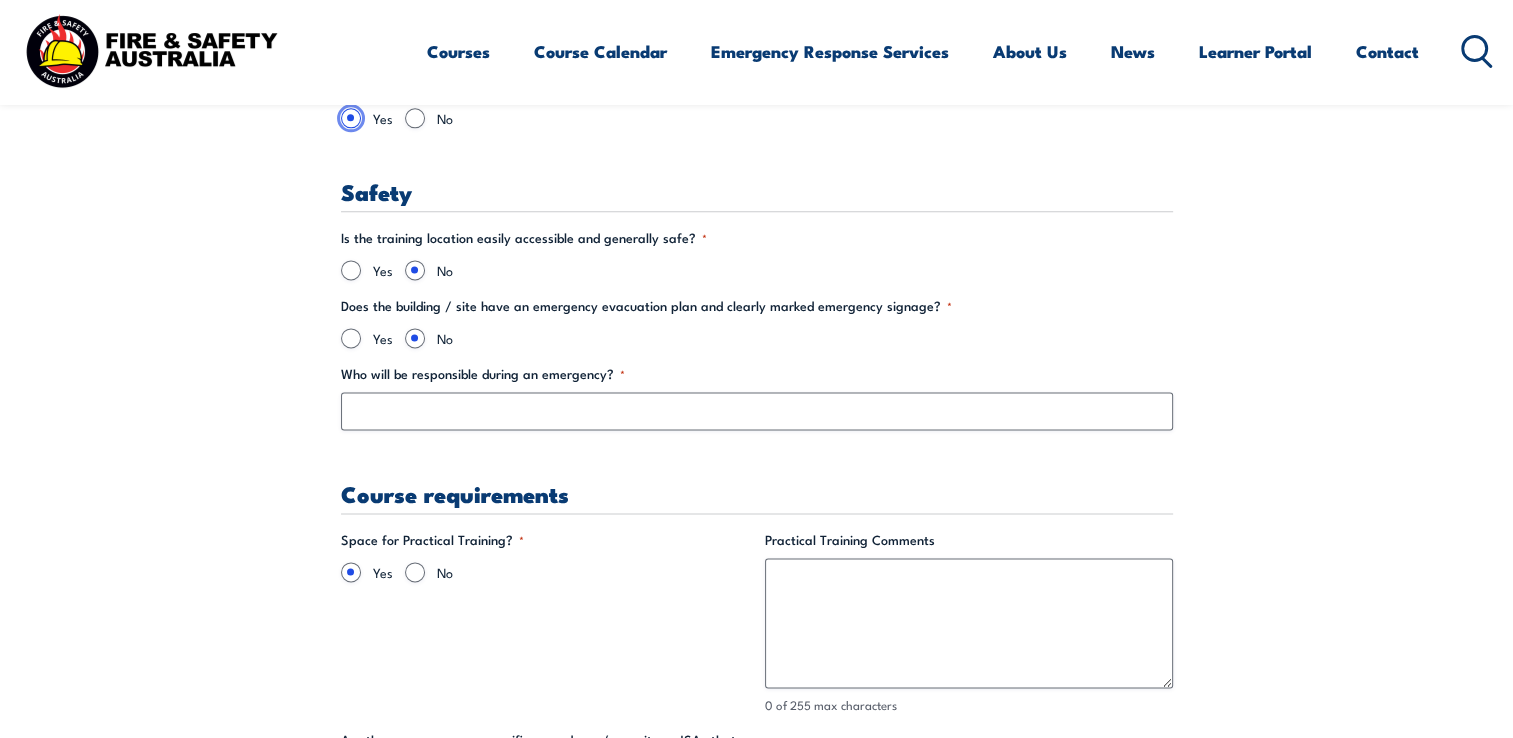 scroll, scrollTop: 2626, scrollLeft: 0, axis: vertical 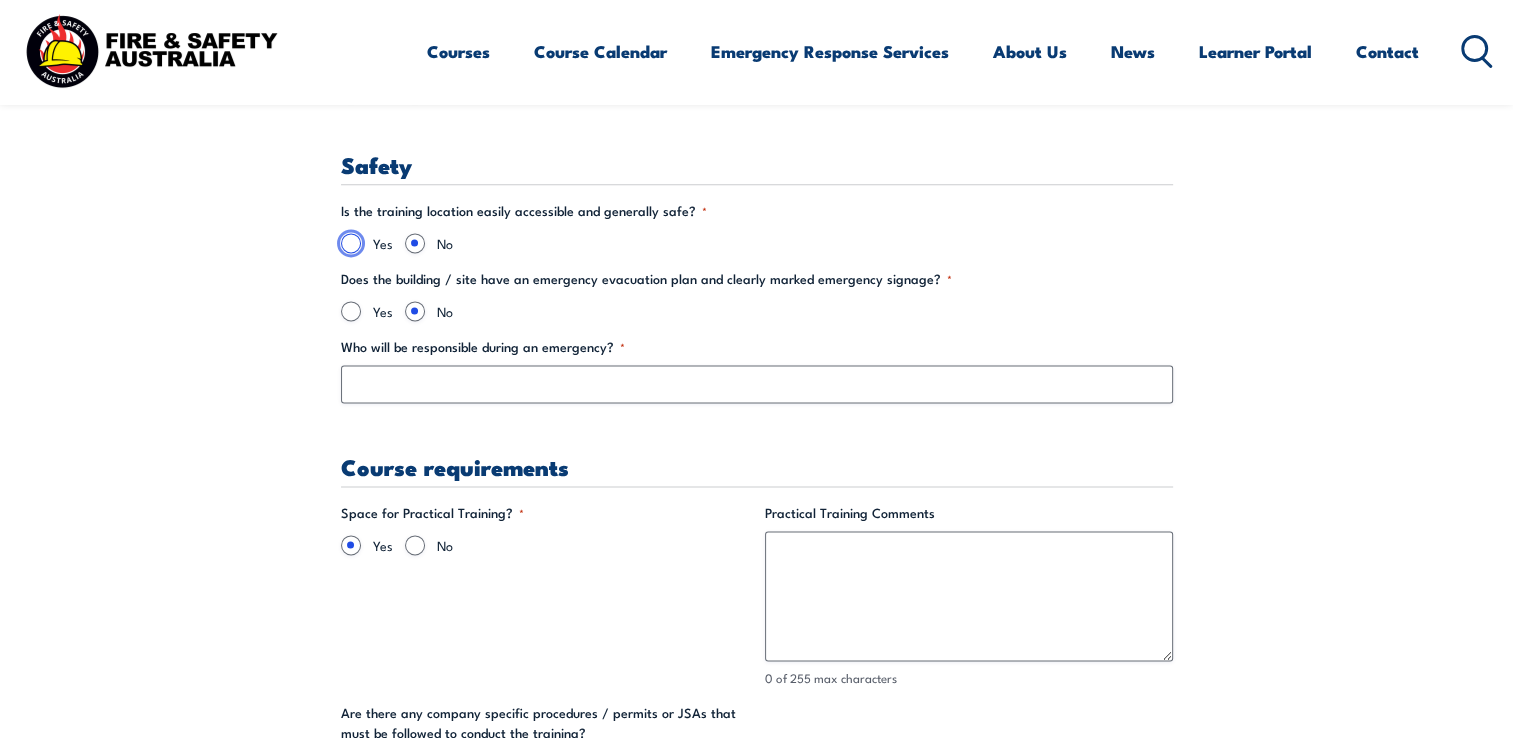 click on "Yes" at bounding box center [351, 243] 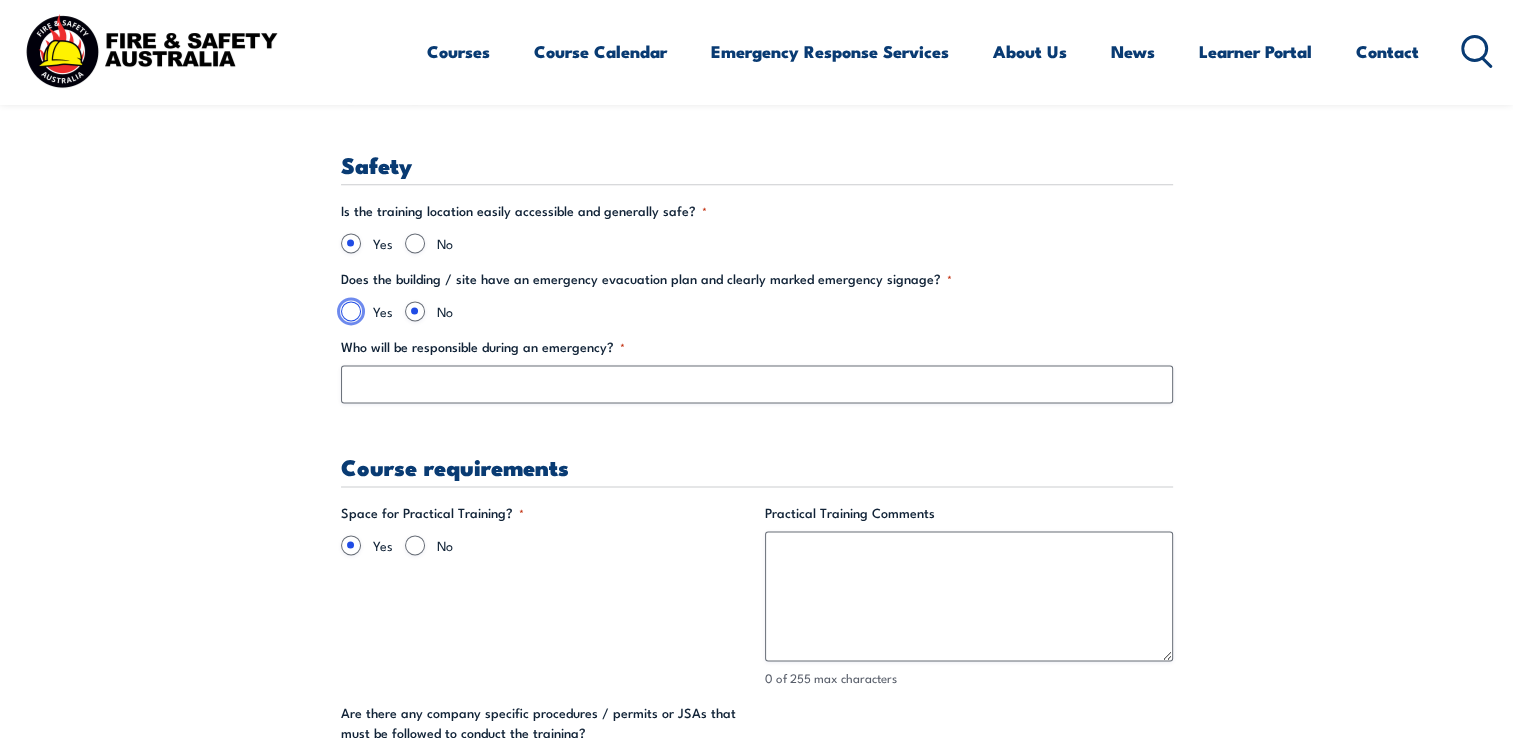 click on "Yes" at bounding box center (351, 311) 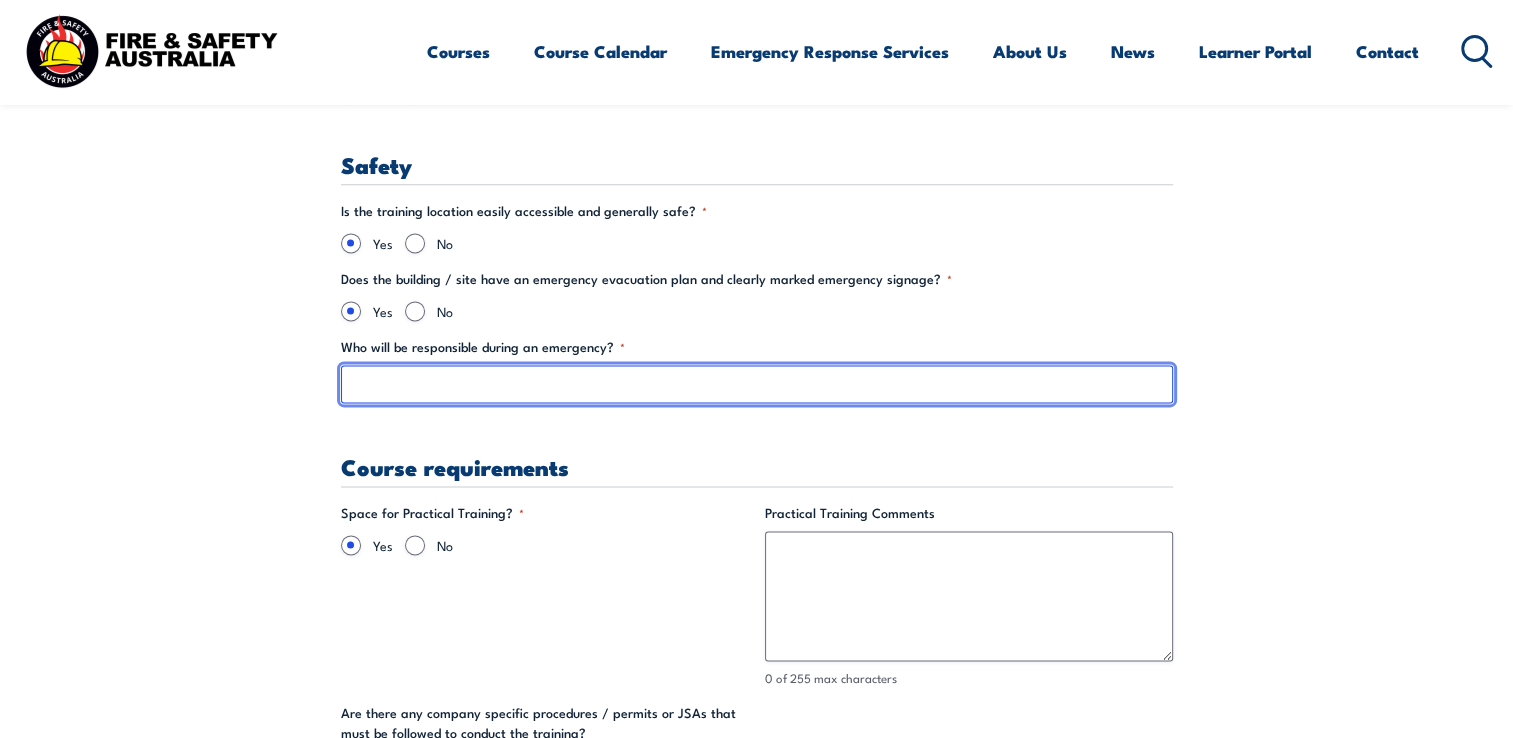 click on "Who will be responsible during an emergency? *" at bounding box center (757, 384) 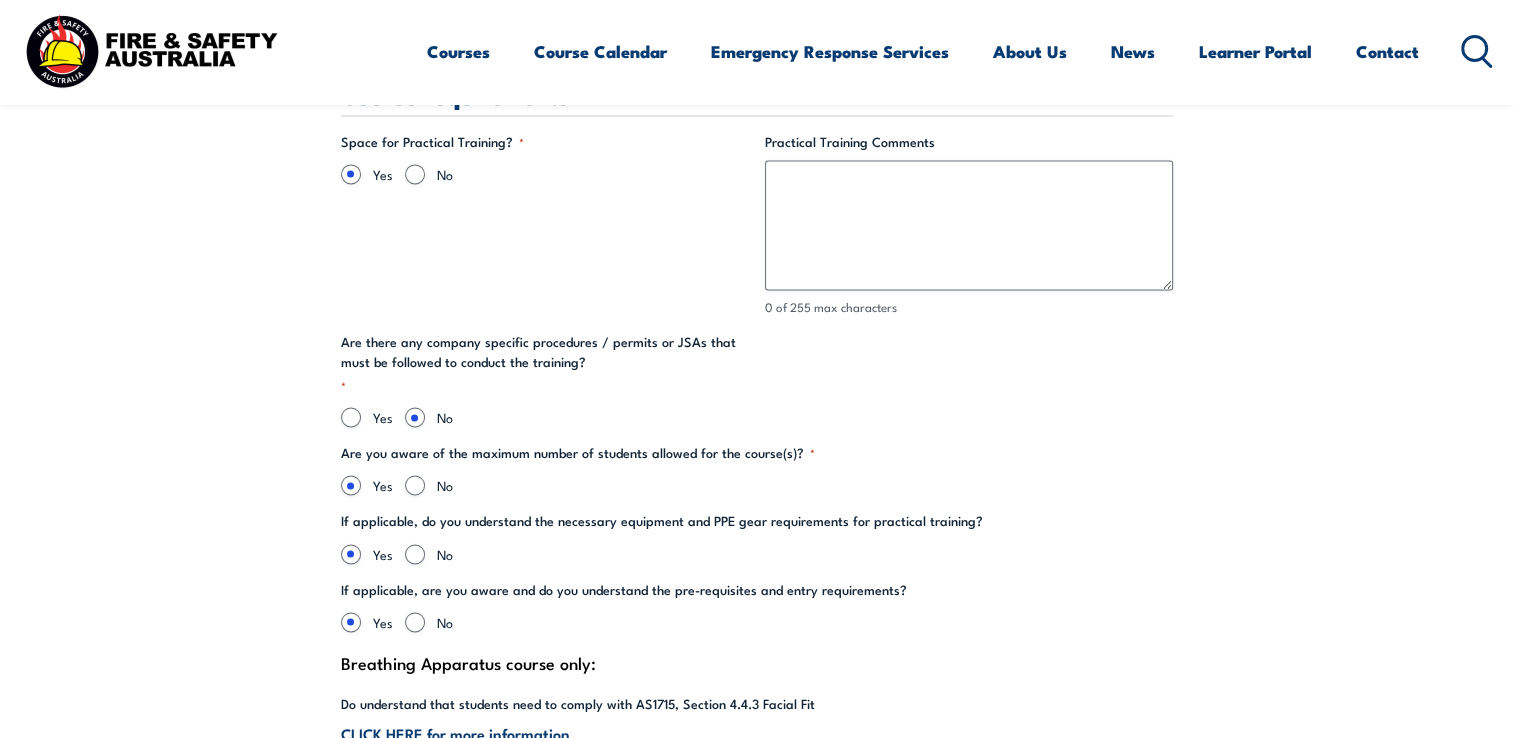 scroll, scrollTop: 3026, scrollLeft: 0, axis: vertical 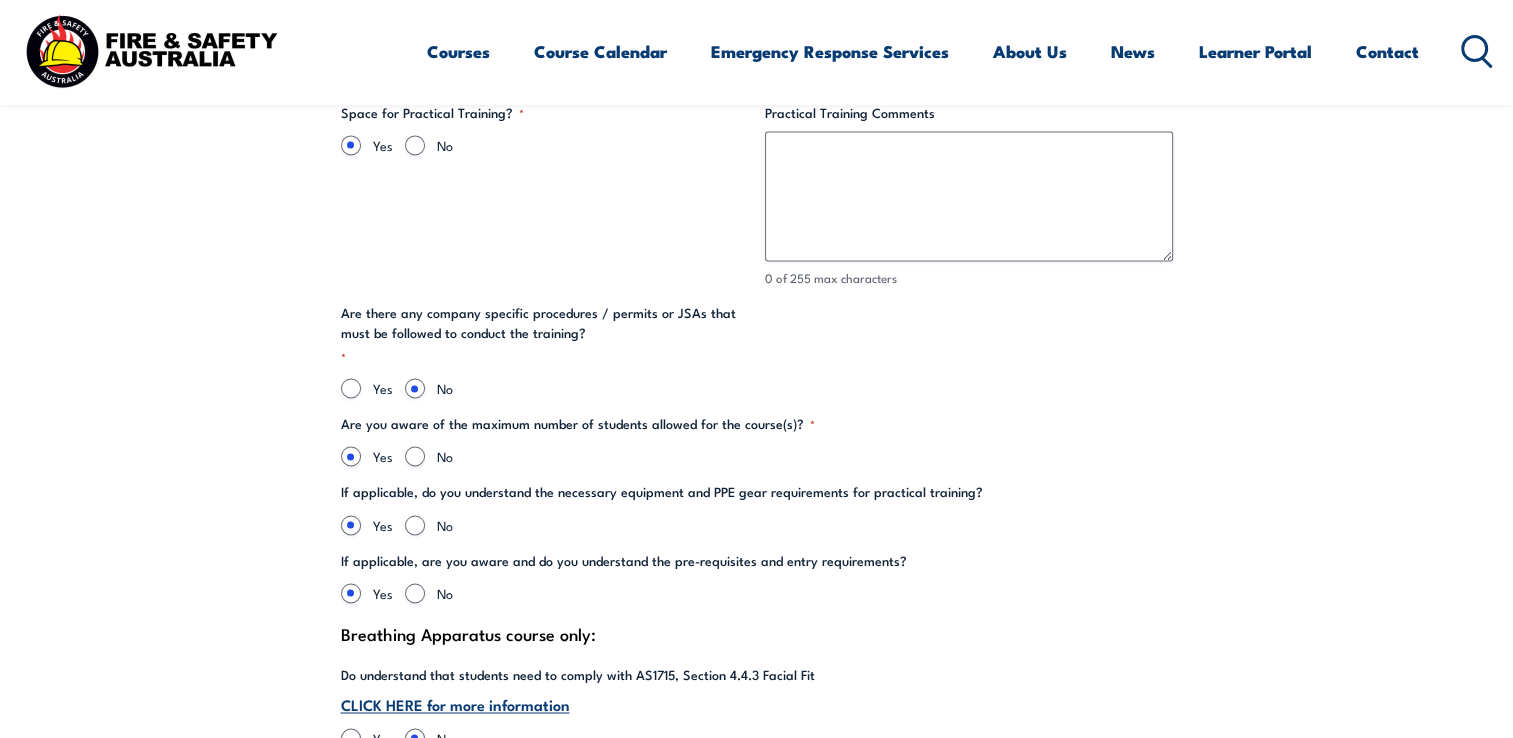 type on "[FIRST] [LAST]" 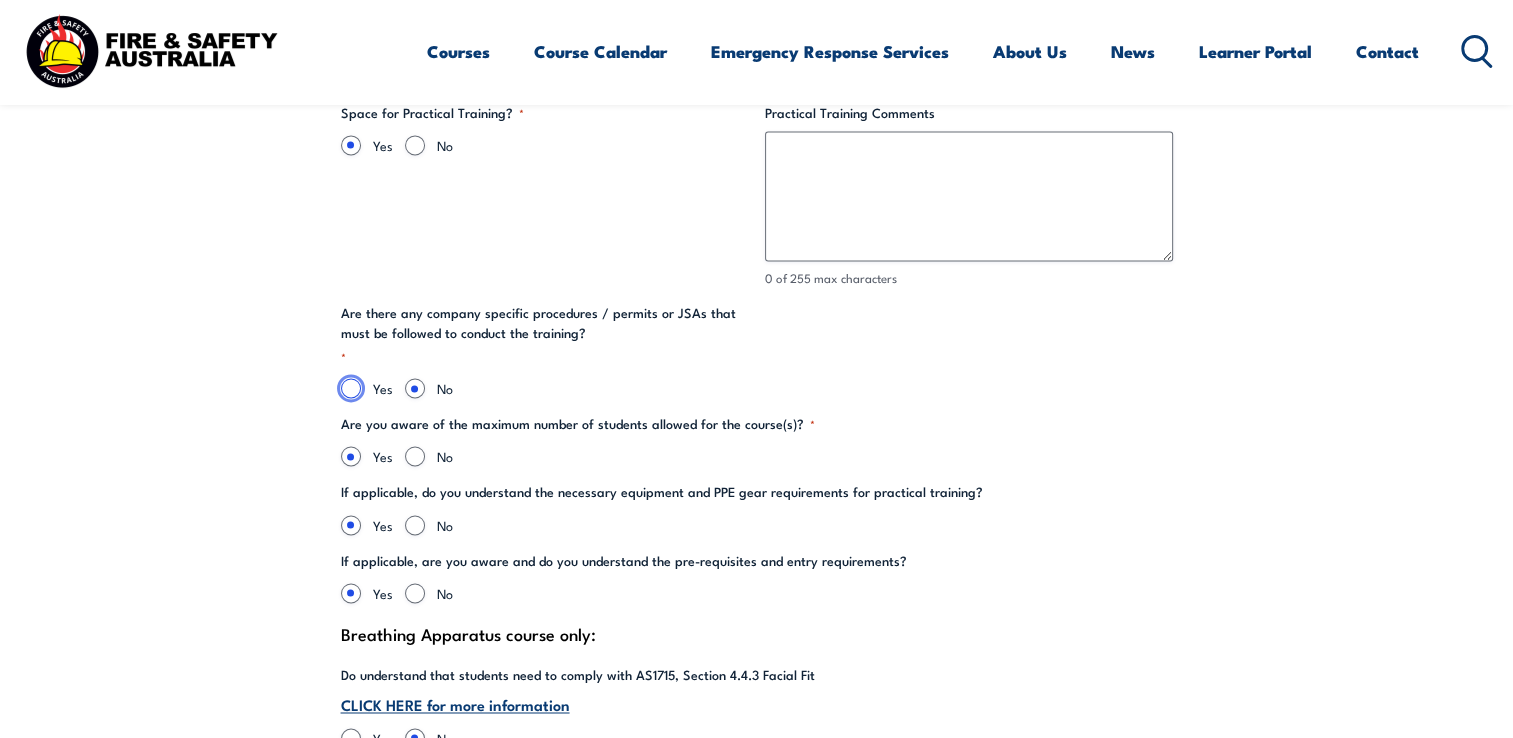 click on "Yes" at bounding box center (351, 388) 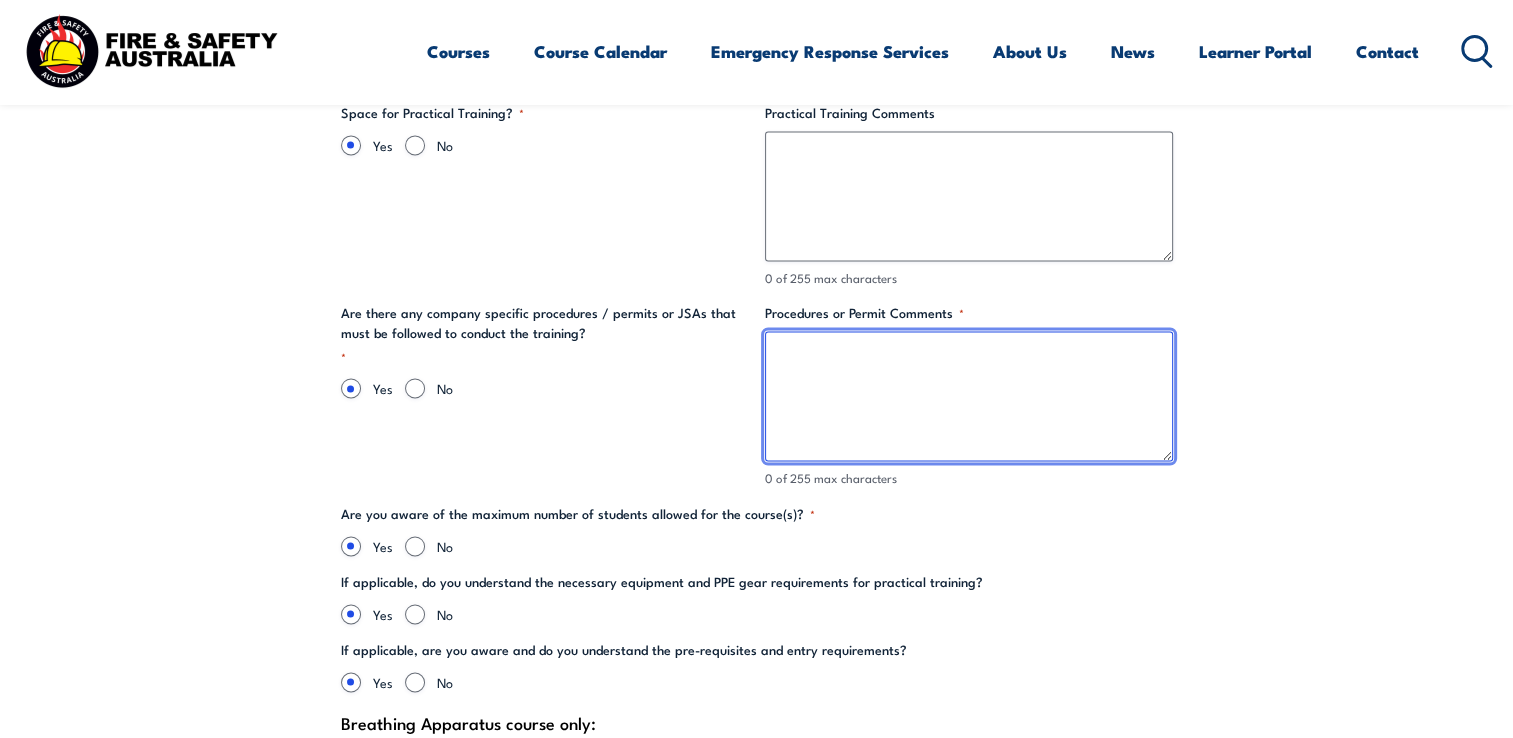 click on "Procedures or Permit Comments *" at bounding box center (969, 396) 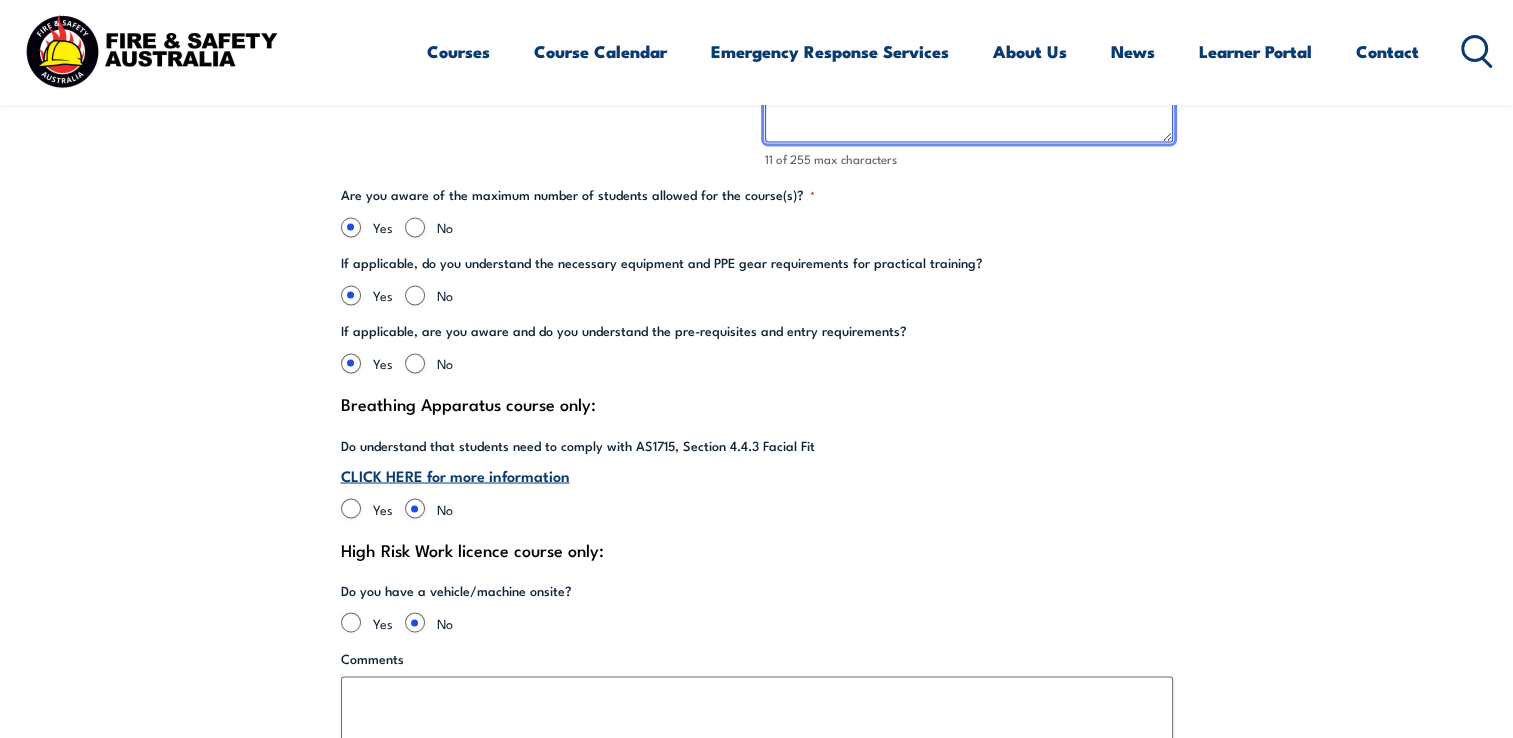 scroll, scrollTop: 3346, scrollLeft: 0, axis: vertical 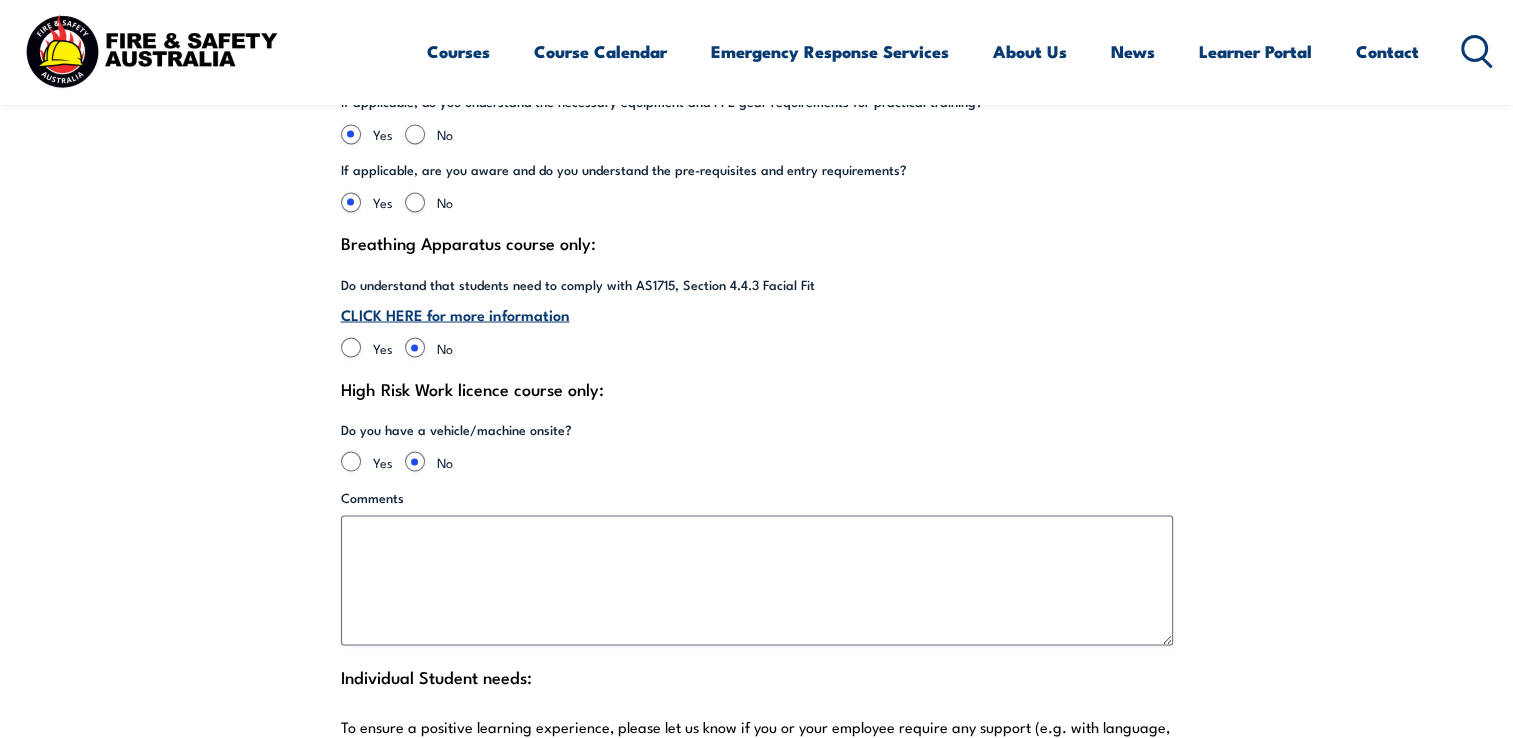 type on "NLC Permits" 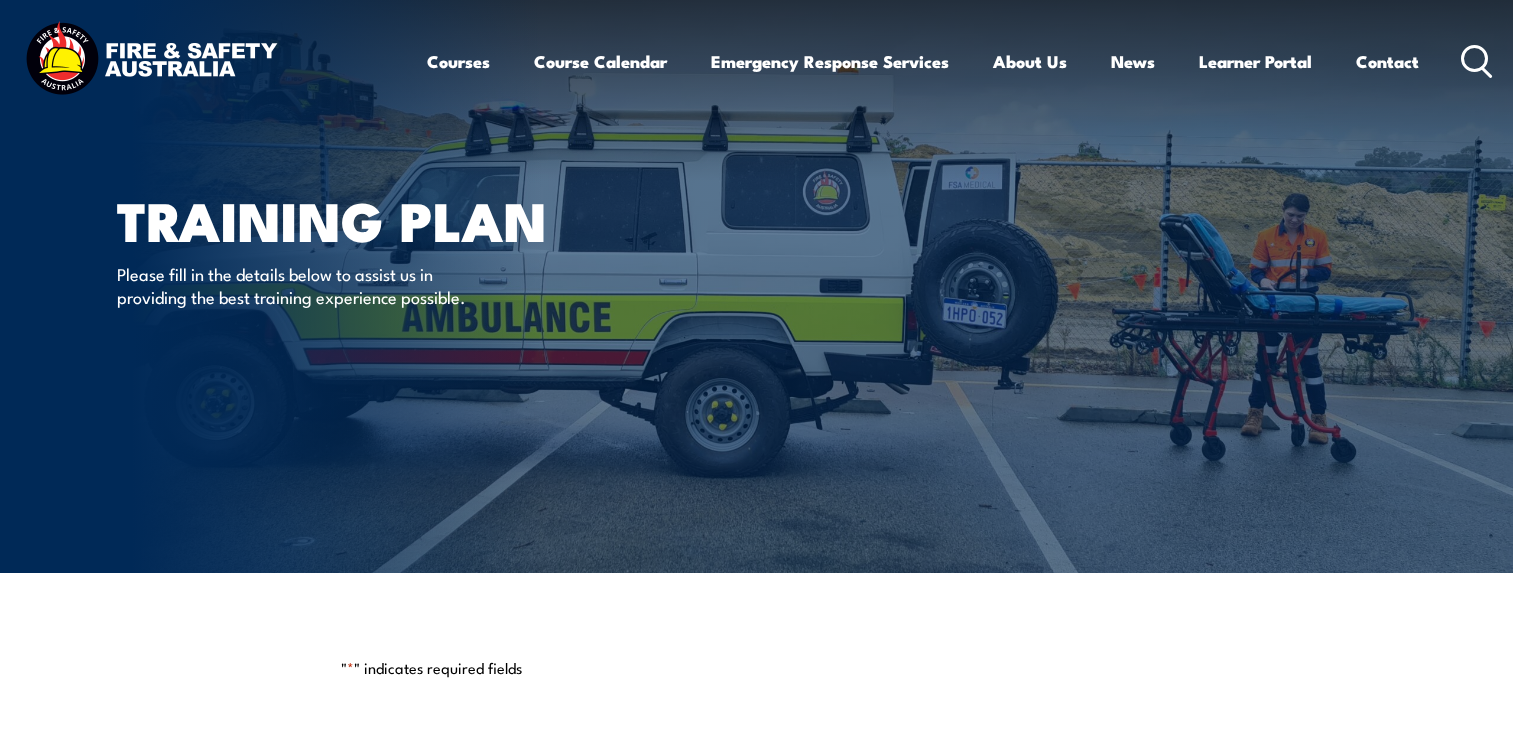 scroll, scrollTop: 0, scrollLeft: 0, axis: both 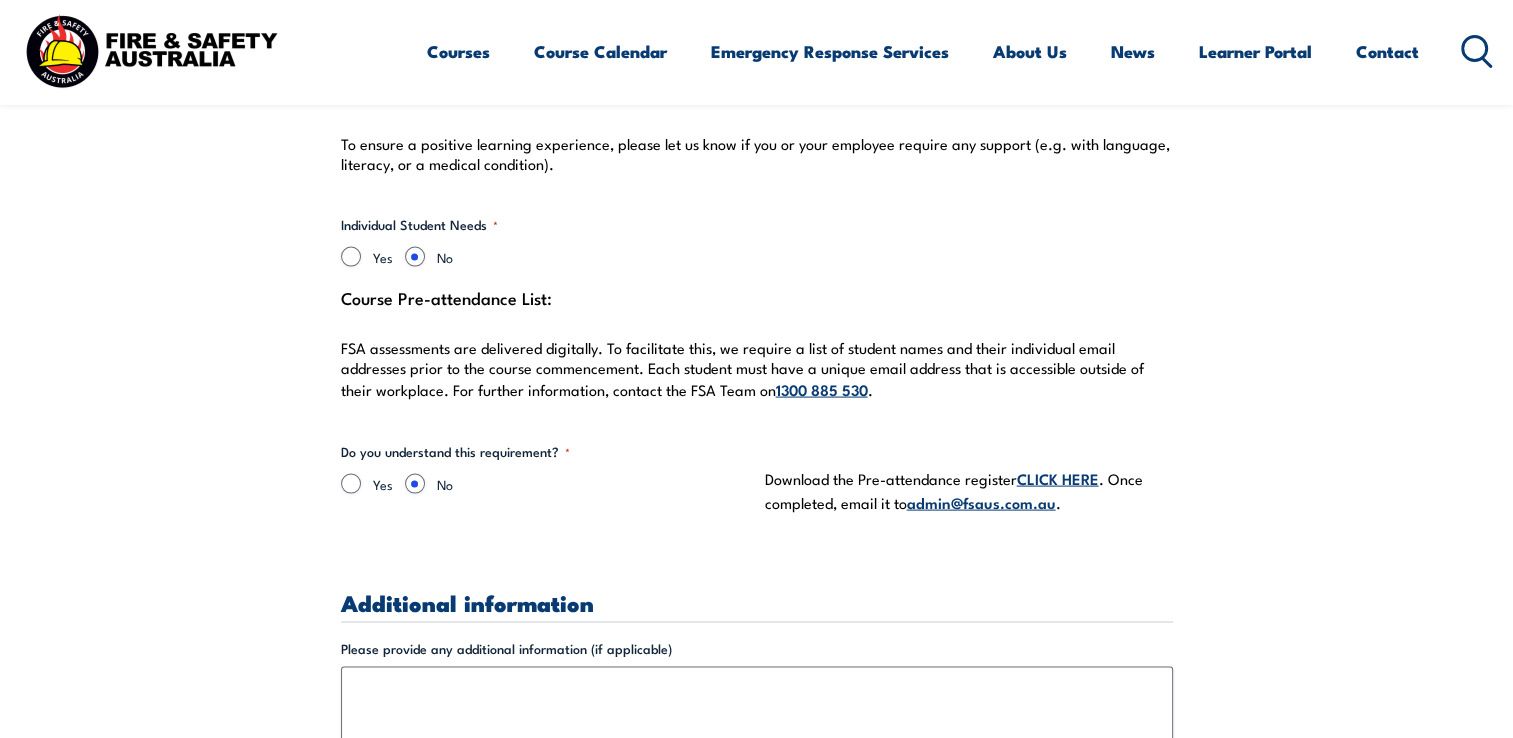 click on "CLICK HERE" at bounding box center [1058, 478] 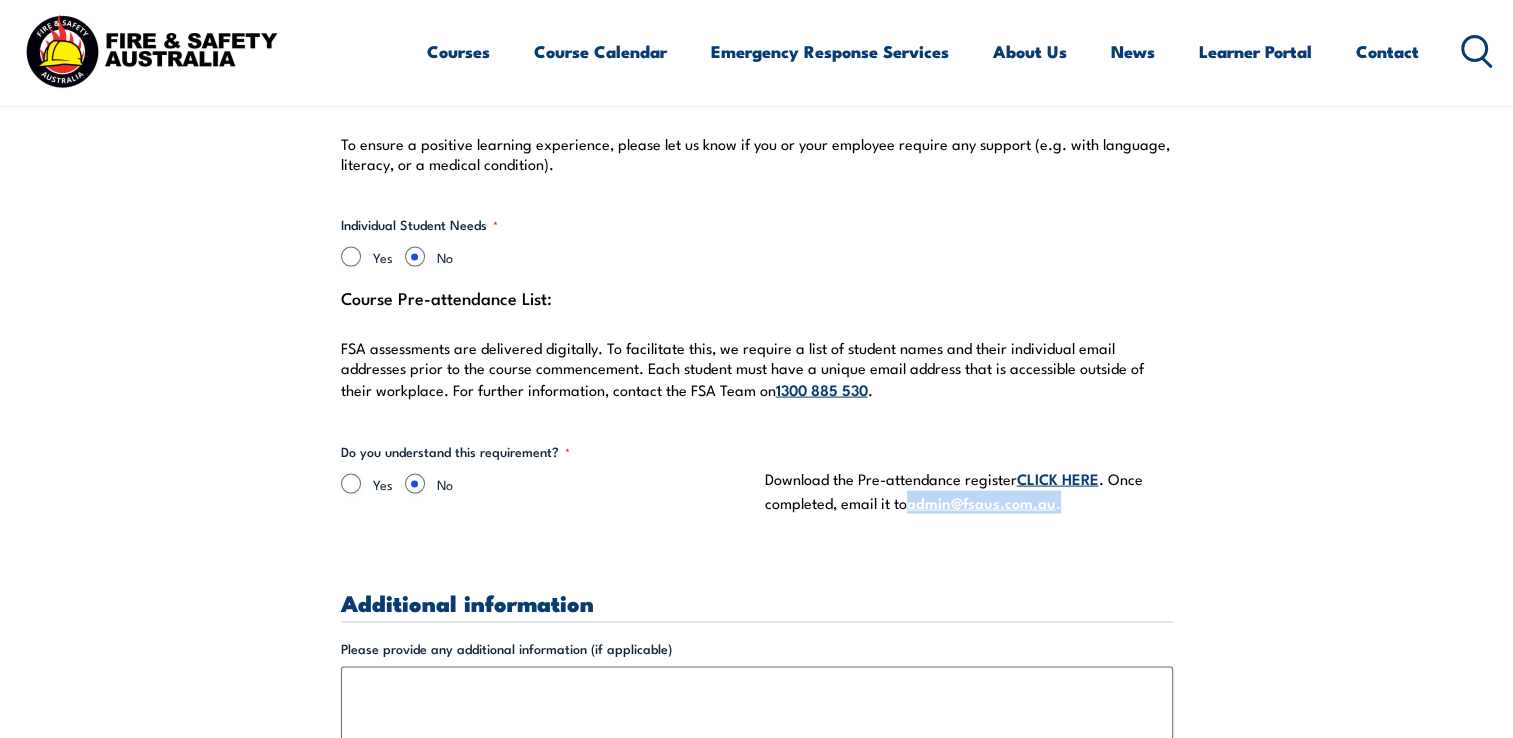 drag, startPoint x: 1060, startPoint y: 503, endPoint x: 912, endPoint y: 513, distance: 148.33745 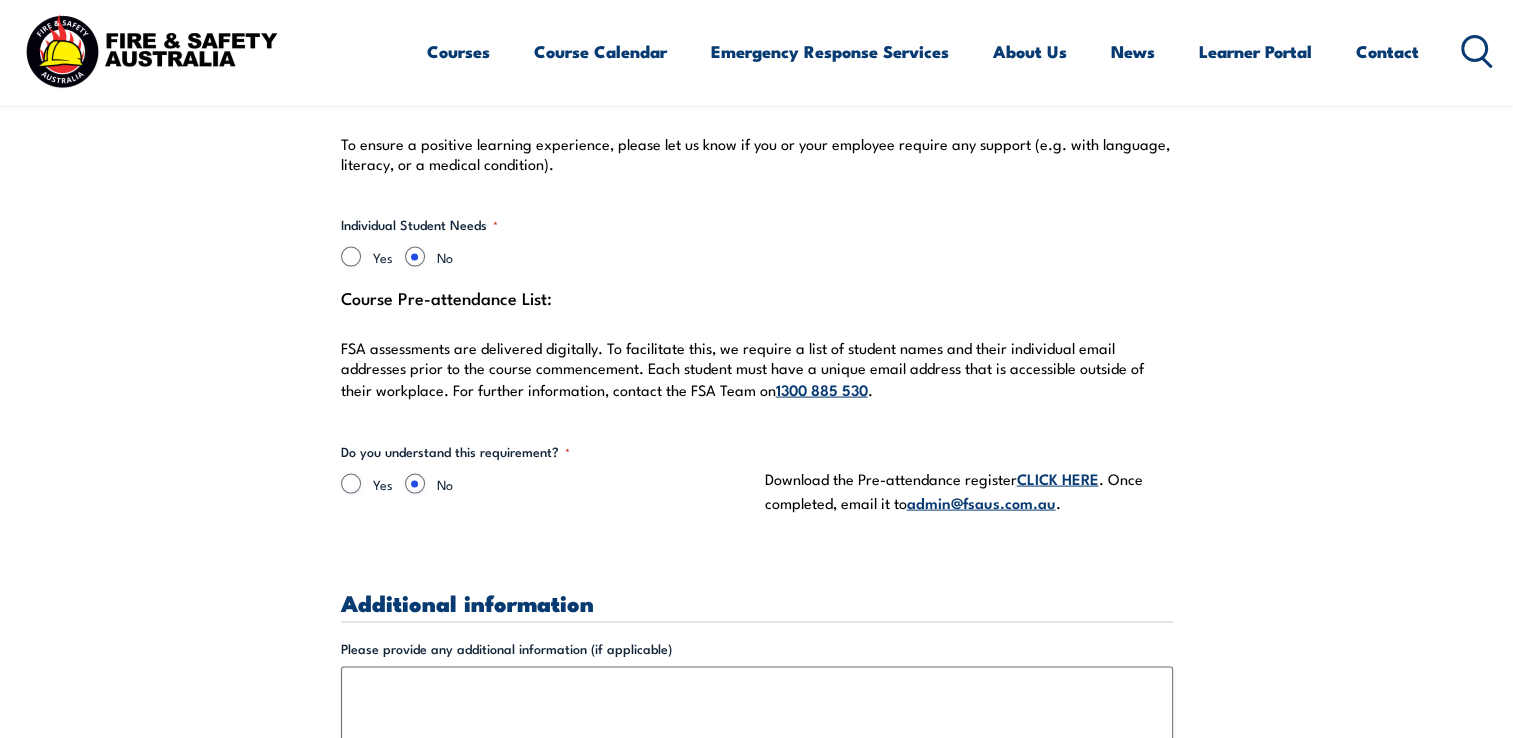 click on "" * " indicates required fields
Training details Client Details (Booker) Carlene Cox Training Address Street address City Postcode 0850 State - Please select - QLD NSW VIC WA SA NT TAS Site Contact Site Contact Name *
First
Last
Site Contact Email *
Site Contact Mobile * Site Contact Work phone Inductions Online Induction *
Yes
*" at bounding box center (757, -1056) 